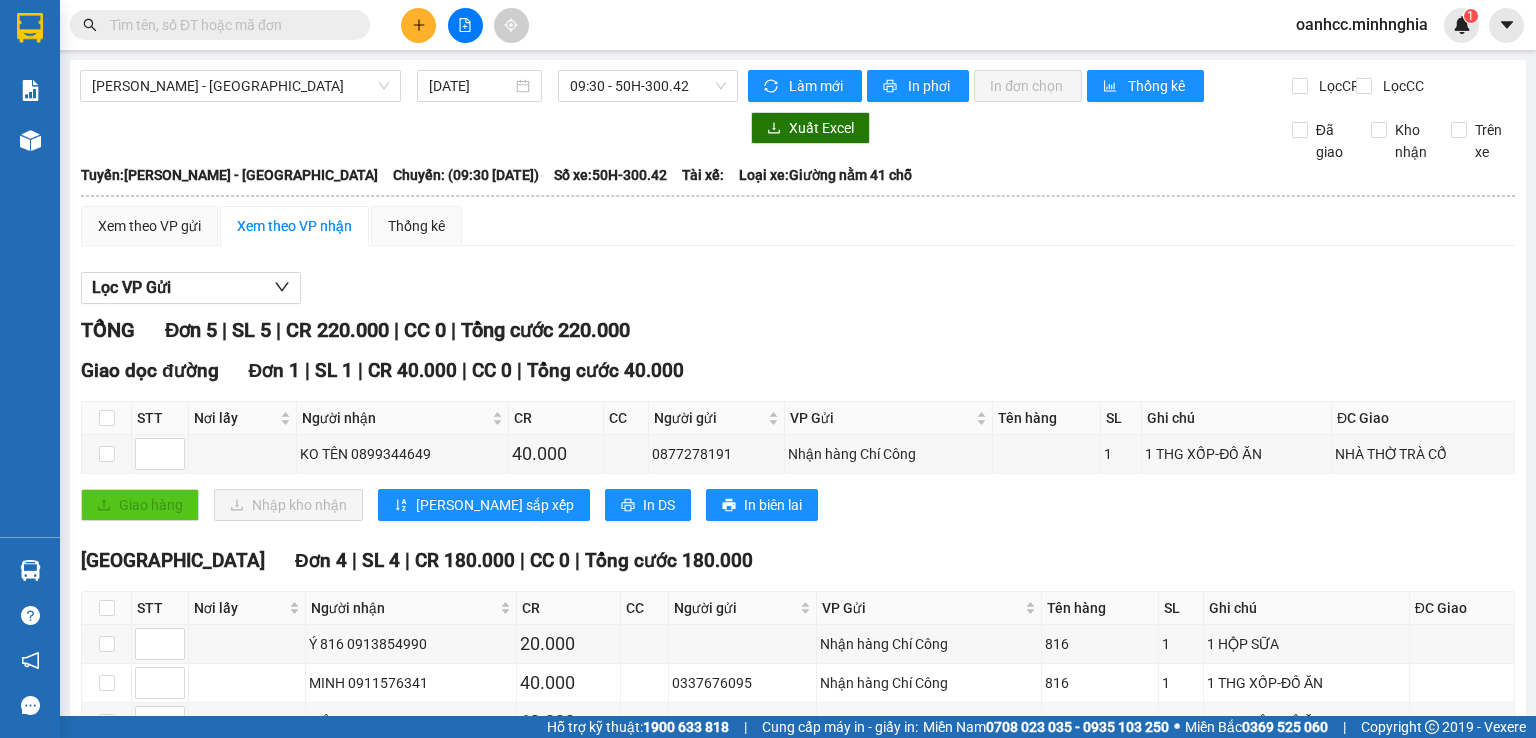 scroll, scrollTop: 0, scrollLeft: 0, axis: both 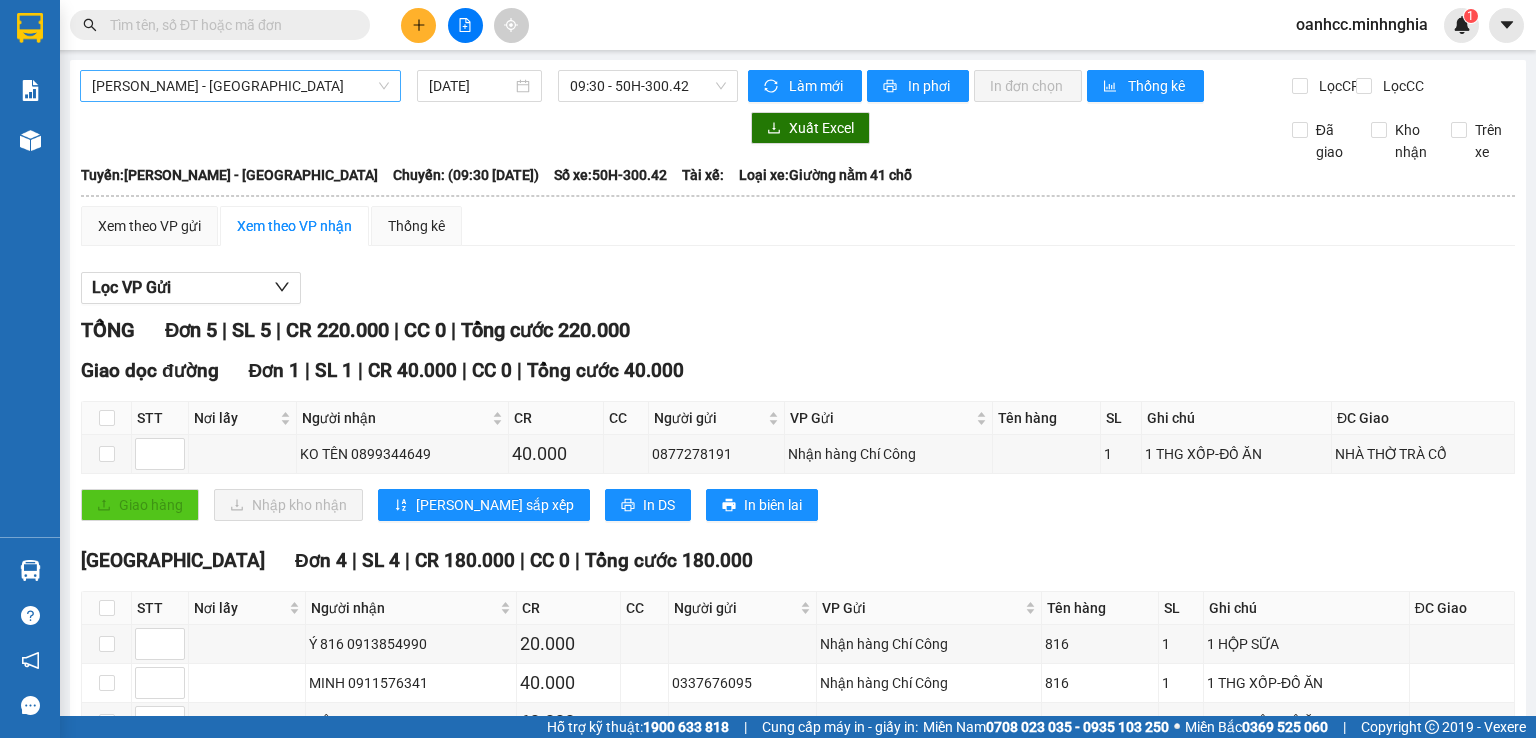 click on "[PERSON_NAME] - [GEOGRAPHIC_DATA]" at bounding box center [240, 86] 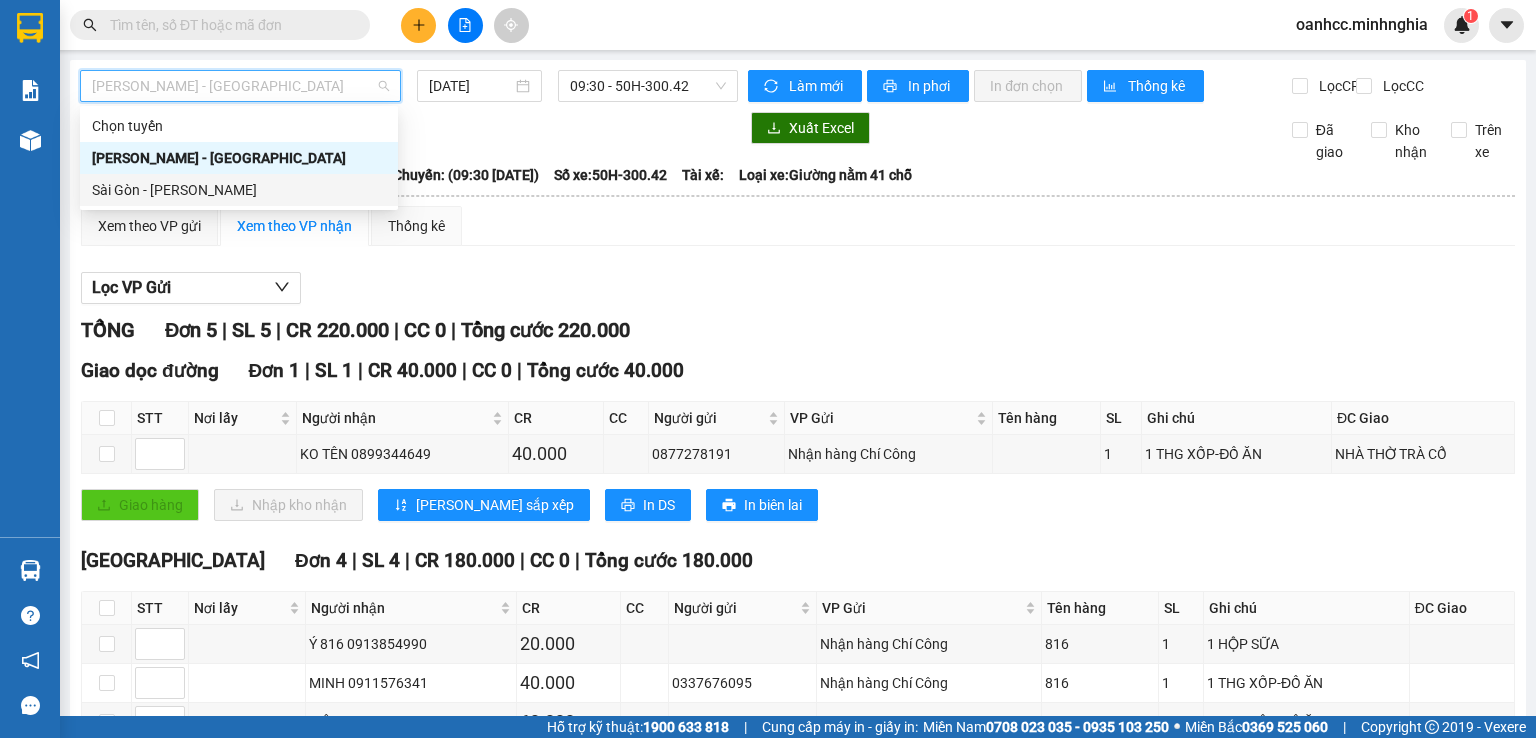 click on "Sài Gòn - [PERSON_NAME]" at bounding box center [239, 190] 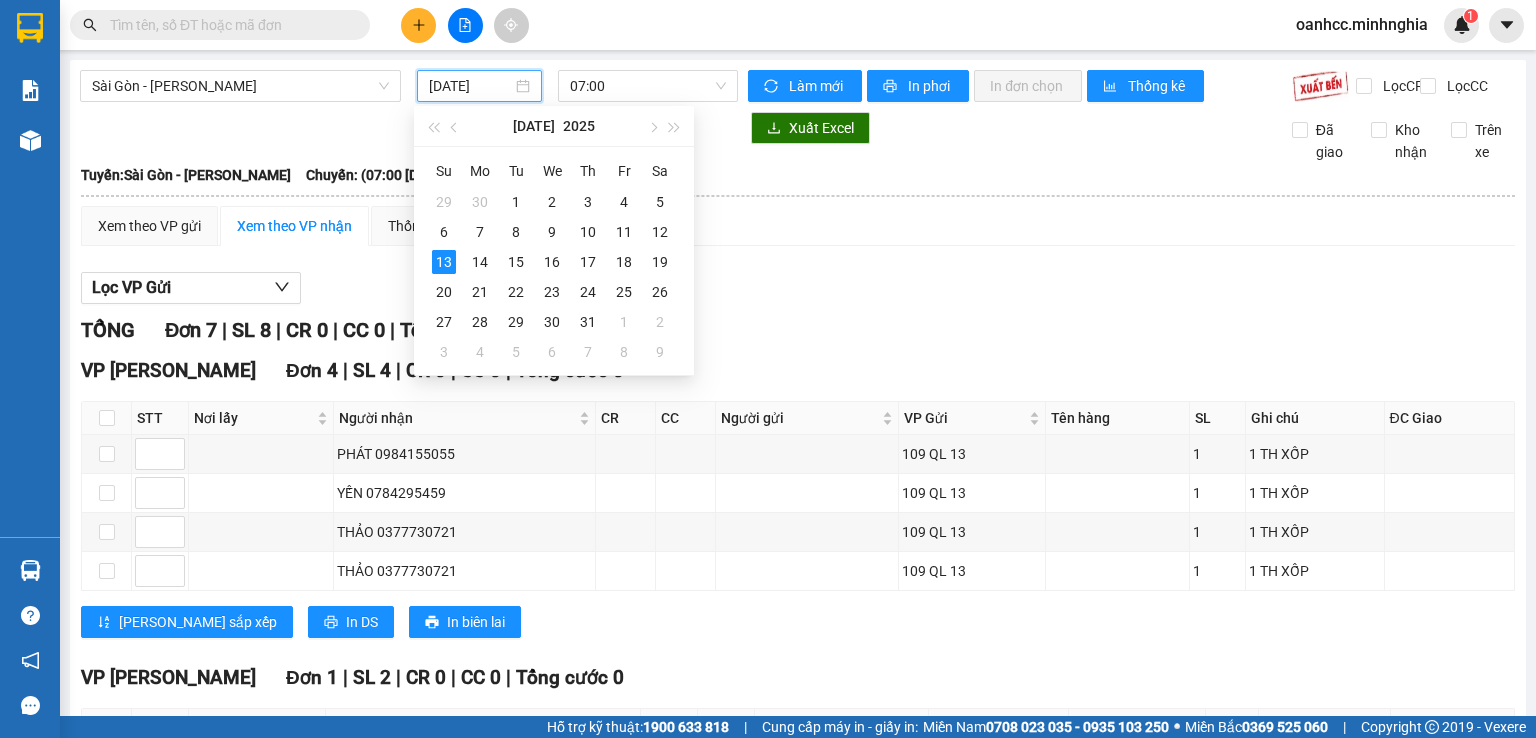 click on "[DATE]" at bounding box center [470, 86] 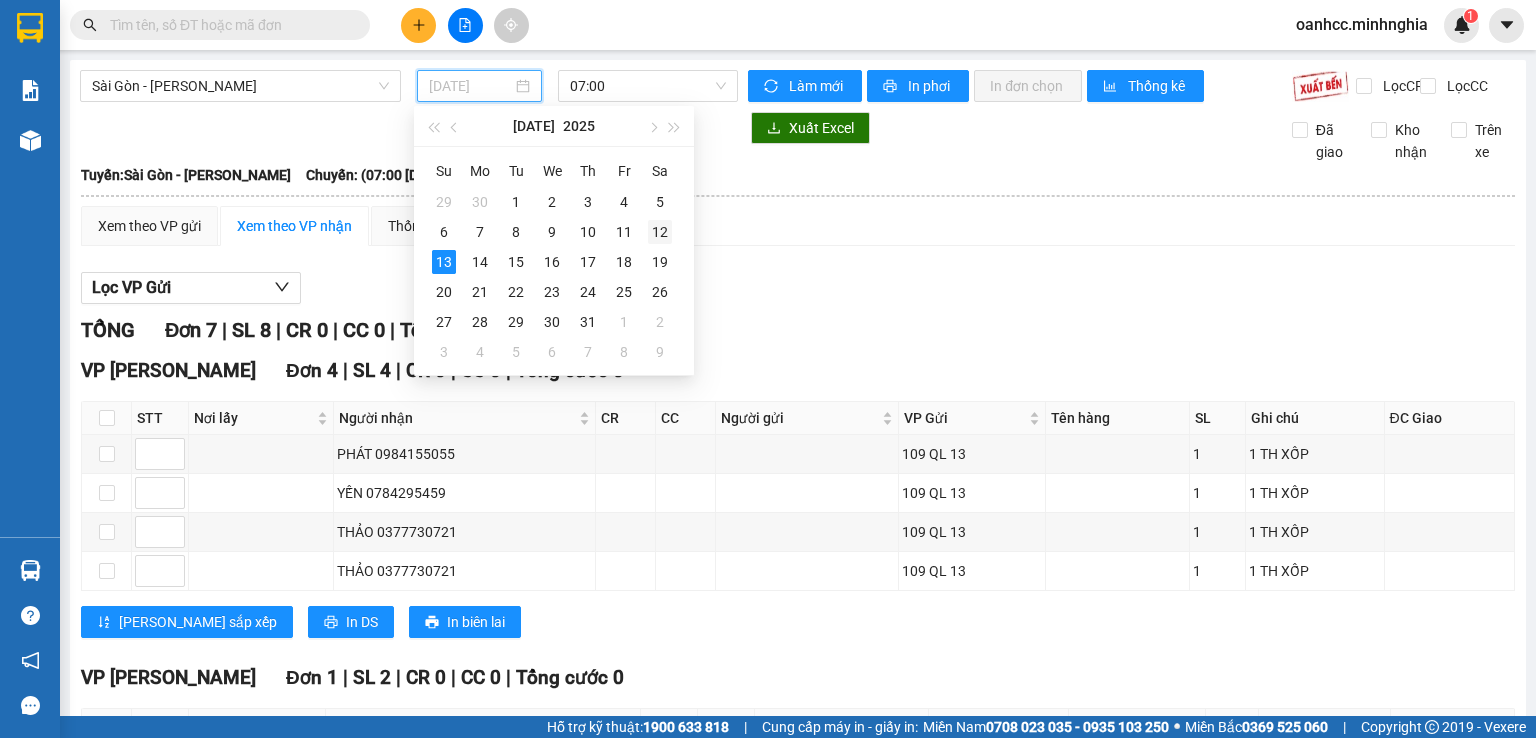 click on "12" at bounding box center [660, 232] 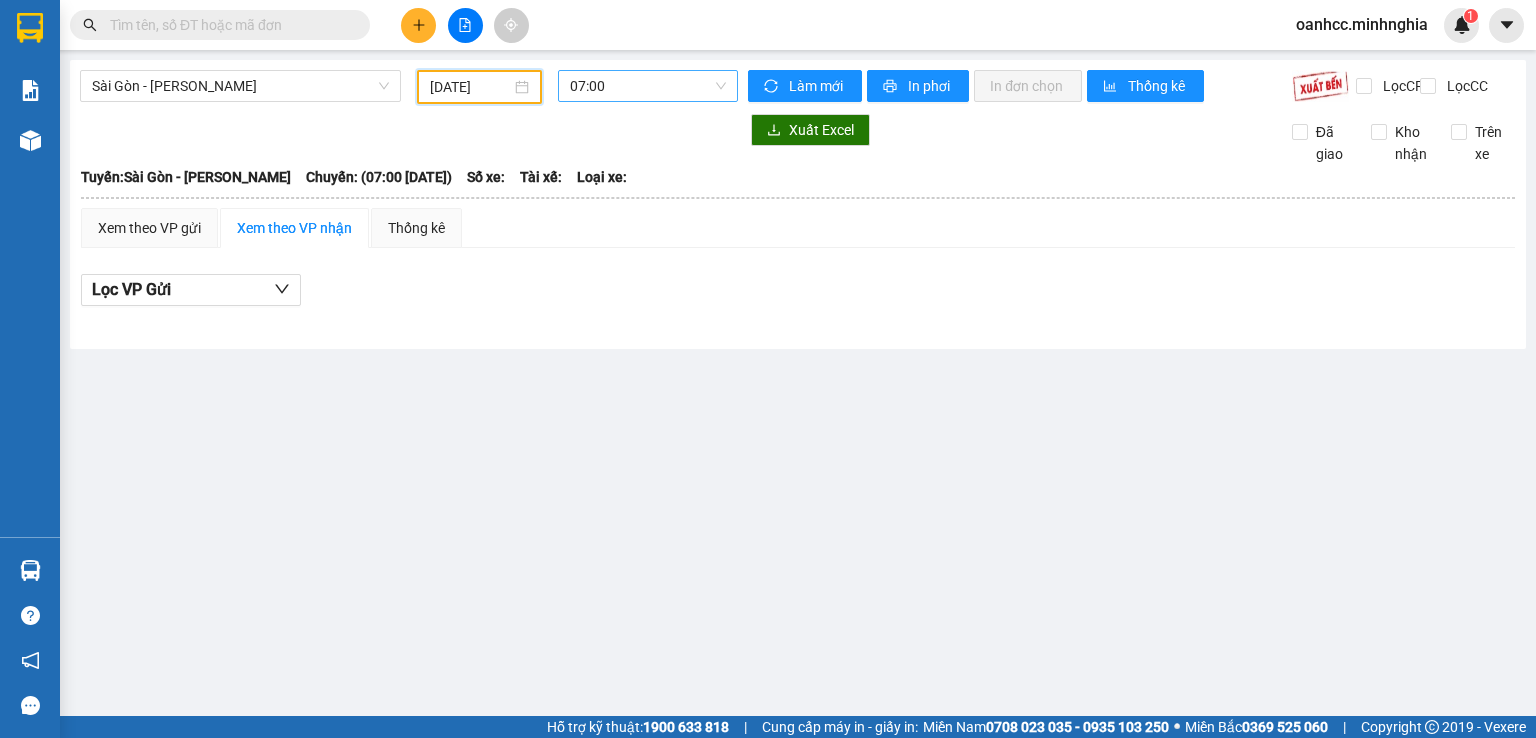 click on "07:00" at bounding box center [648, 86] 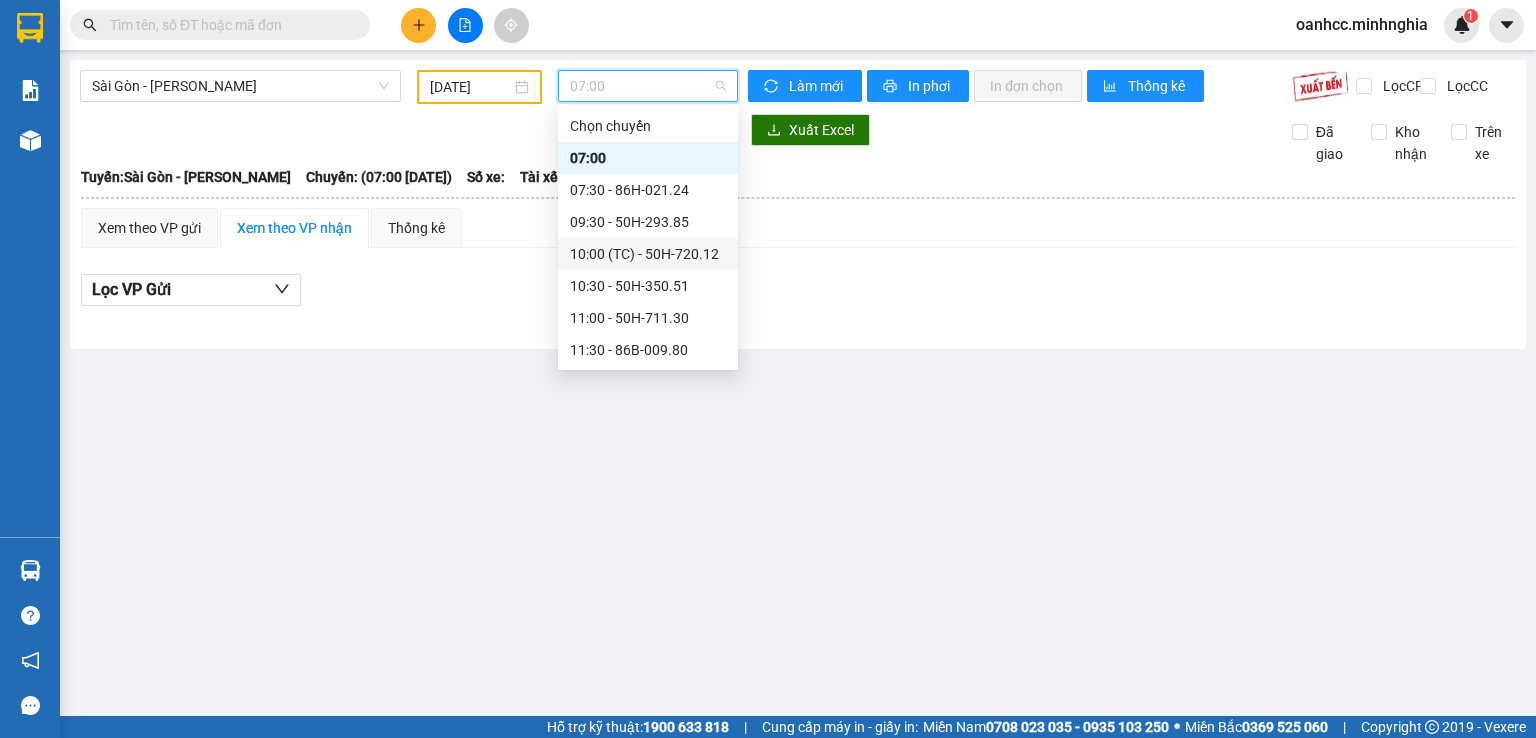 scroll, scrollTop: 288, scrollLeft: 0, axis: vertical 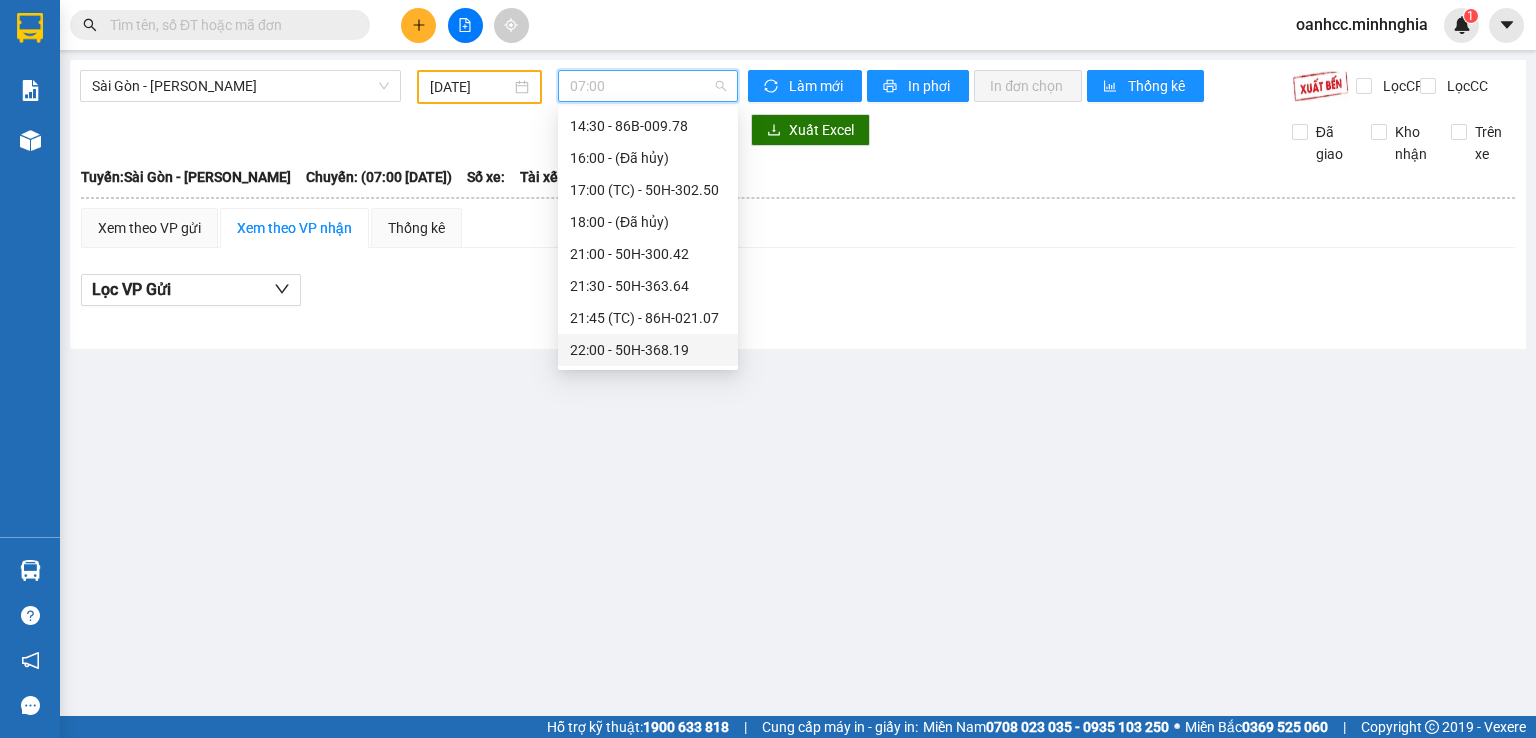 click on "22:00     - 50H-368.19" at bounding box center (648, 350) 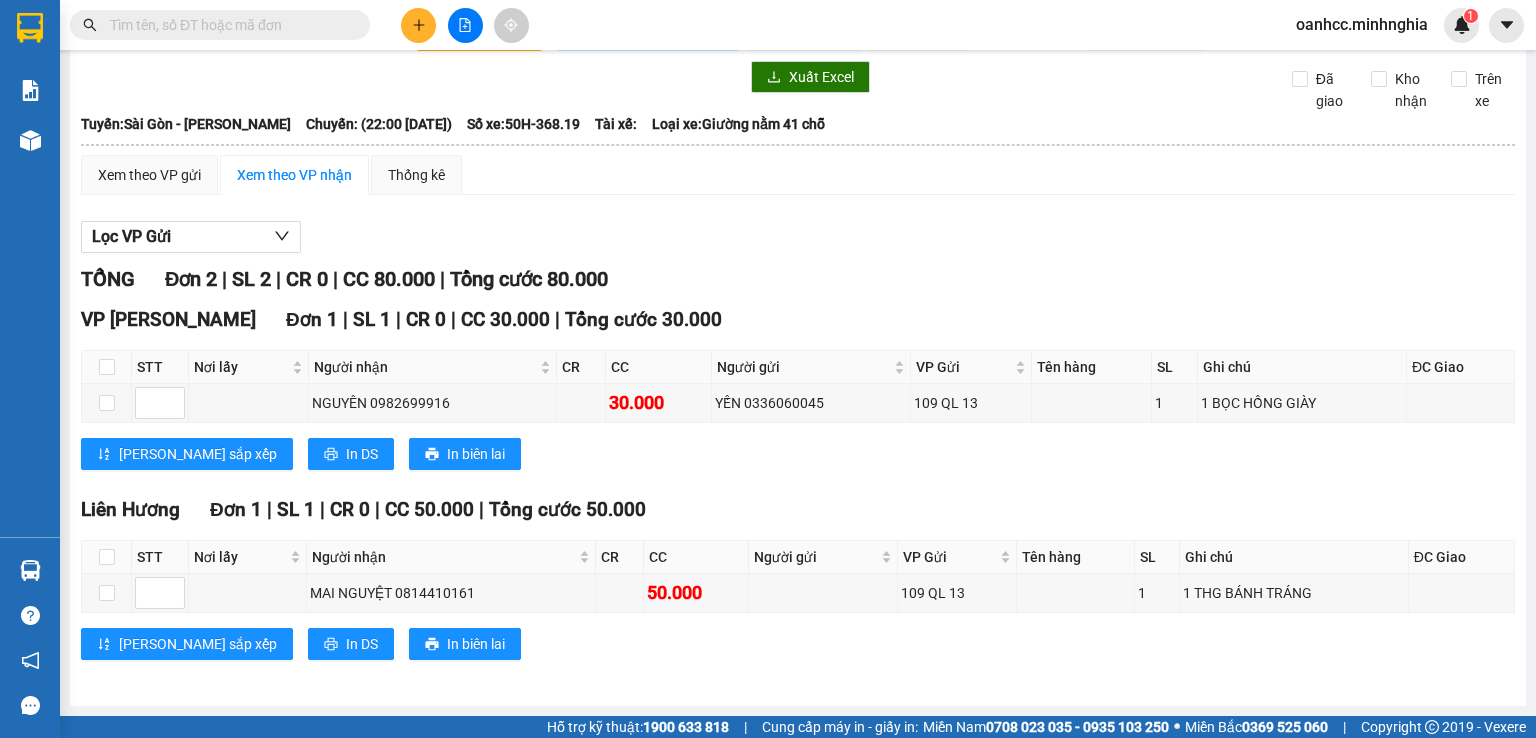 scroll, scrollTop: 0, scrollLeft: 0, axis: both 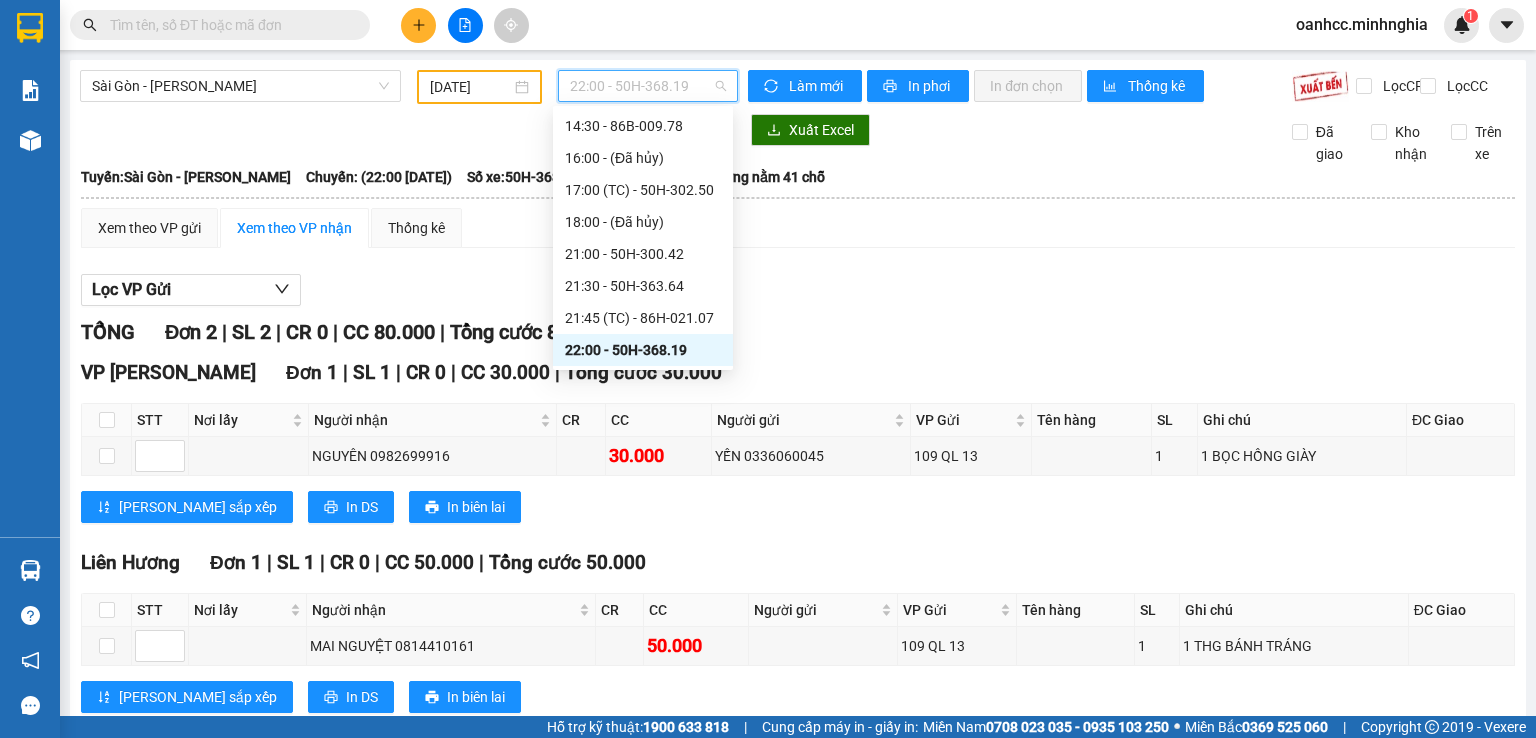 click on "22:00     - 50H-368.19" at bounding box center (648, 86) 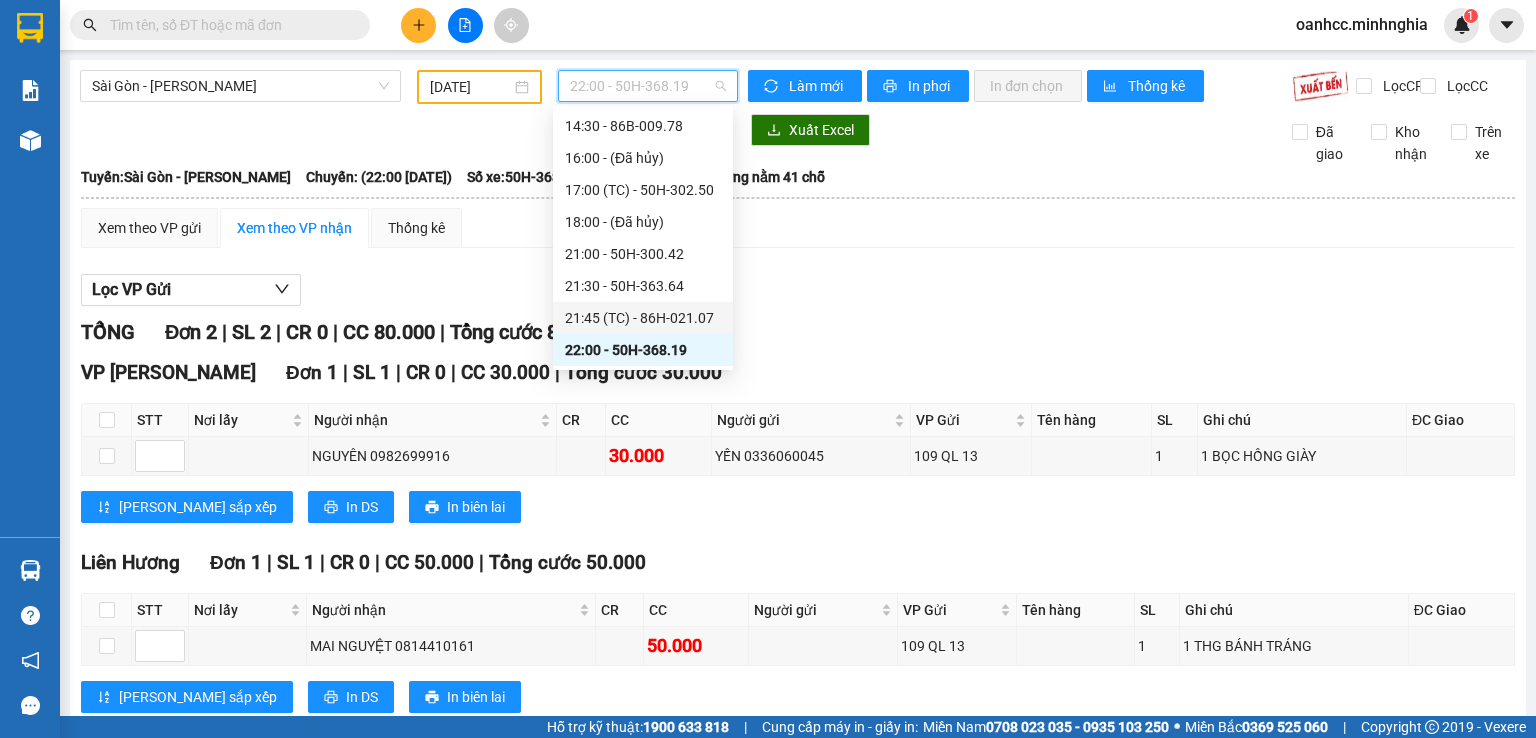 click on "21:45   (TC)   - 86H-021.07" at bounding box center [643, 318] 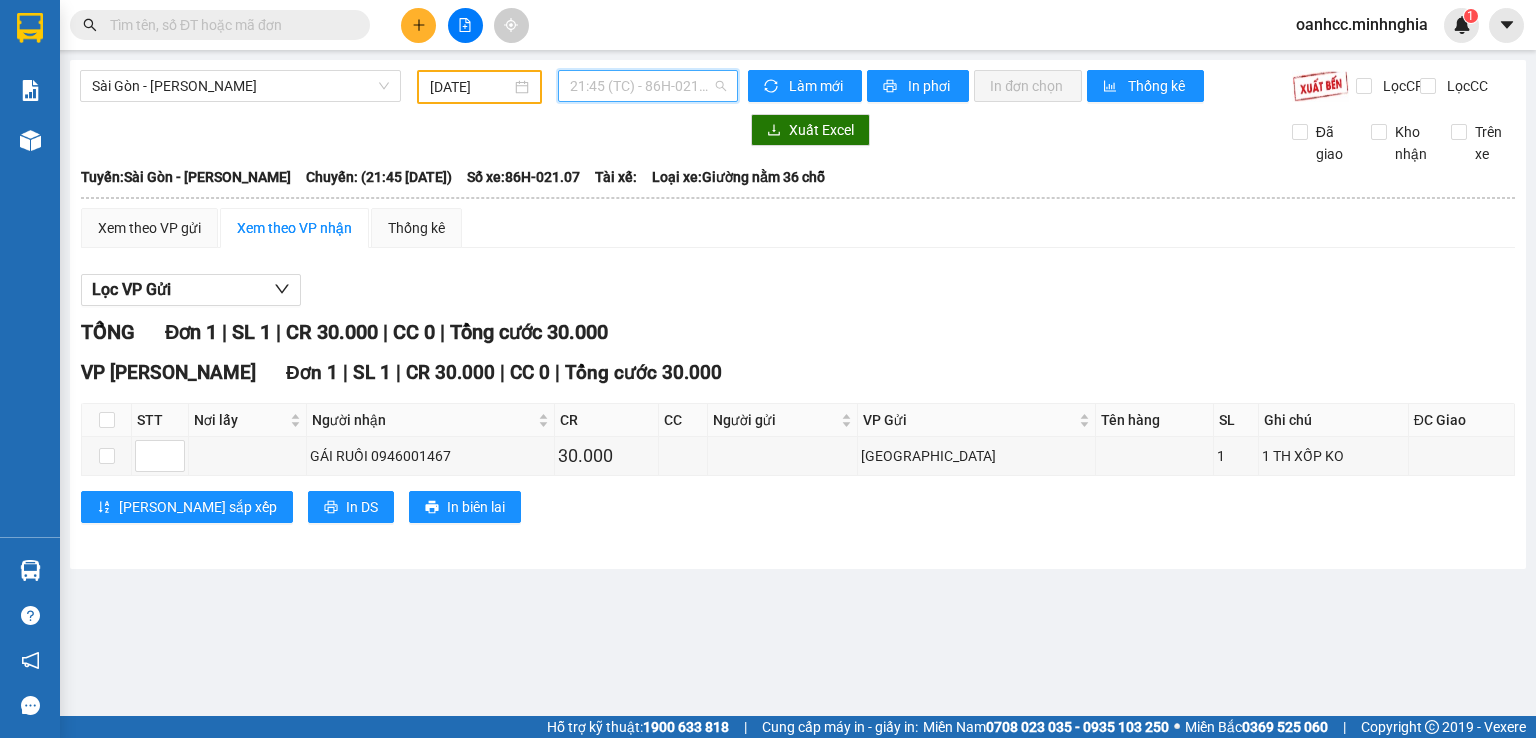 click on "21:45   (TC)   - 86H-021.07" at bounding box center [648, 86] 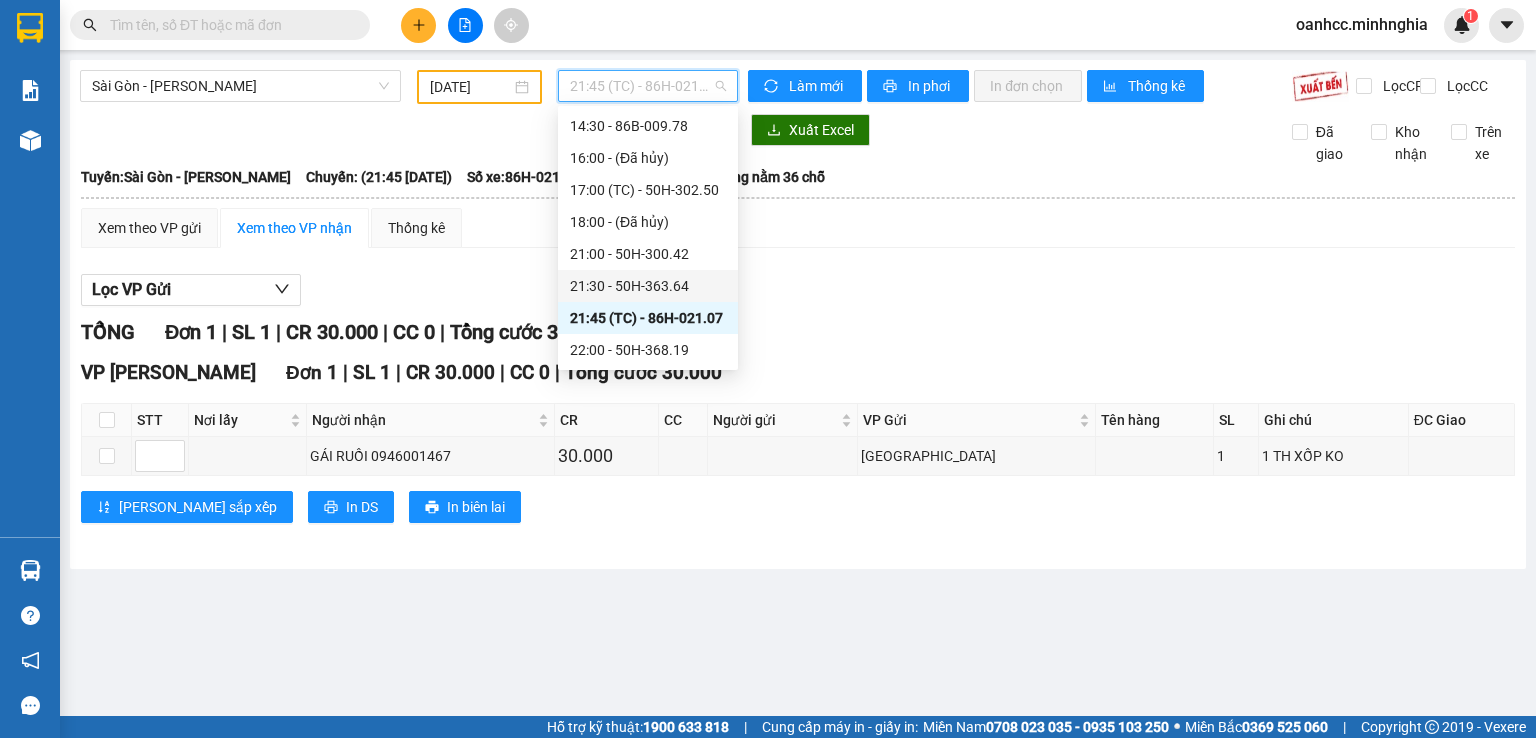 click on "21:30     - 50H-363.64" at bounding box center (648, 286) 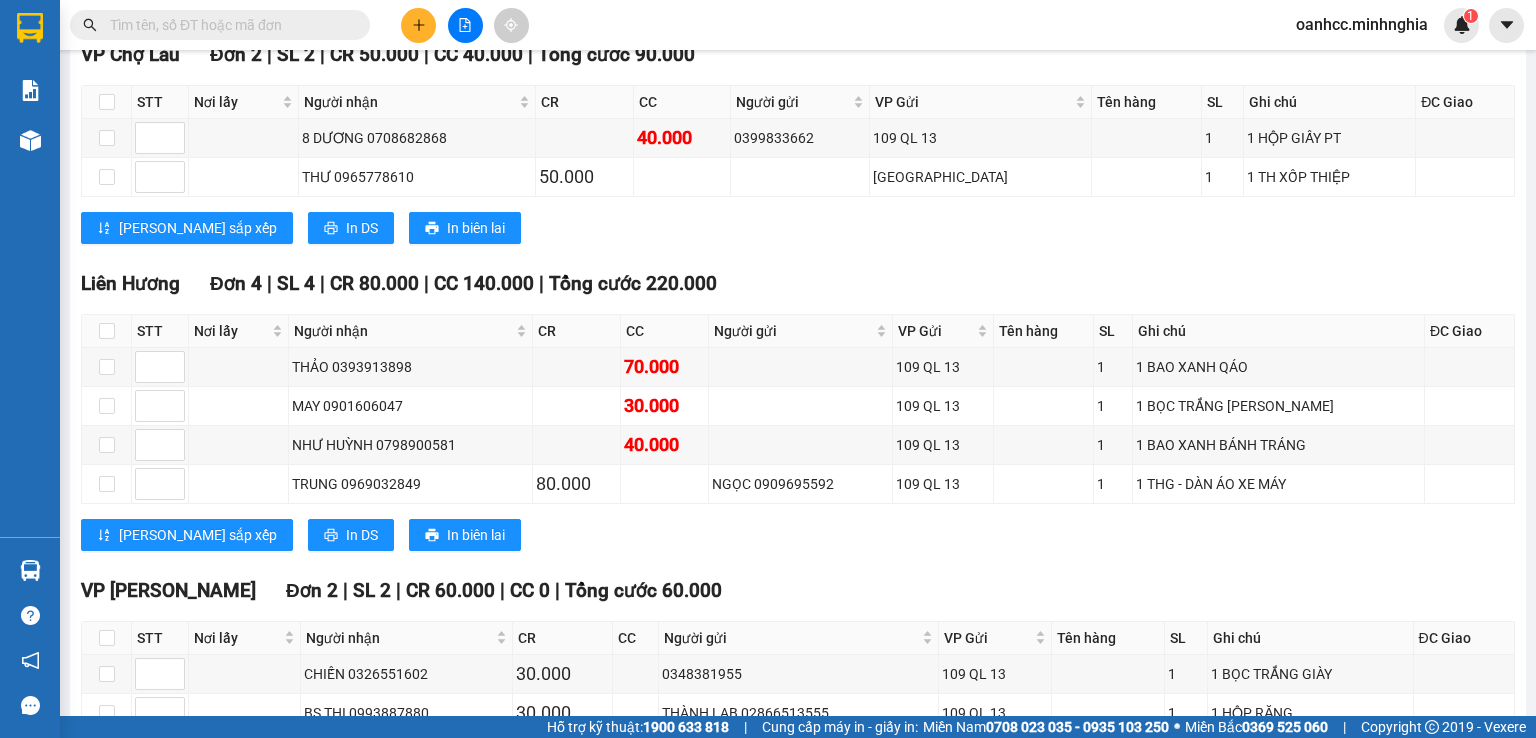 scroll, scrollTop: 0, scrollLeft: 0, axis: both 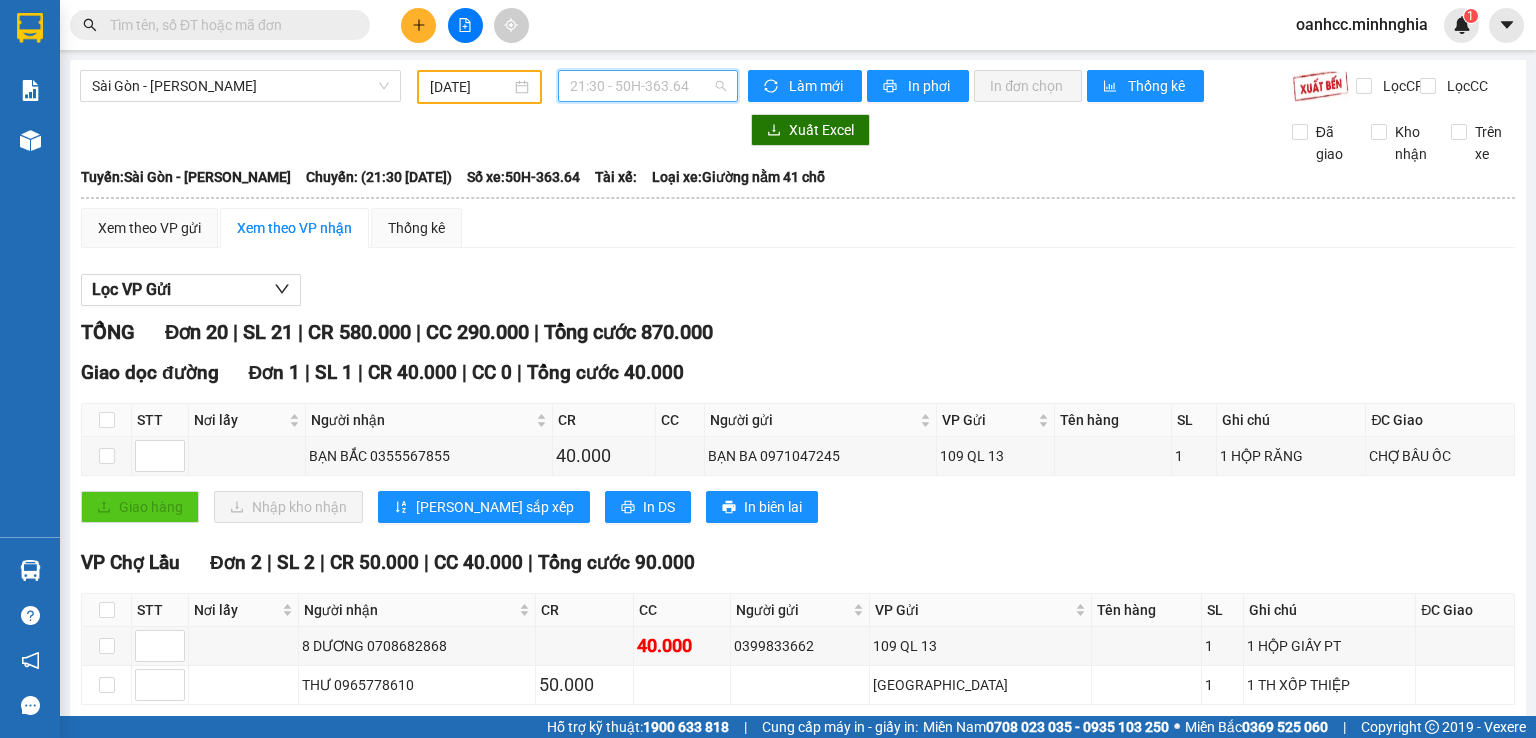 click on "21:30     - 50H-363.64" at bounding box center (648, 86) 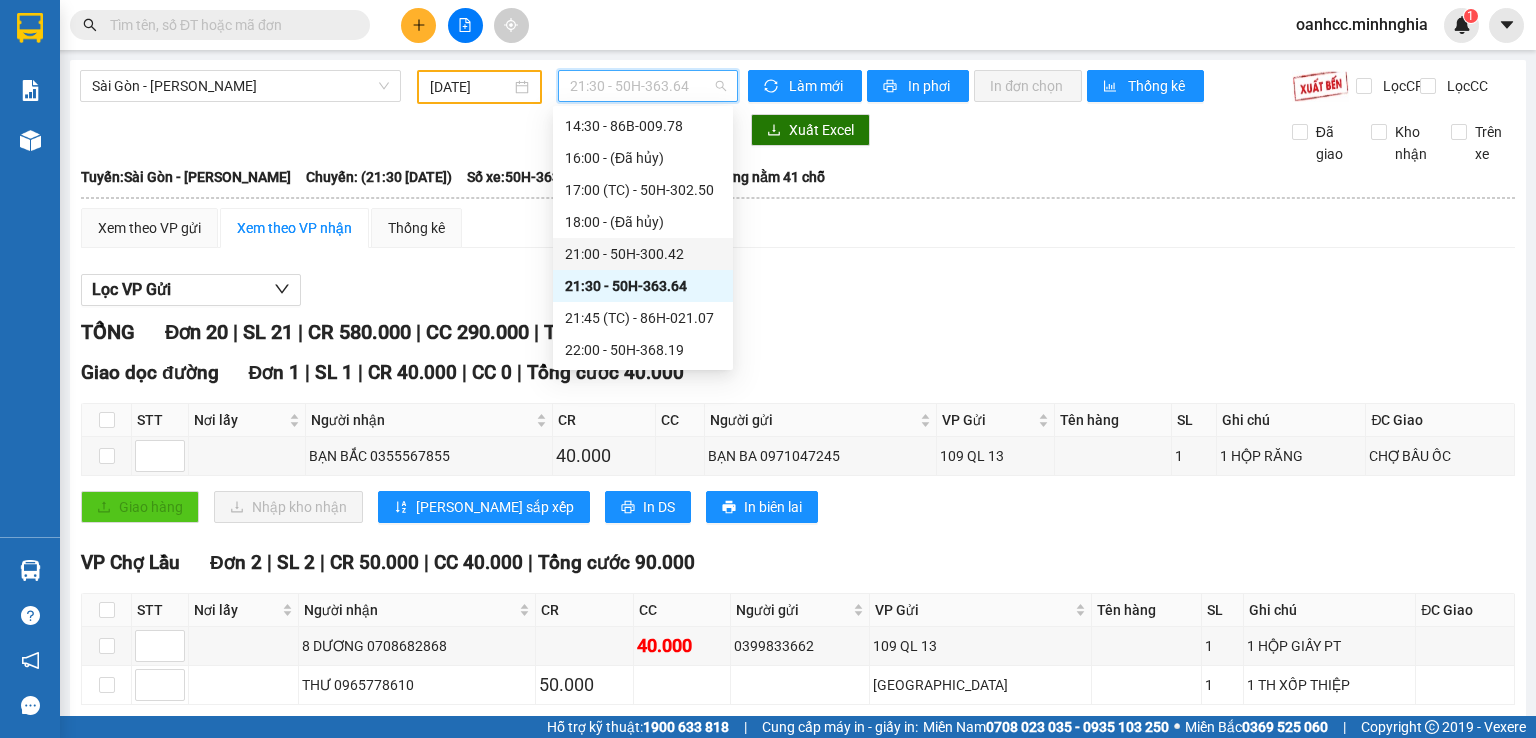 click on "21:00     - 50H-300.42" at bounding box center (643, 254) 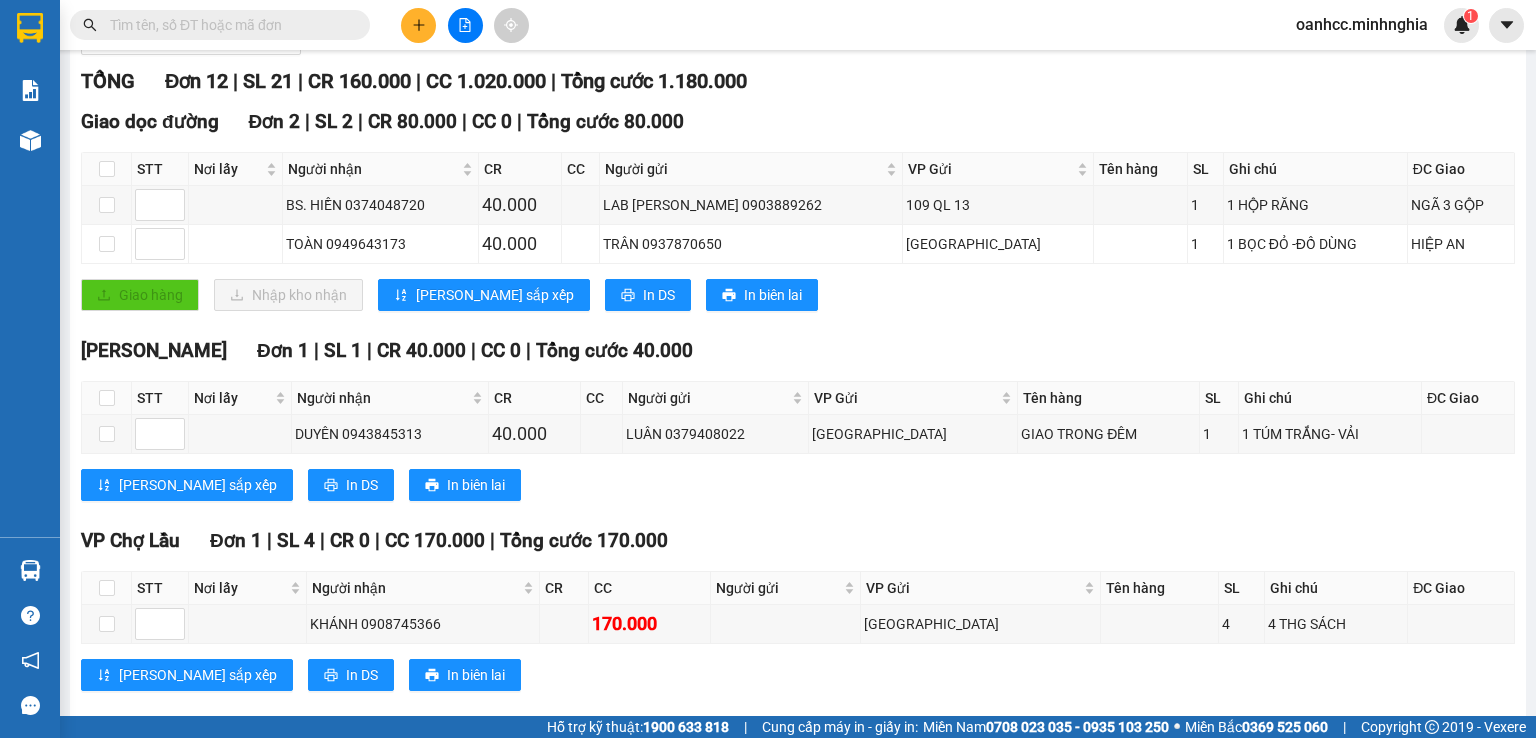 scroll, scrollTop: 0, scrollLeft: 0, axis: both 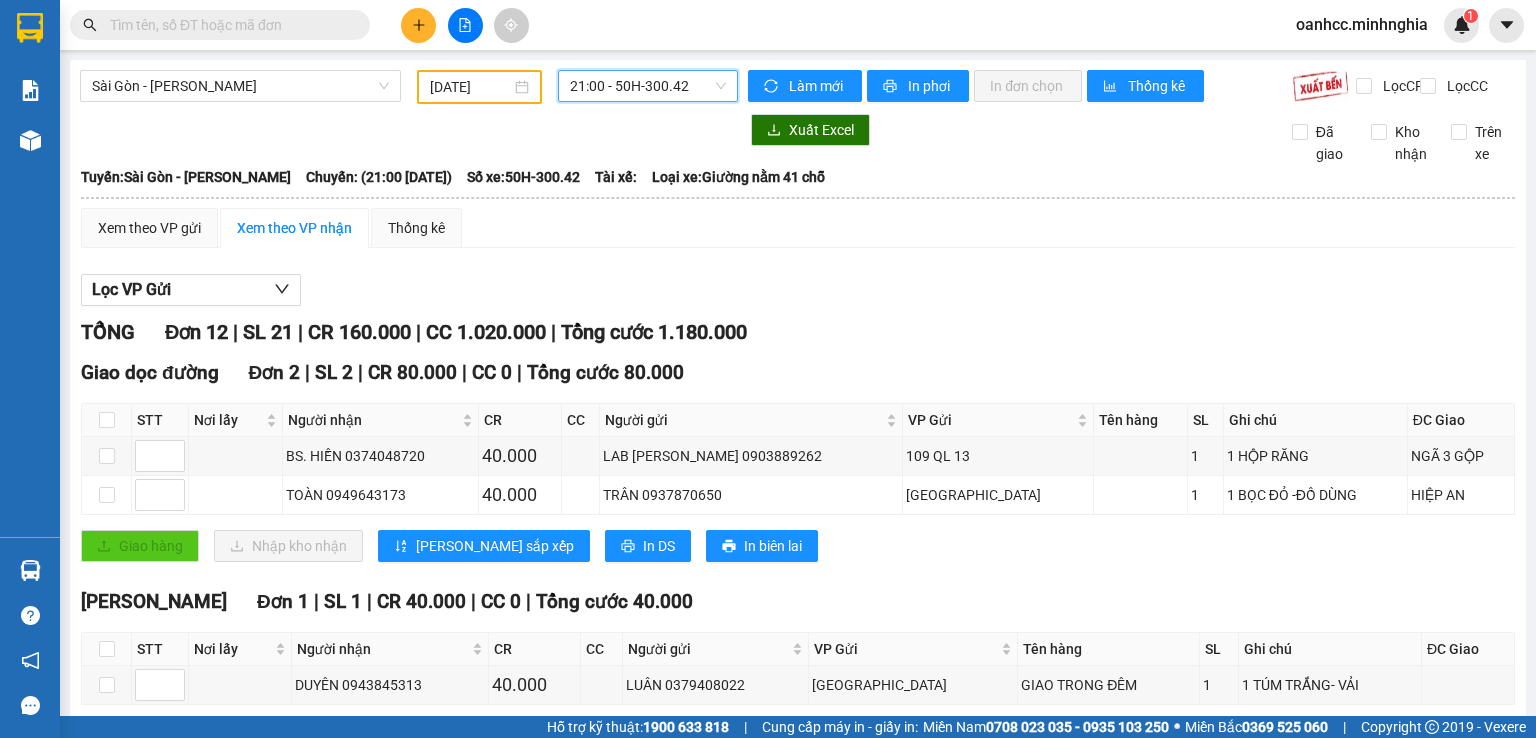 click on "21:00     - 50H-300.42" at bounding box center (648, 86) 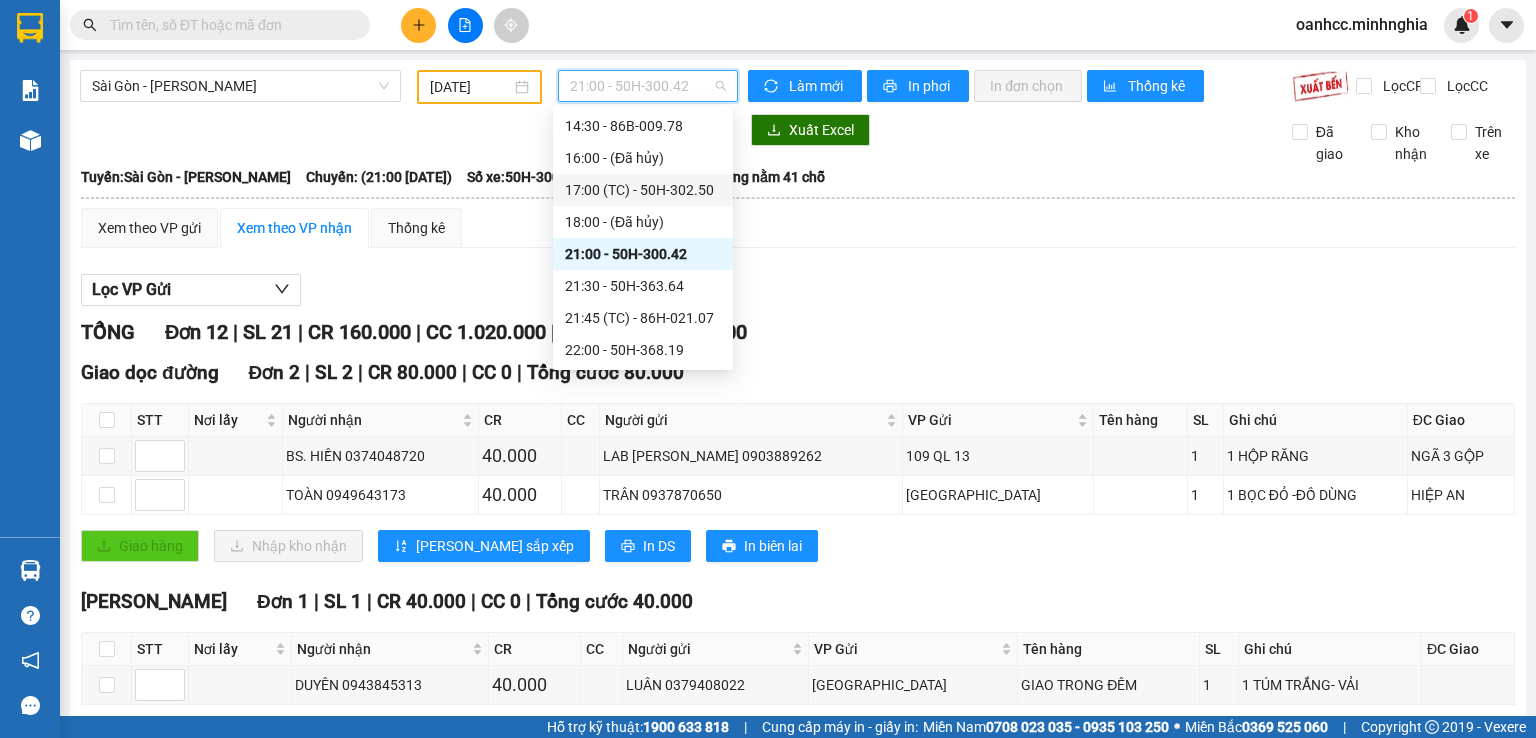 click on "17:00   (TC)   - 50H-302.50" at bounding box center [643, 190] 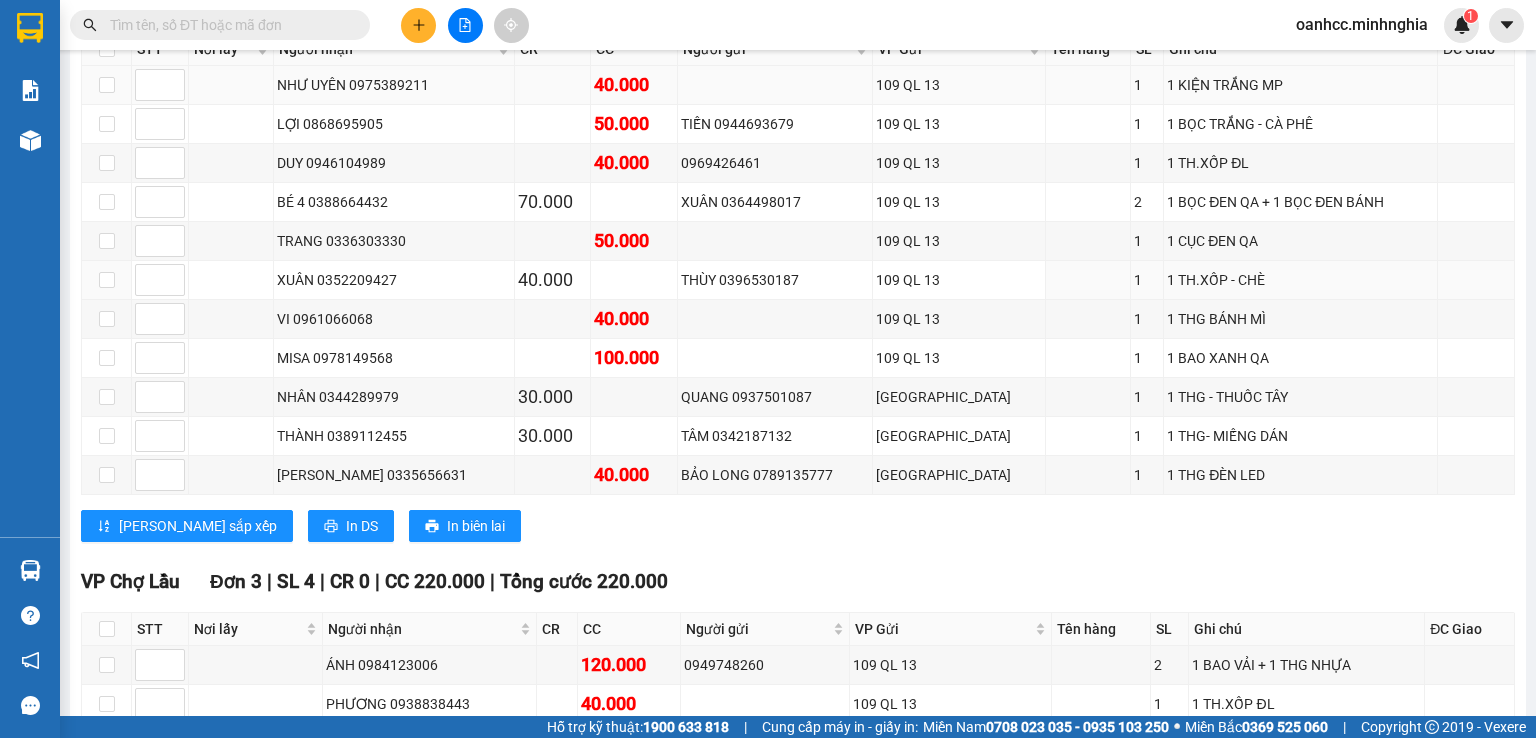 scroll, scrollTop: 1000, scrollLeft: 0, axis: vertical 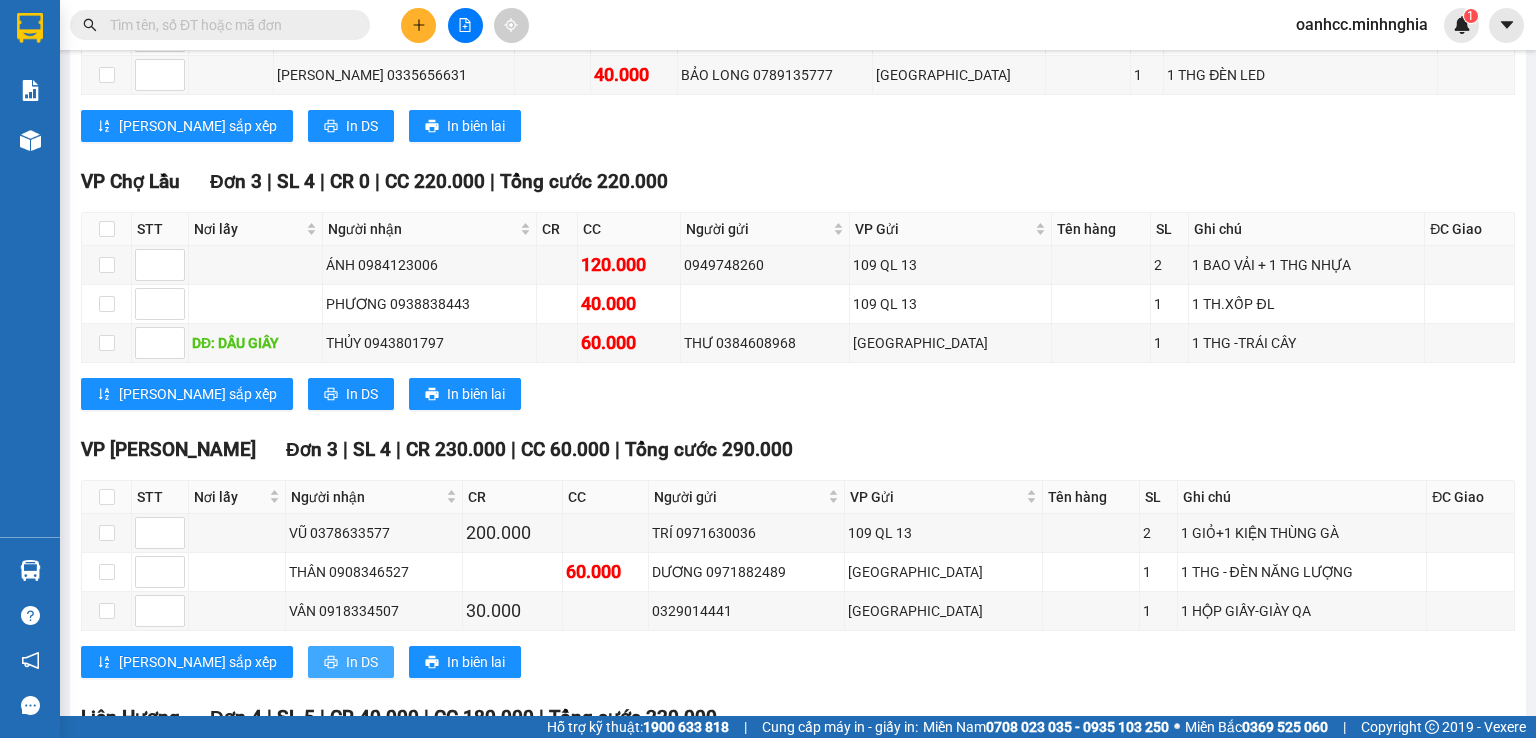 click on "In DS" at bounding box center [362, 662] 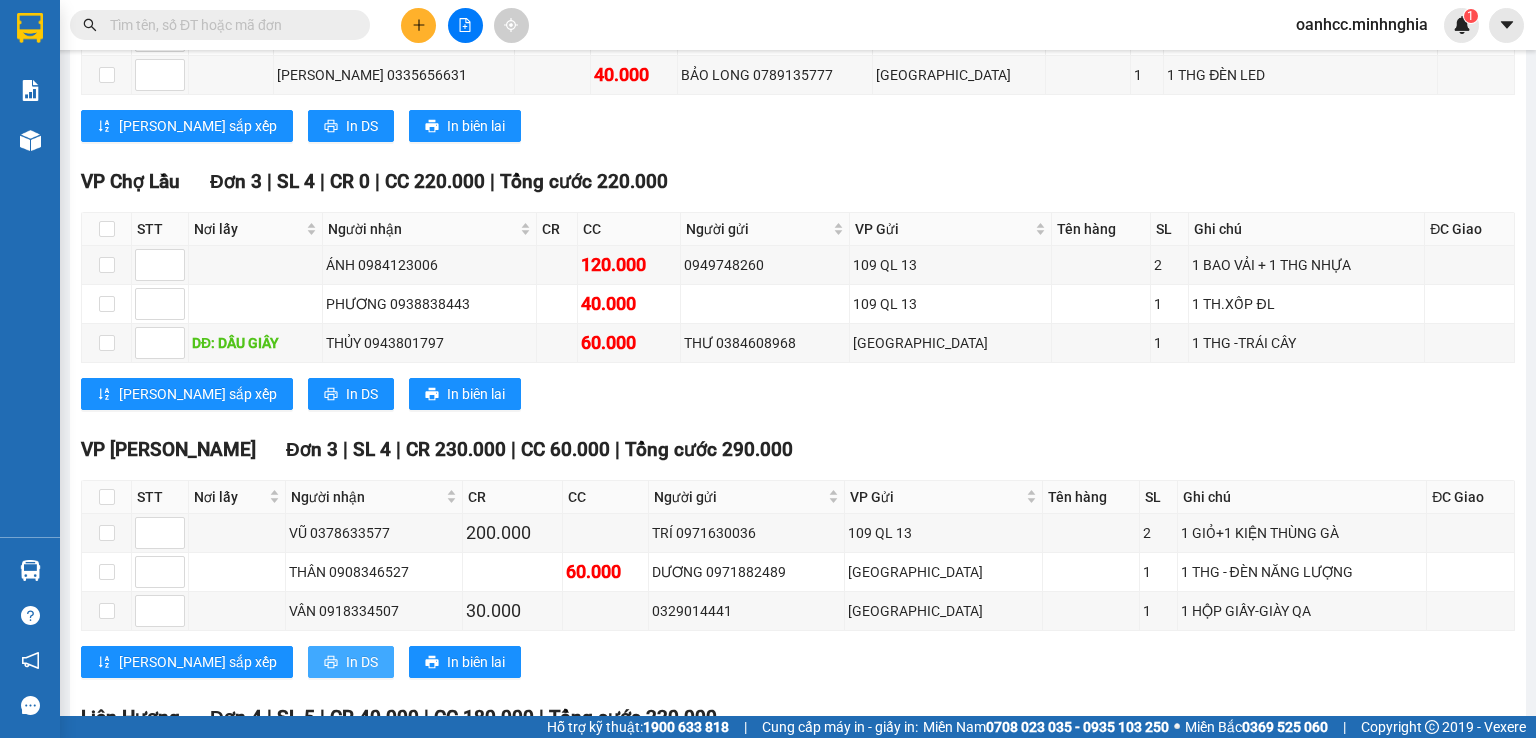scroll, scrollTop: 0, scrollLeft: 0, axis: both 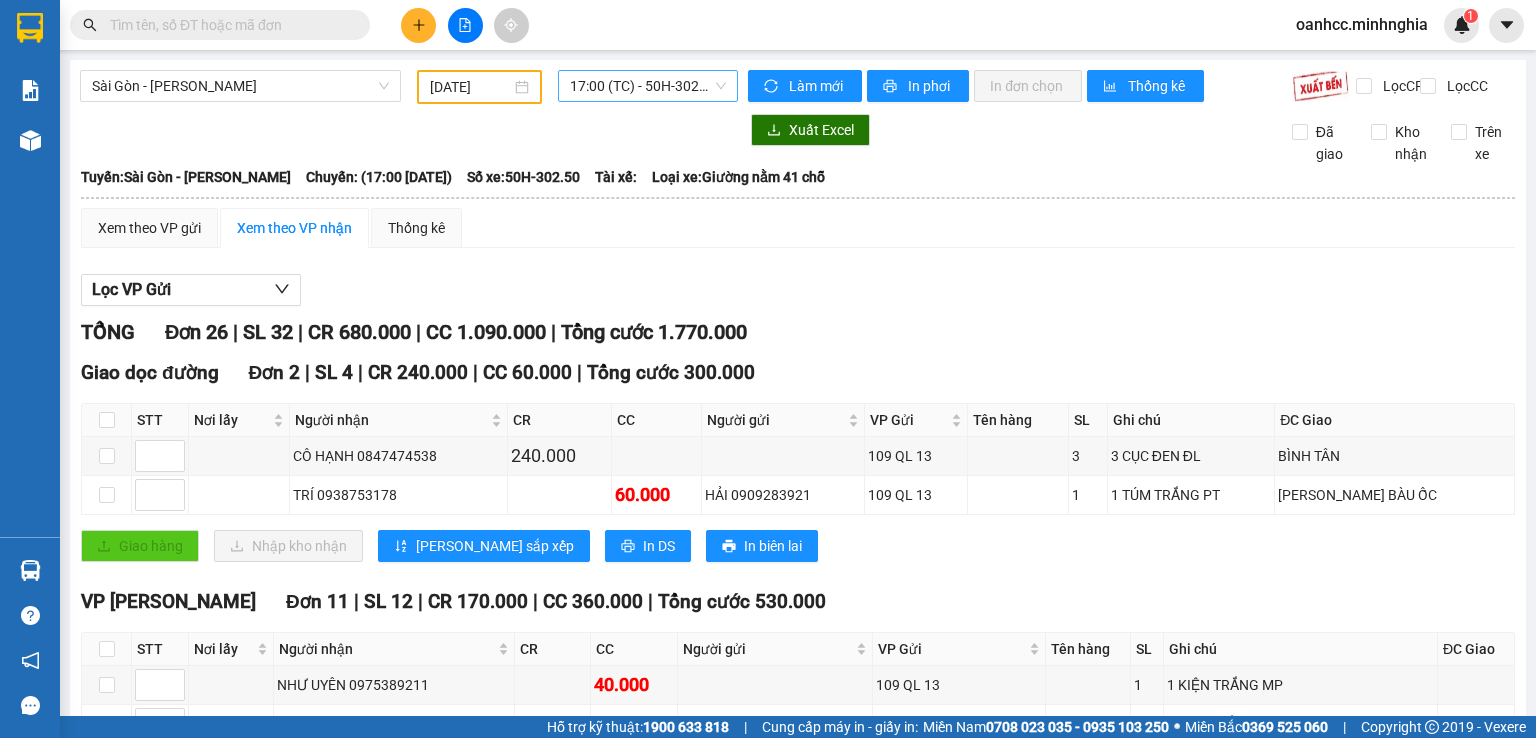 click on "17:00   (TC)   - 50H-302.50" at bounding box center (648, 86) 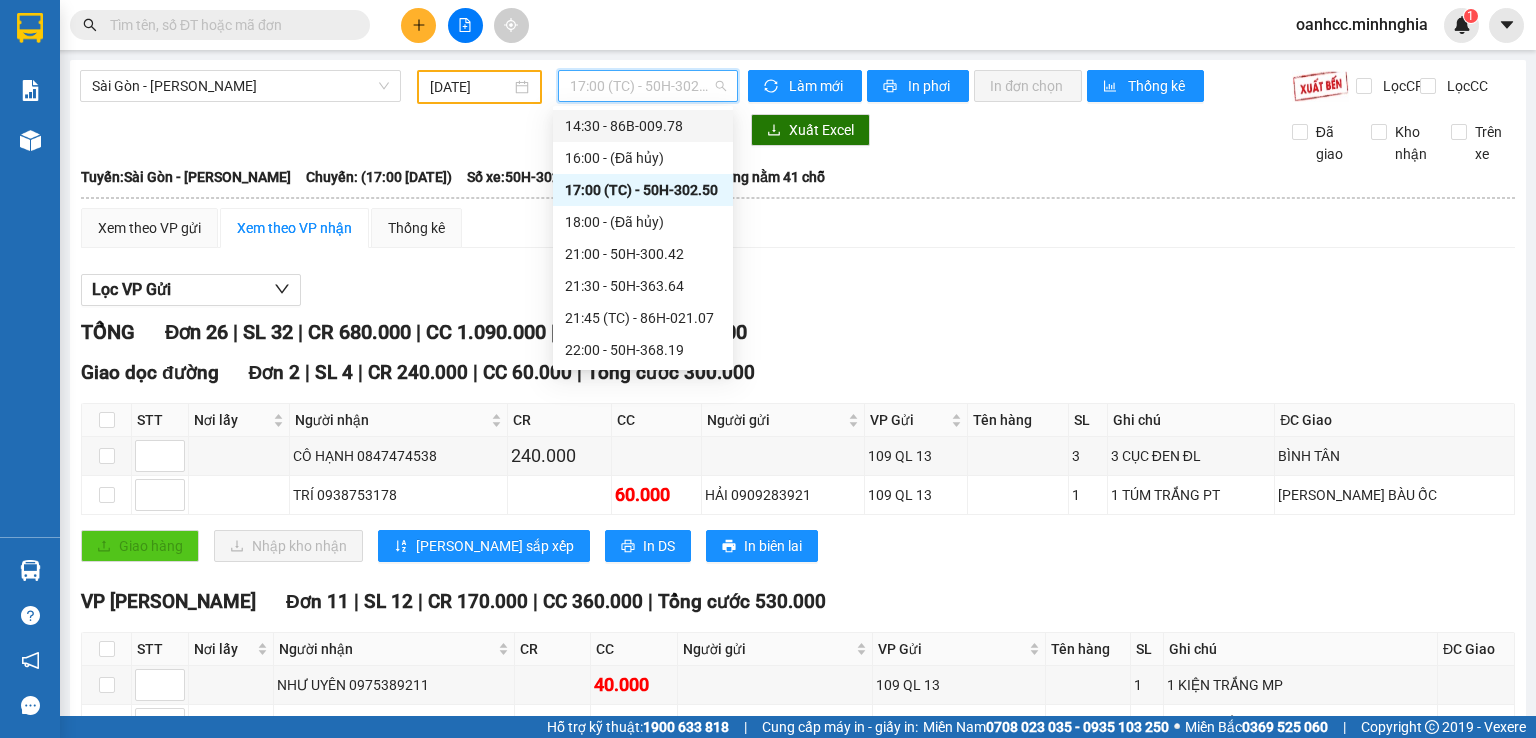 click on "14:30     - 86B-009.78" at bounding box center [643, 126] 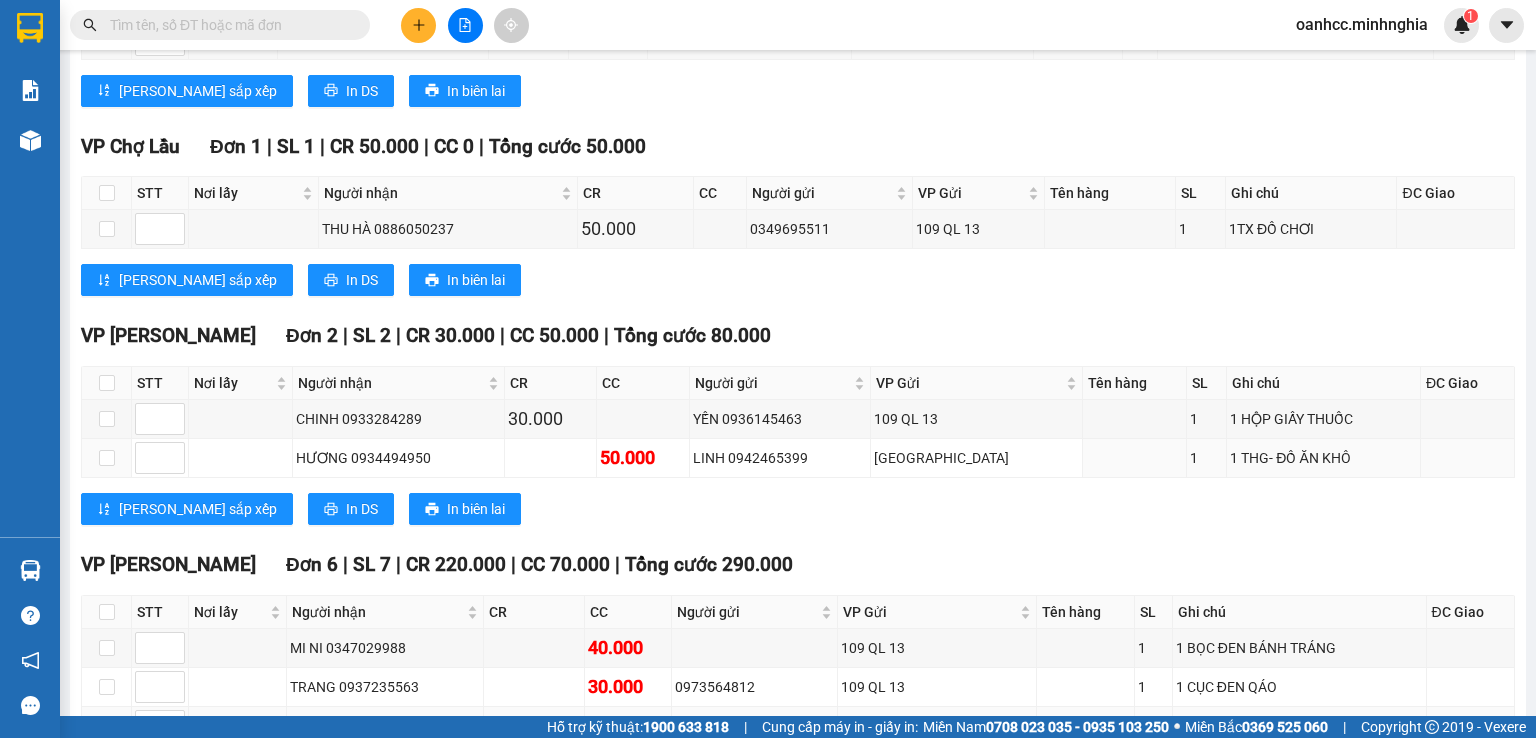 scroll, scrollTop: 2000, scrollLeft: 0, axis: vertical 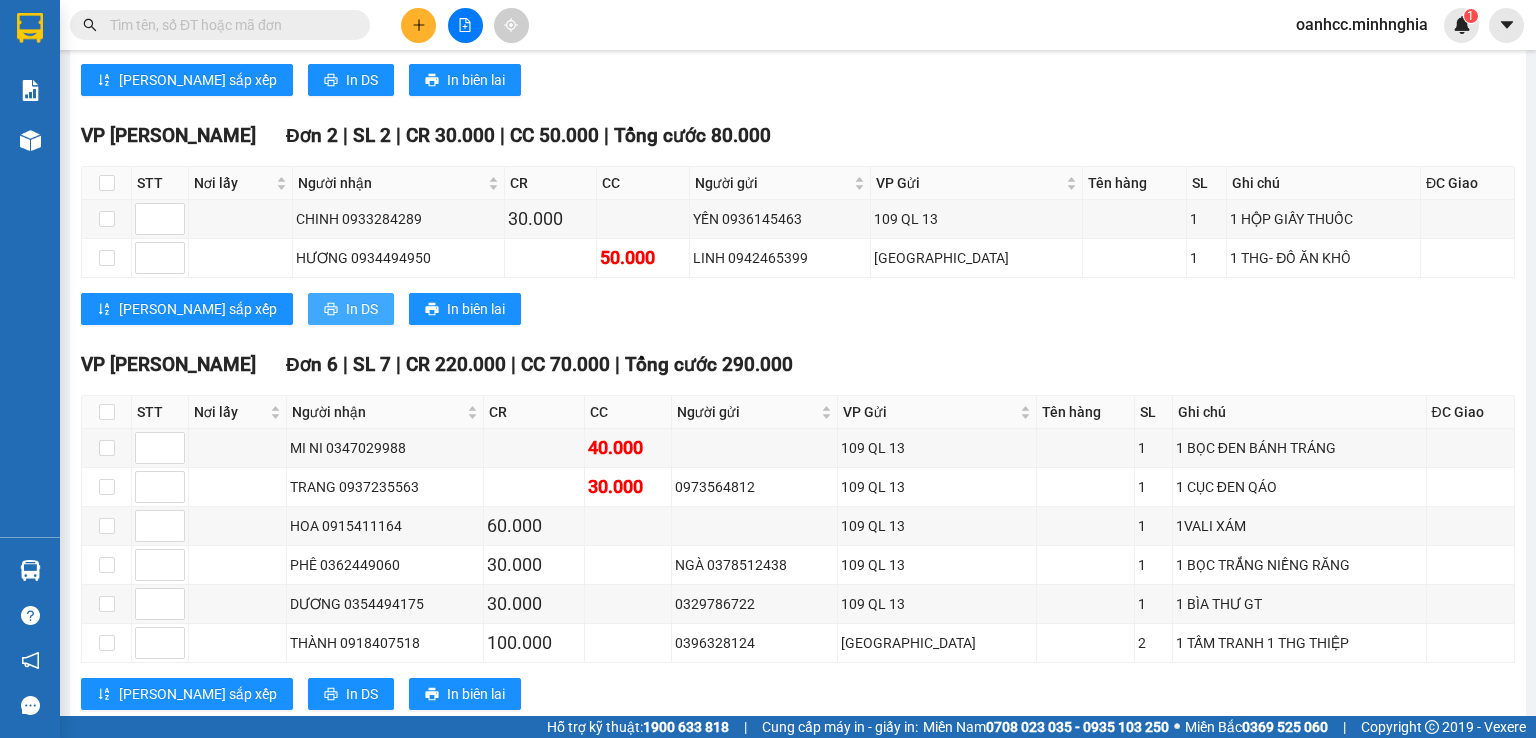 click on "In DS" at bounding box center (362, 309) 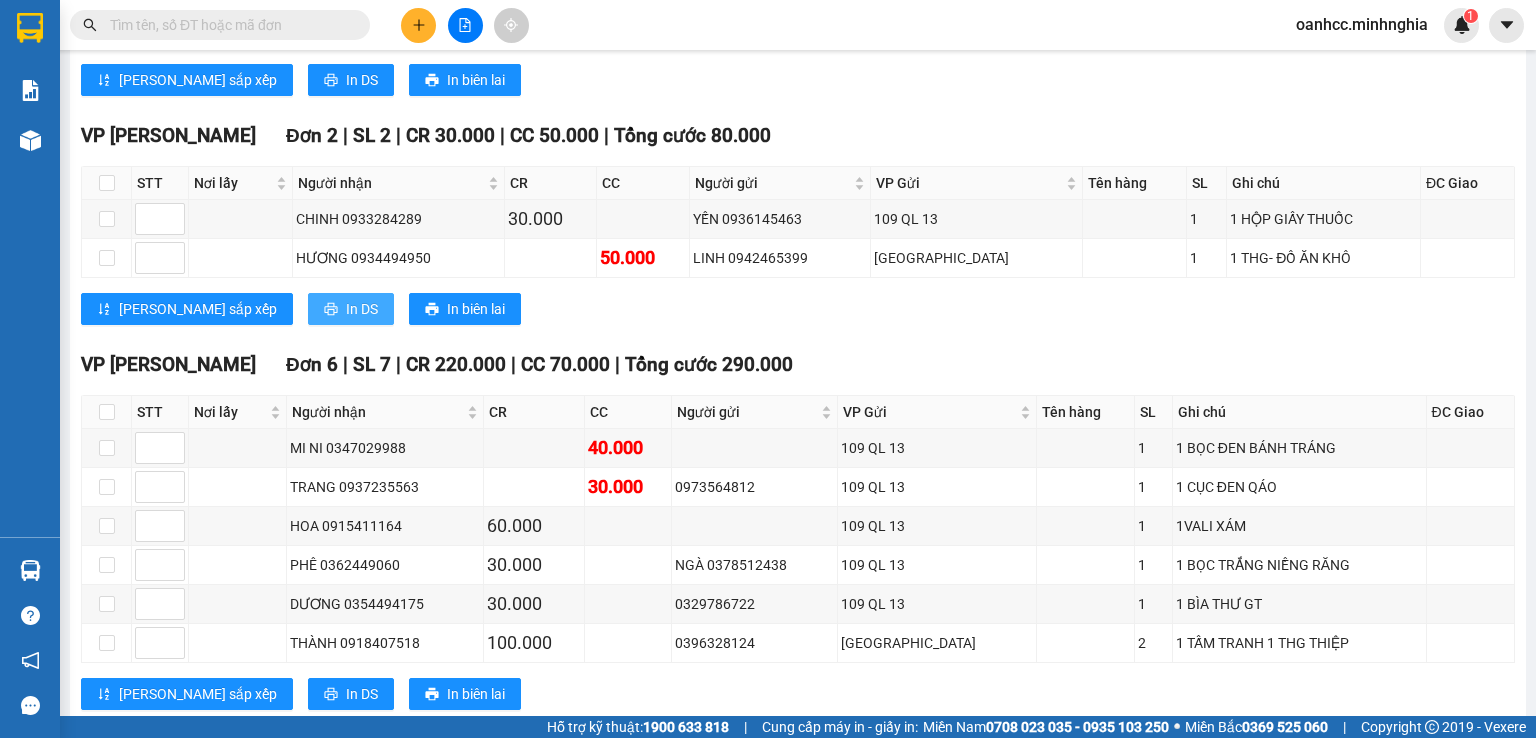 scroll, scrollTop: 0, scrollLeft: 0, axis: both 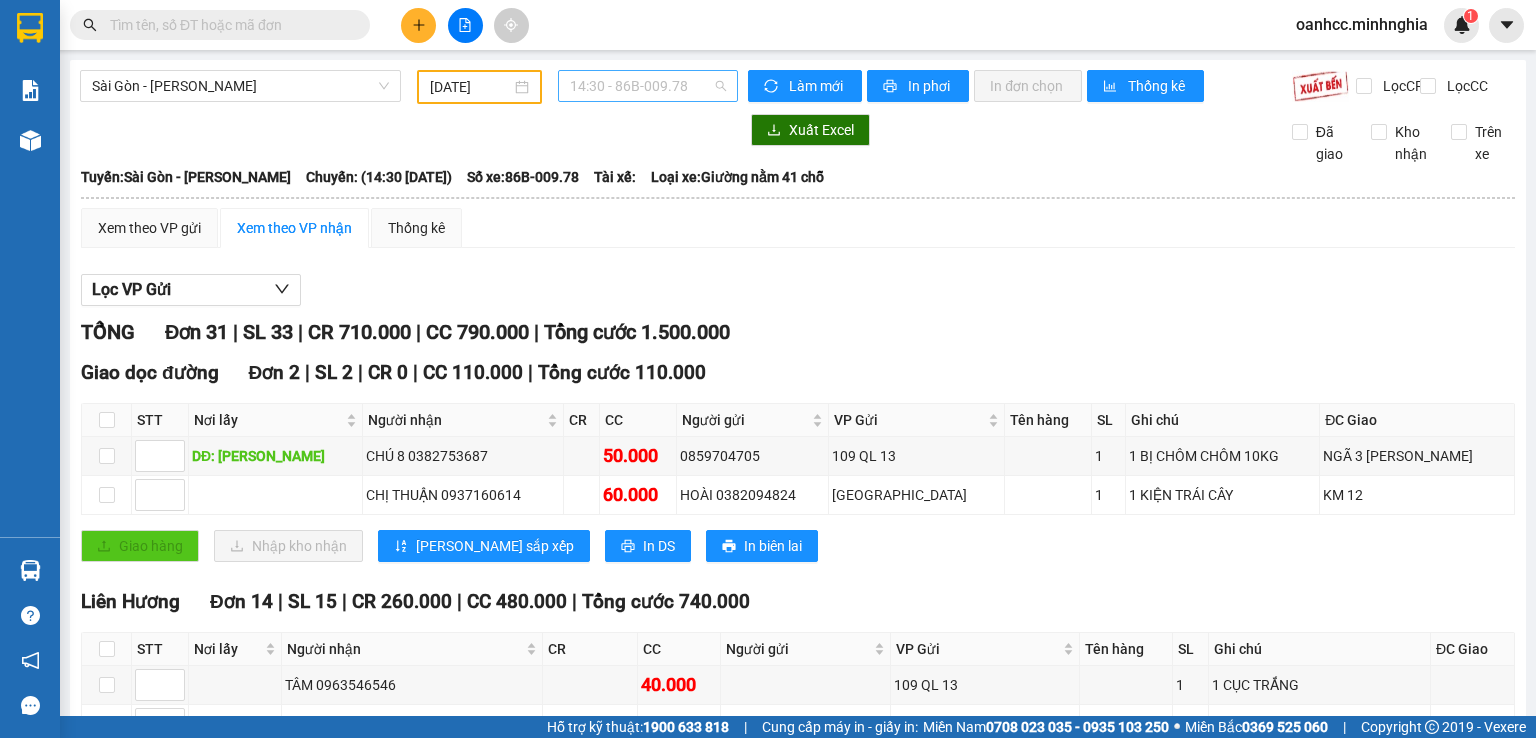 click on "14:30     - 86B-009.78" at bounding box center [648, 86] 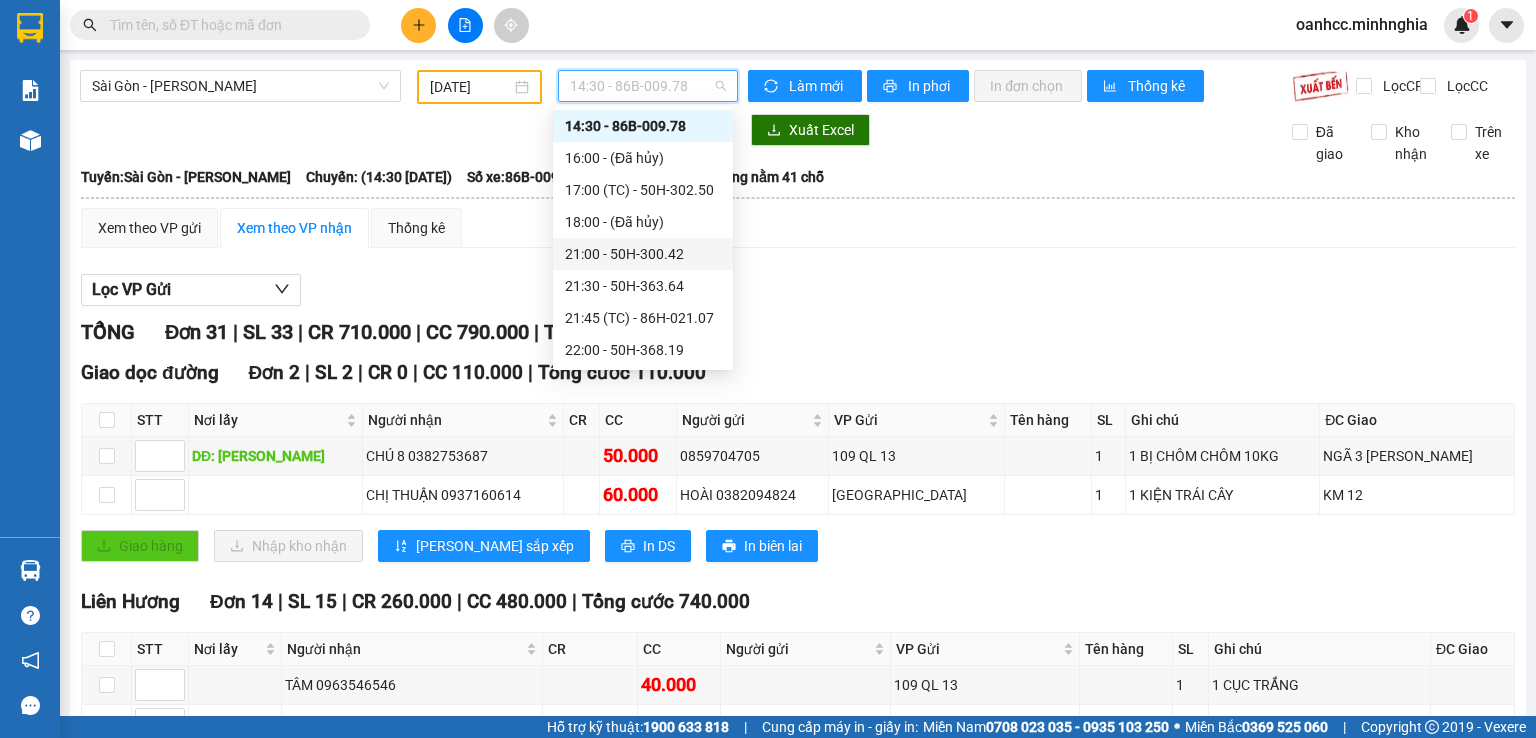 scroll, scrollTop: 88, scrollLeft: 0, axis: vertical 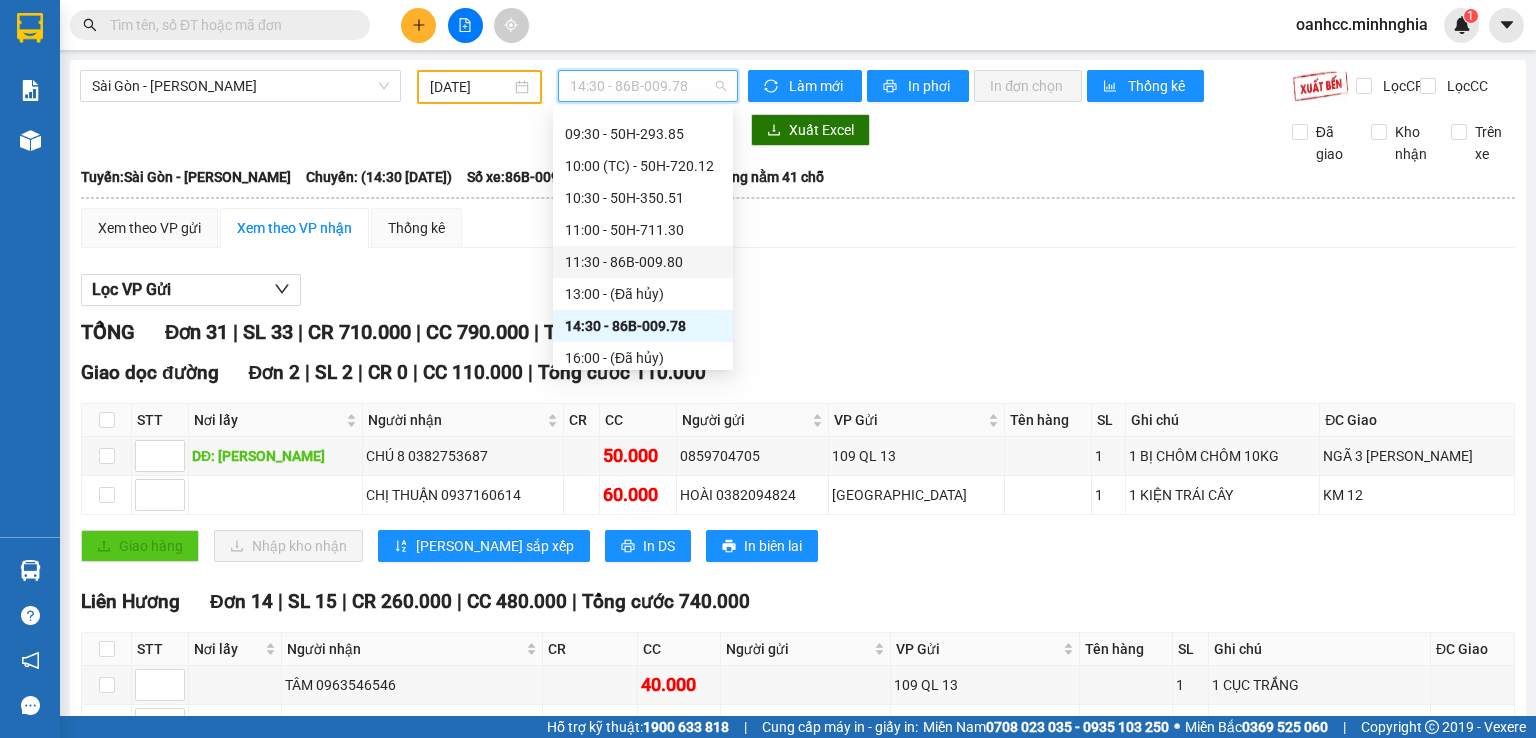 click on "11:30     - 86B-009.80" at bounding box center [643, 262] 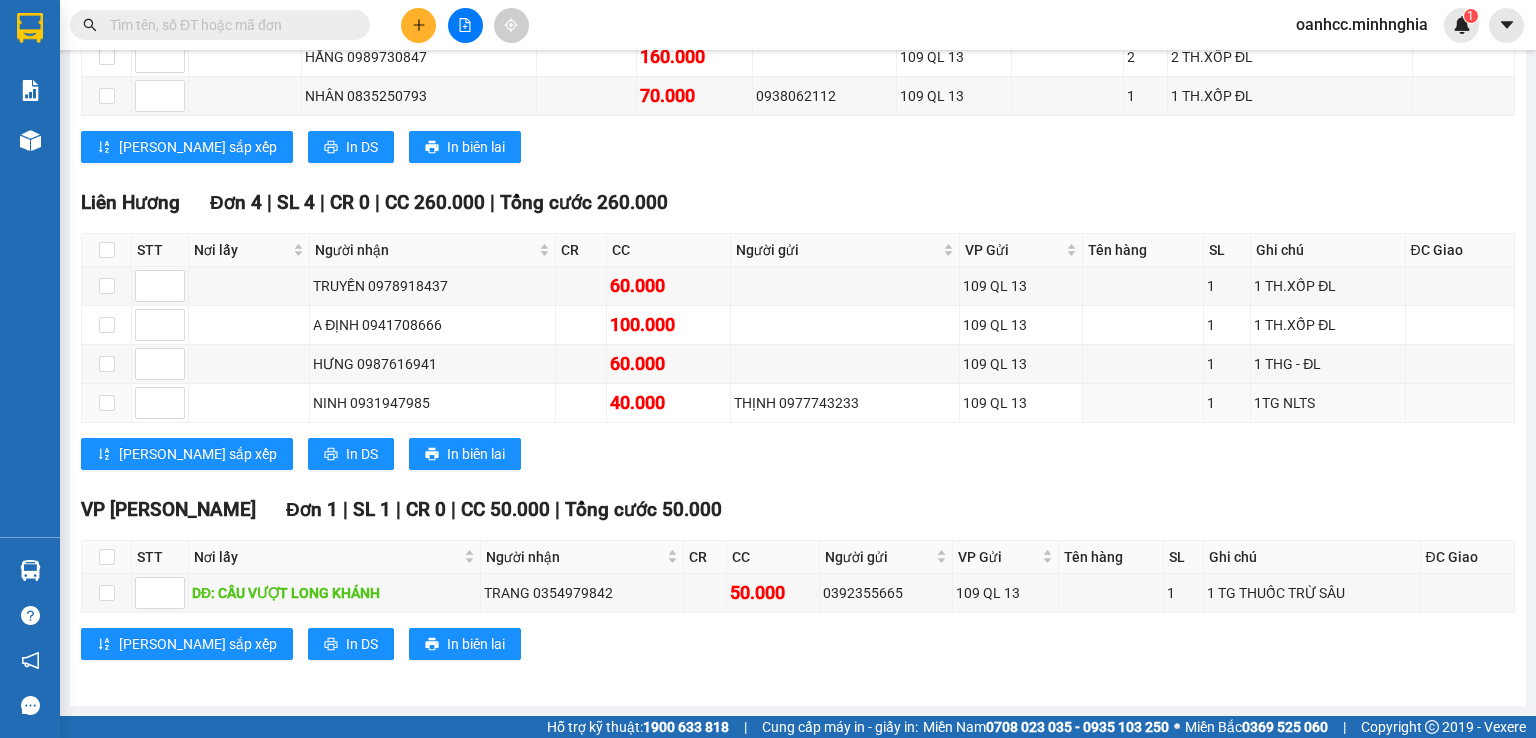 scroll, scrollTop: 0, scrollLeft: 0, axis: both 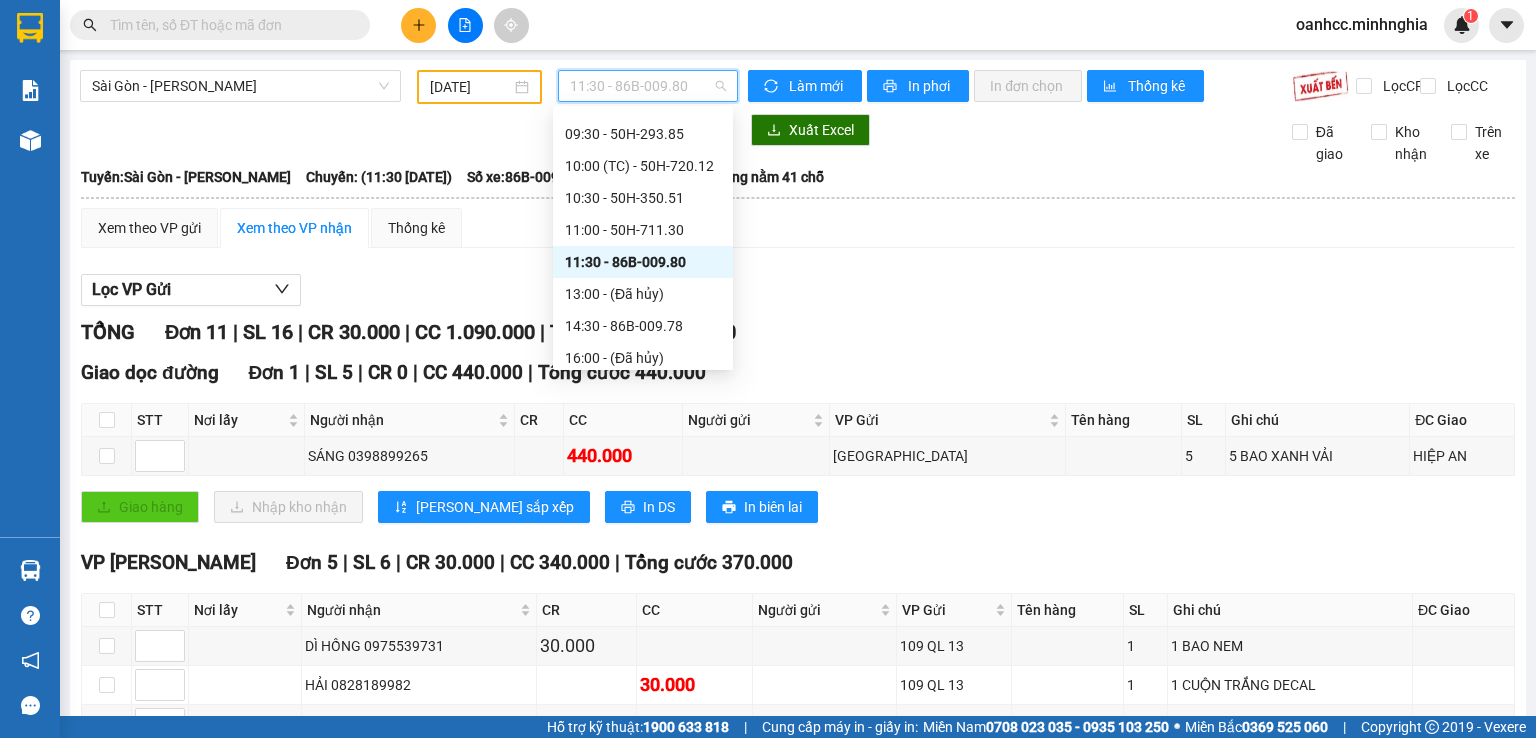 click on "11:30     - 86B-009.80" at bounding box center (648, 86) 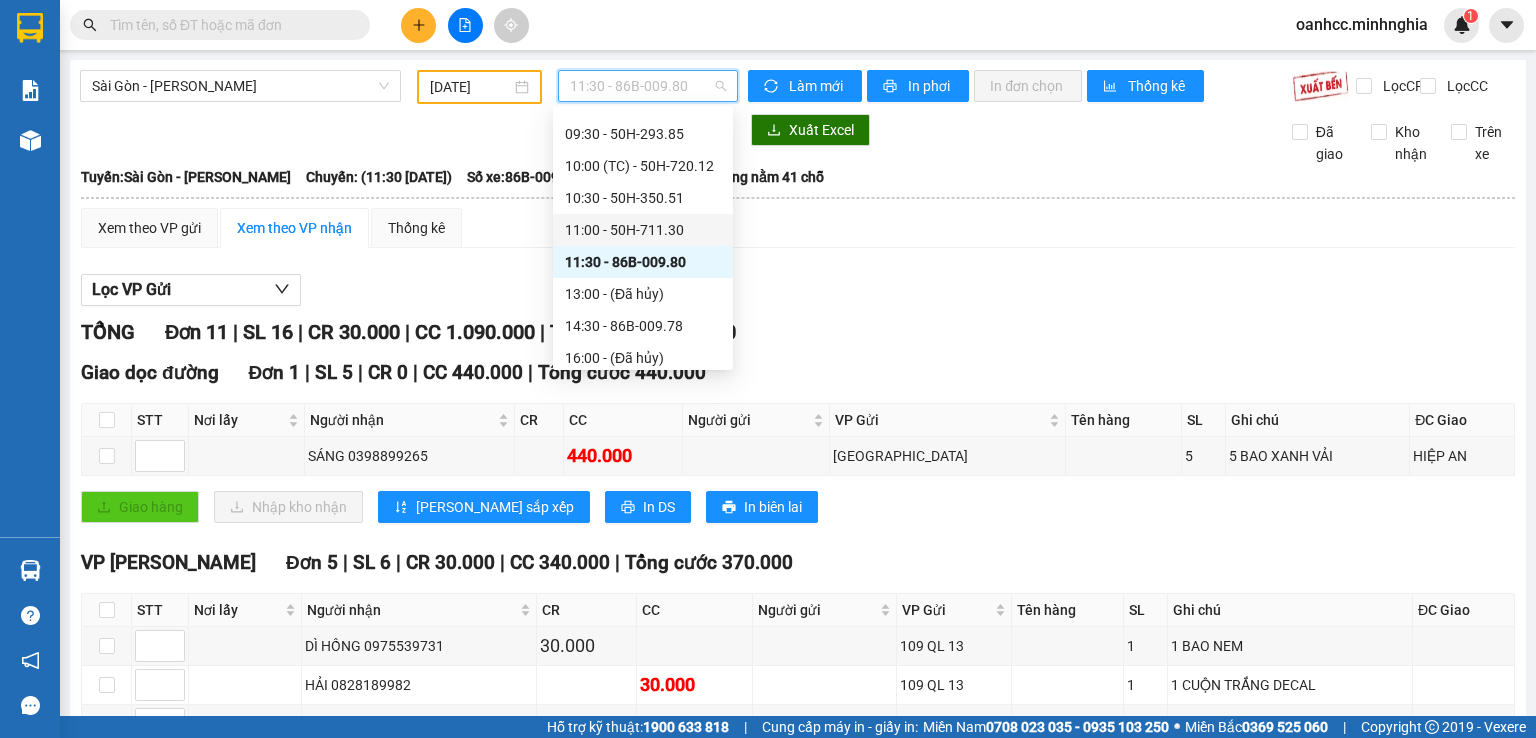 click on "11:00     - 50H-711.30" at bounding box center [643, 230] 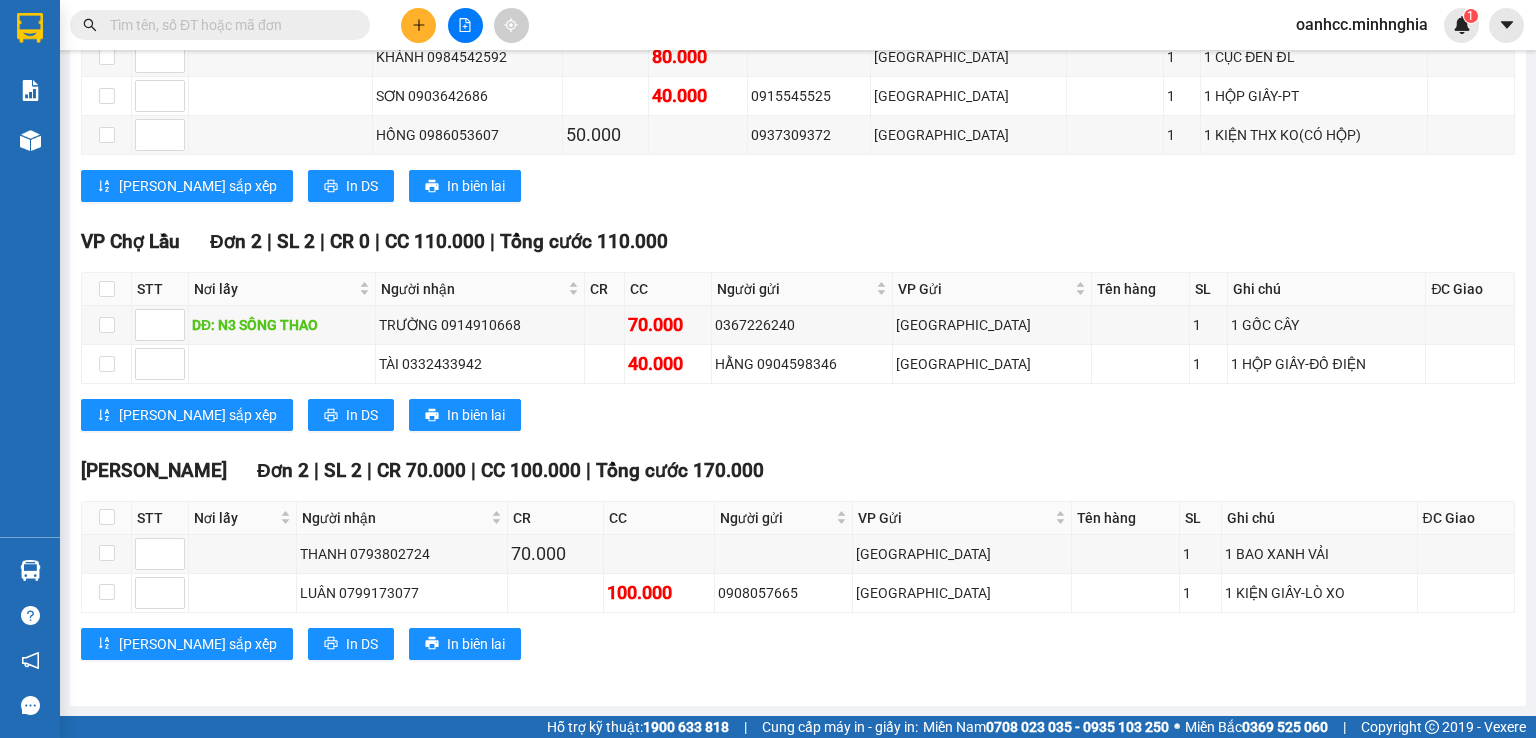scroll, scrollTop: 0, scrollLeft: 0, axis: both 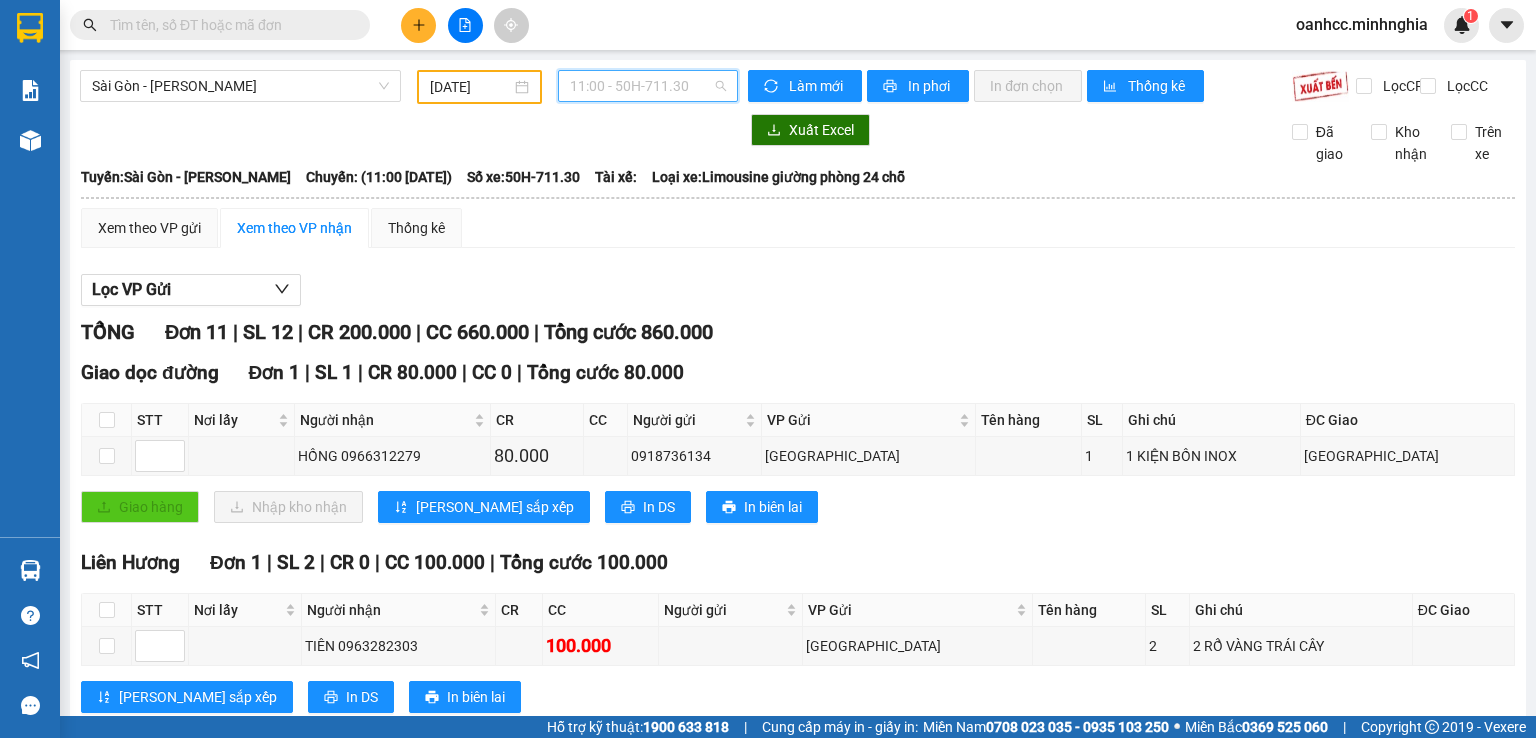 click on "11:00     - 50H-711.30" at bounding box center [648, 86] 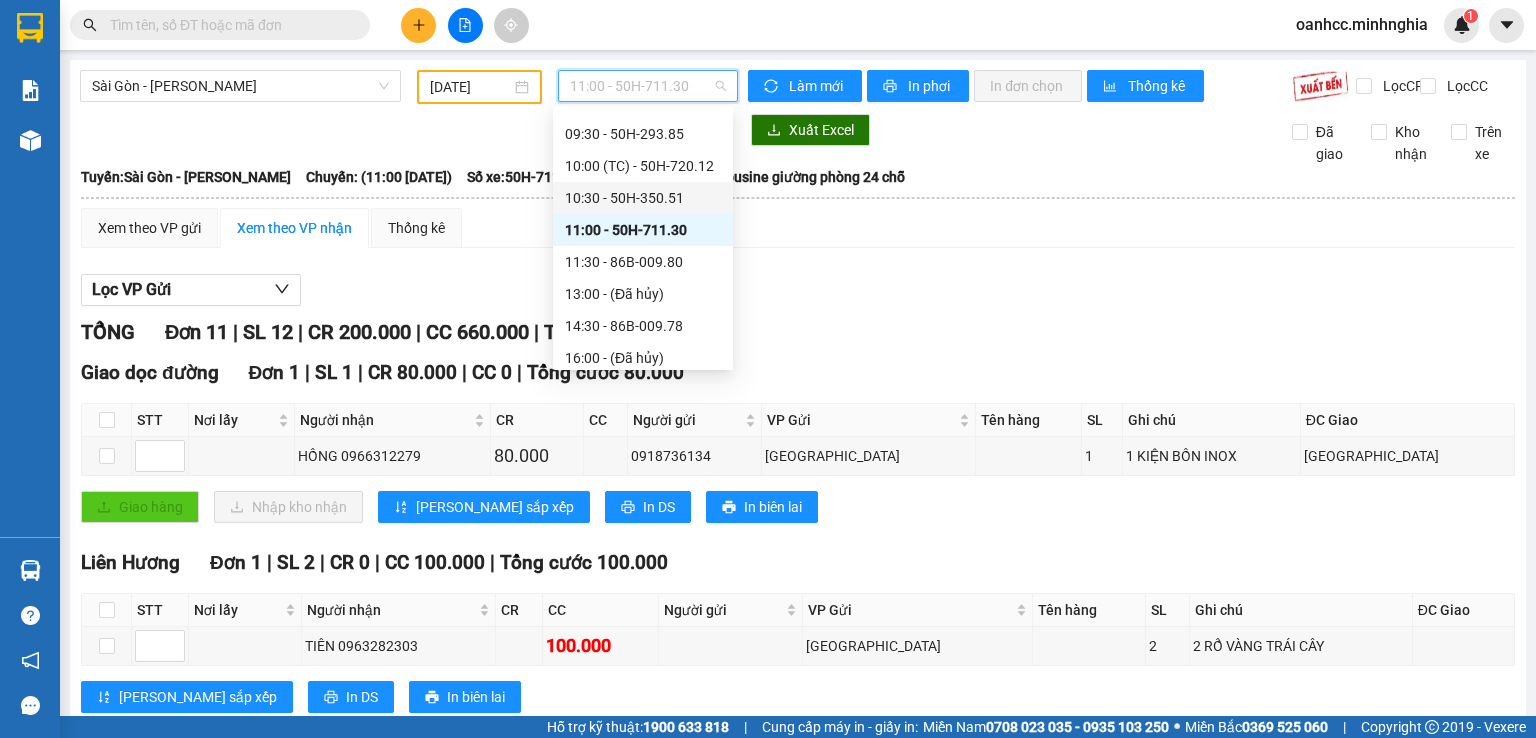 click on "10:30     - 50H-350.51" at bounding box center (643, 198) 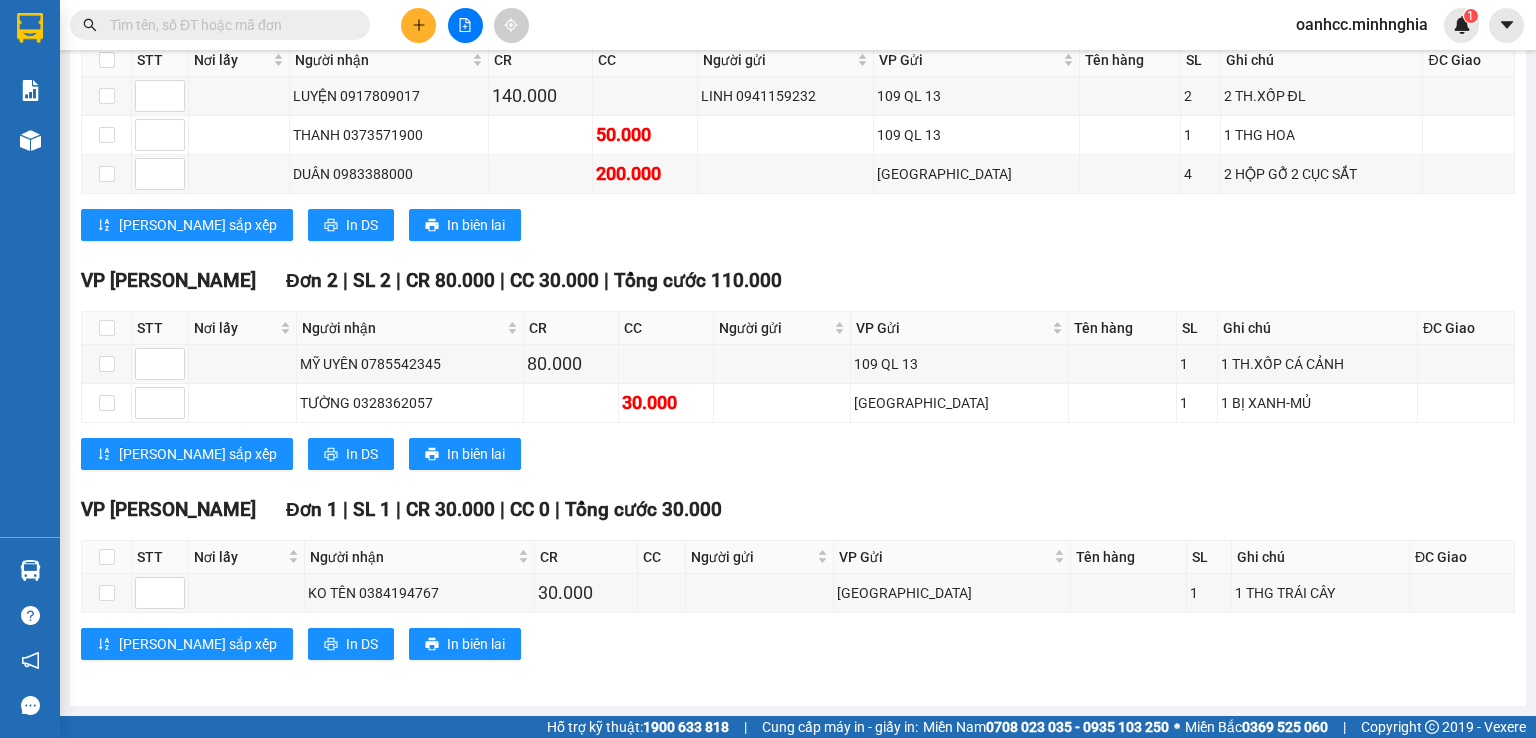 scroll, scrollTop: 0, scrollLeft: 0, axis: both 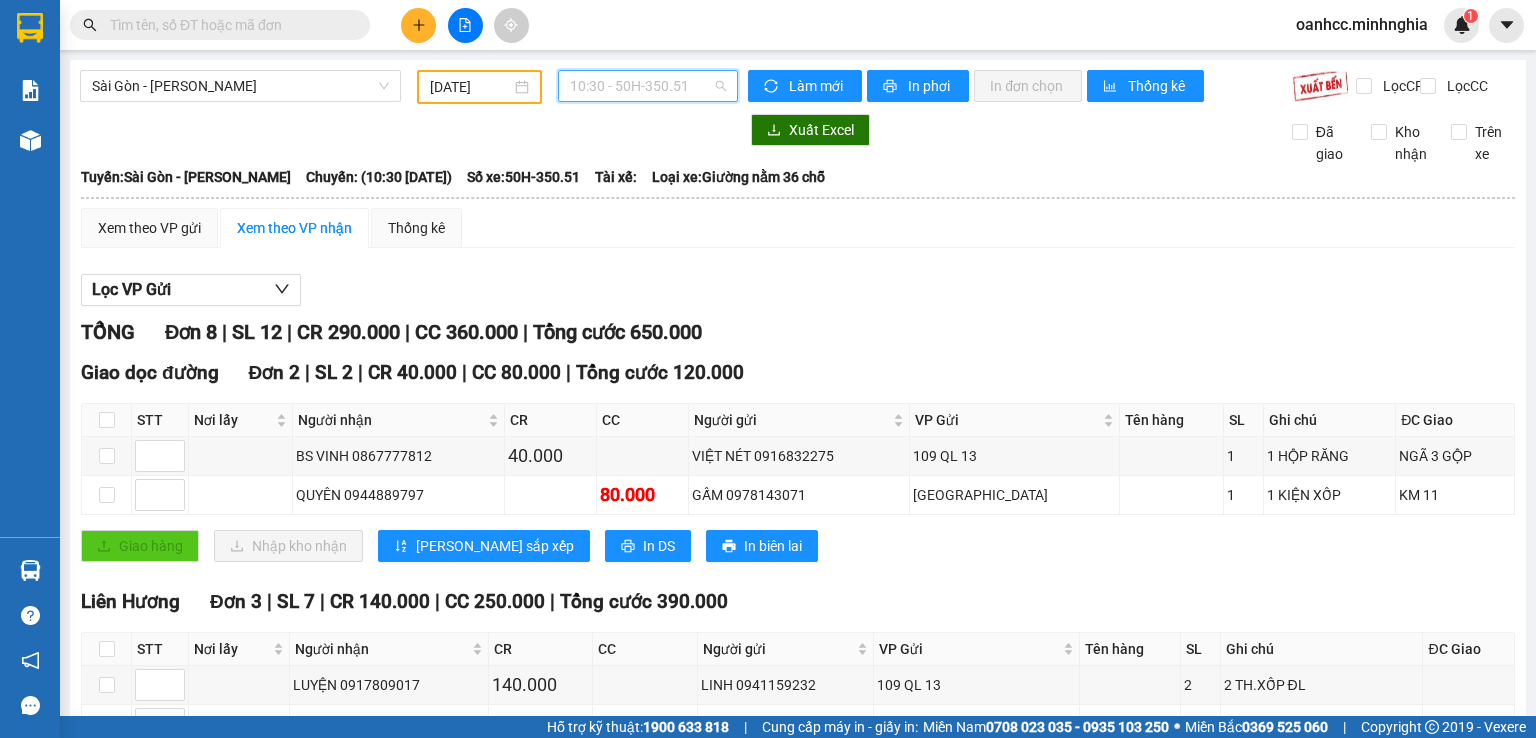 click on "10:30     - 50H-350.51" at bounding box center [648, 86] 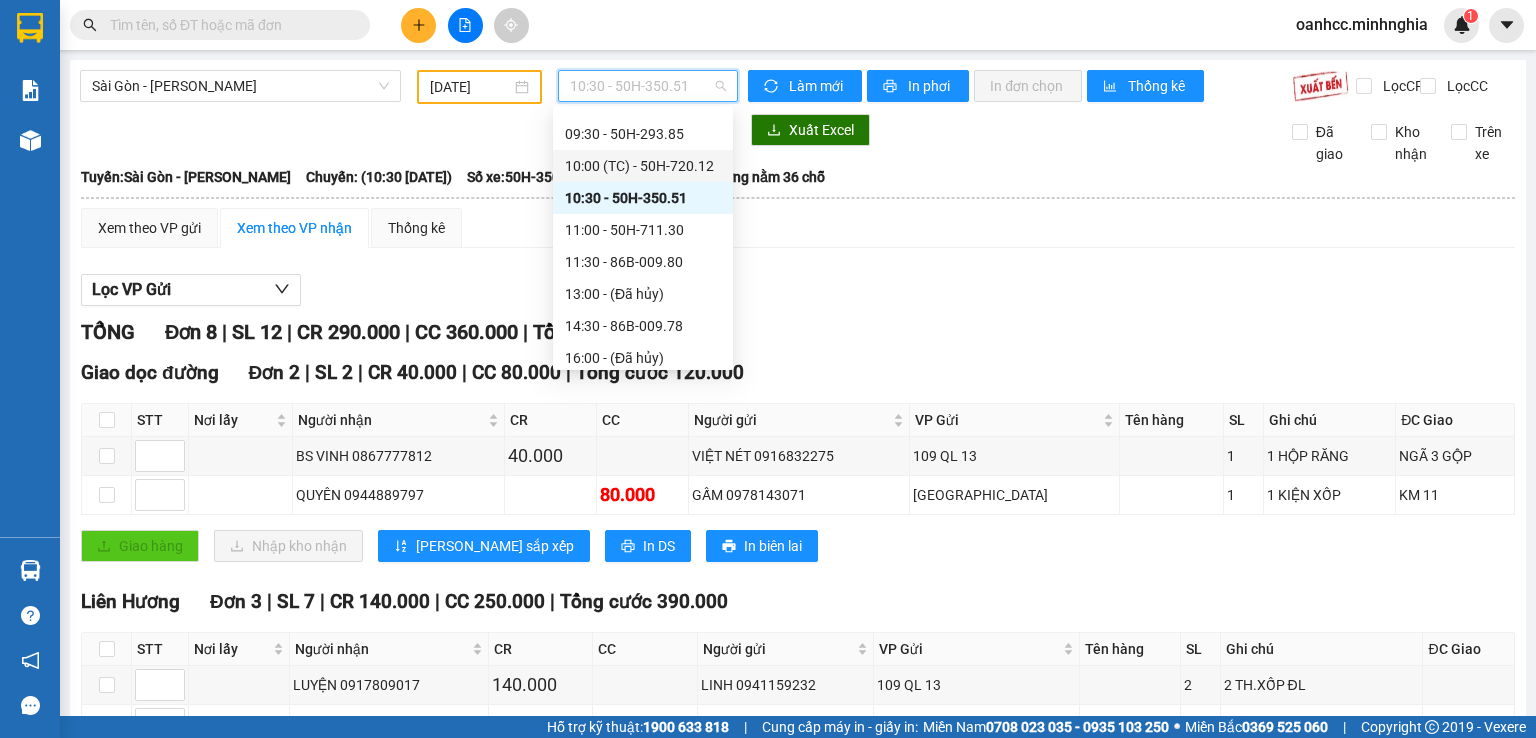 click on "10:00   (TC)   - 50H-720.12" at bounding box center [643, 166] 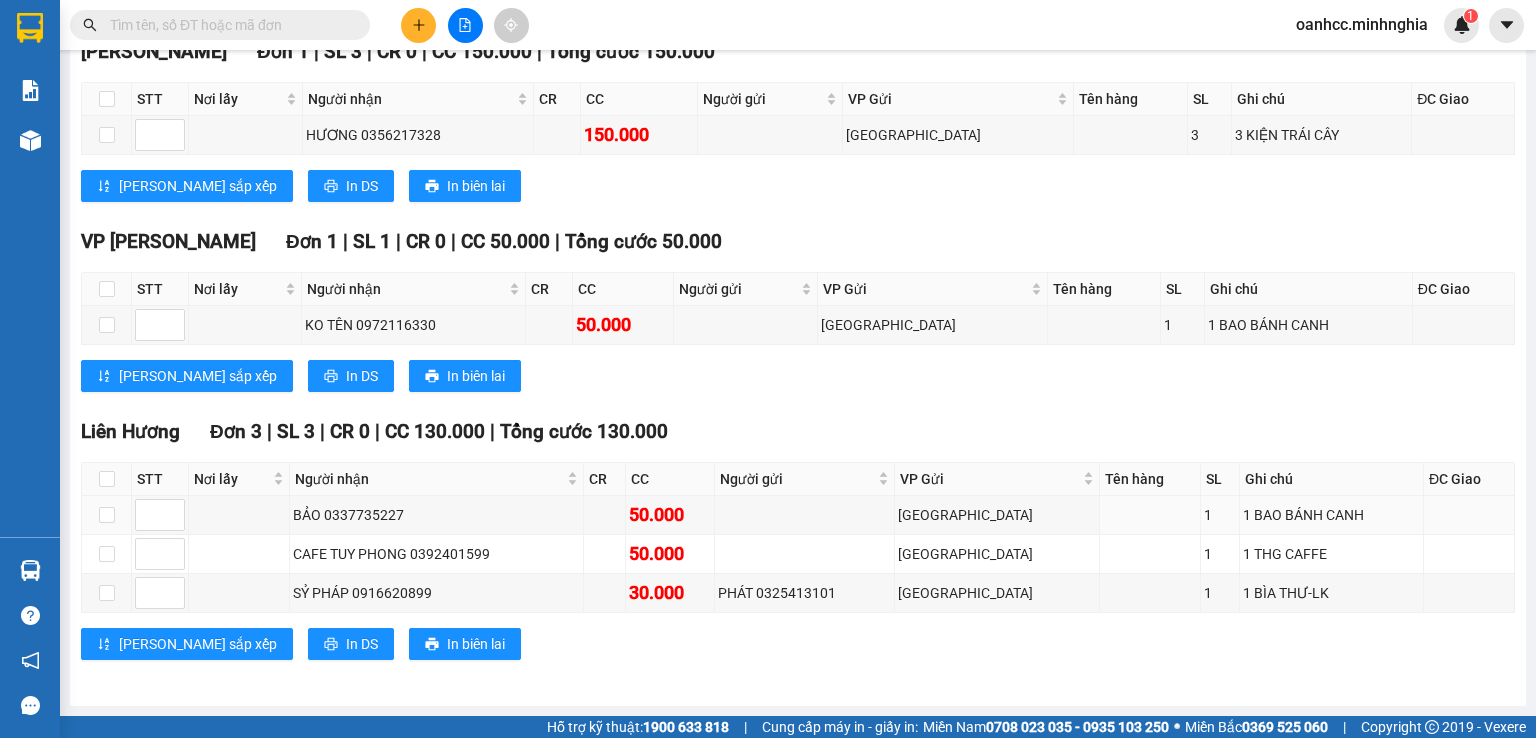 scroll, scrollTop: 0, scrollLeft: 0, axis: both 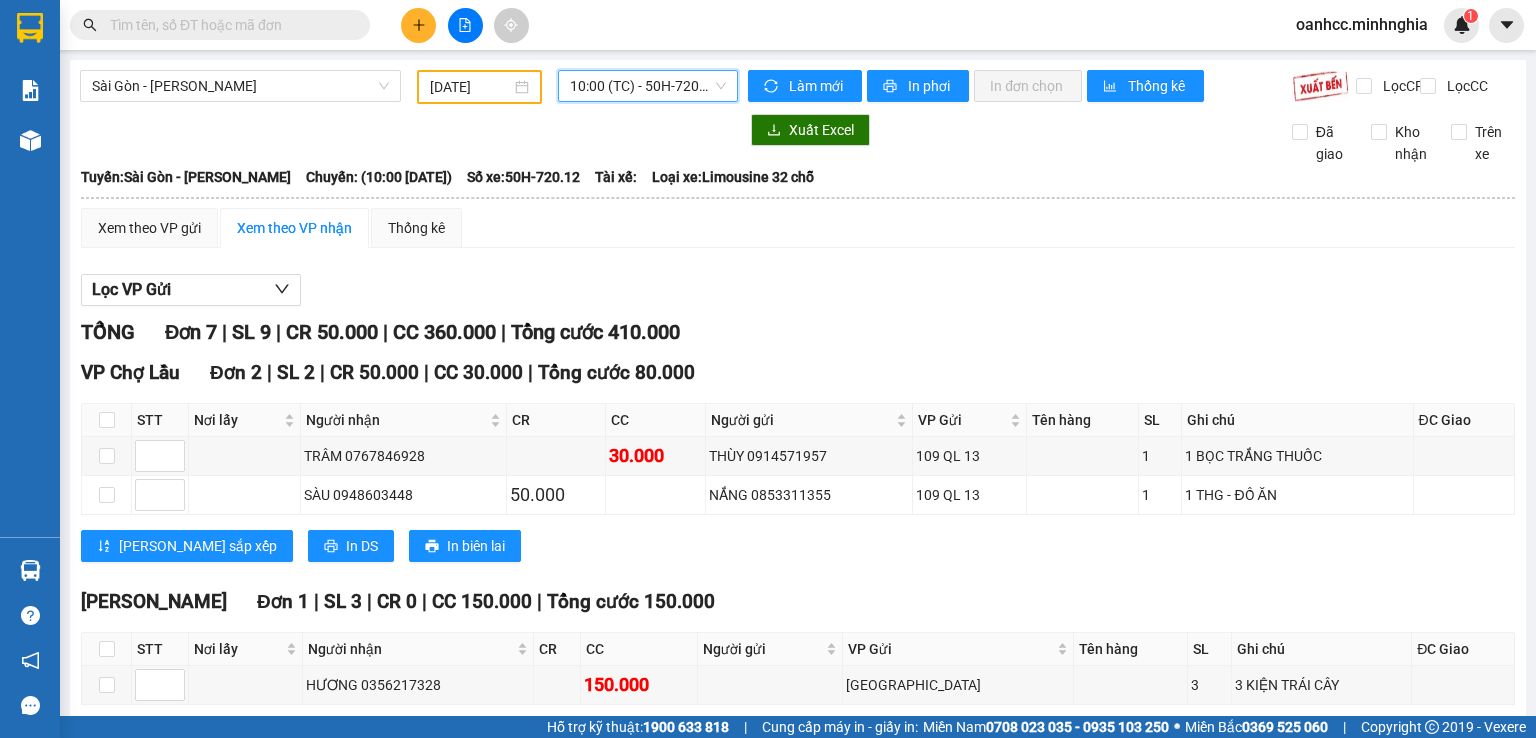 click on "10:00   (TC)   - 50H-720.12" at bounding box center (648, 86) 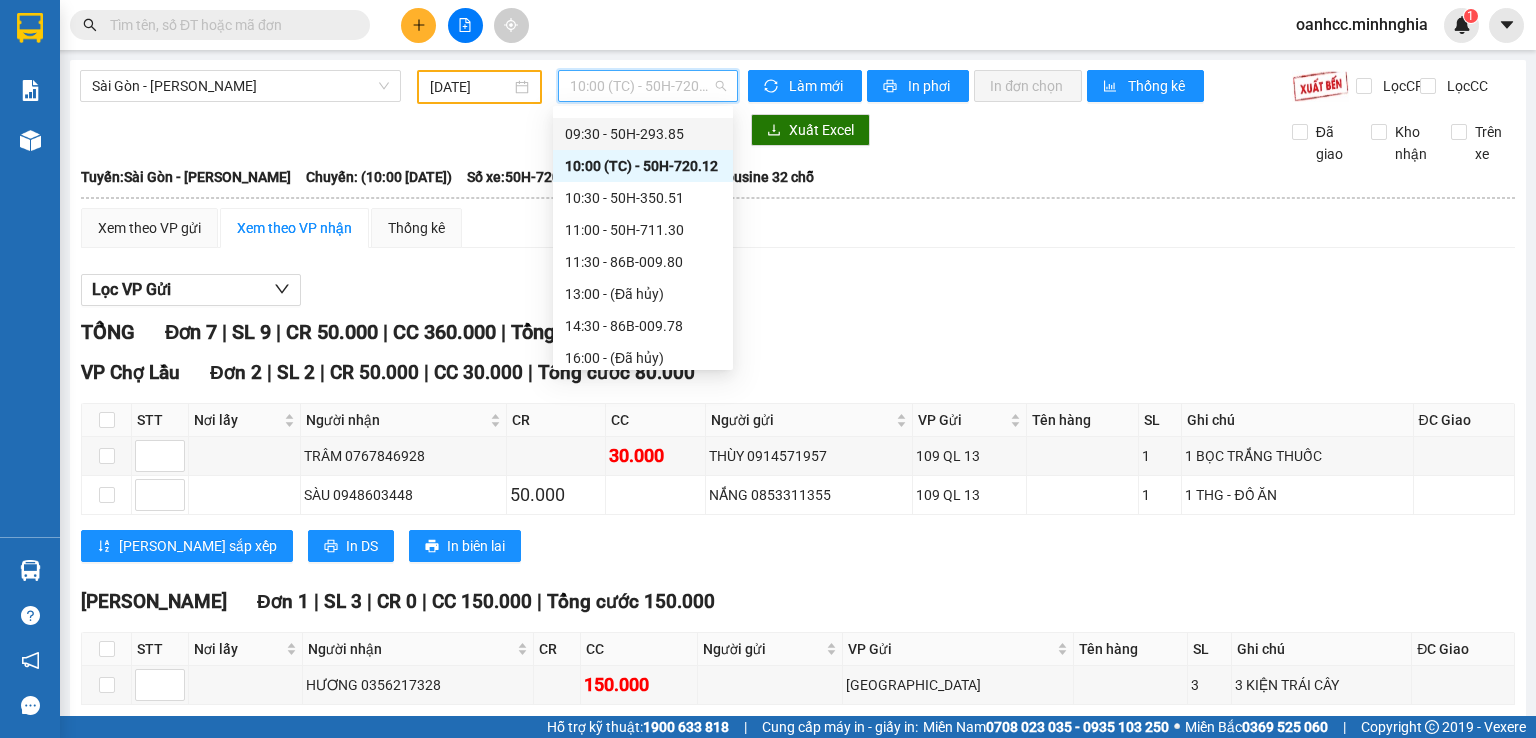 click on "09:30     - 50H-293.85" at bounding box center (643, 134) 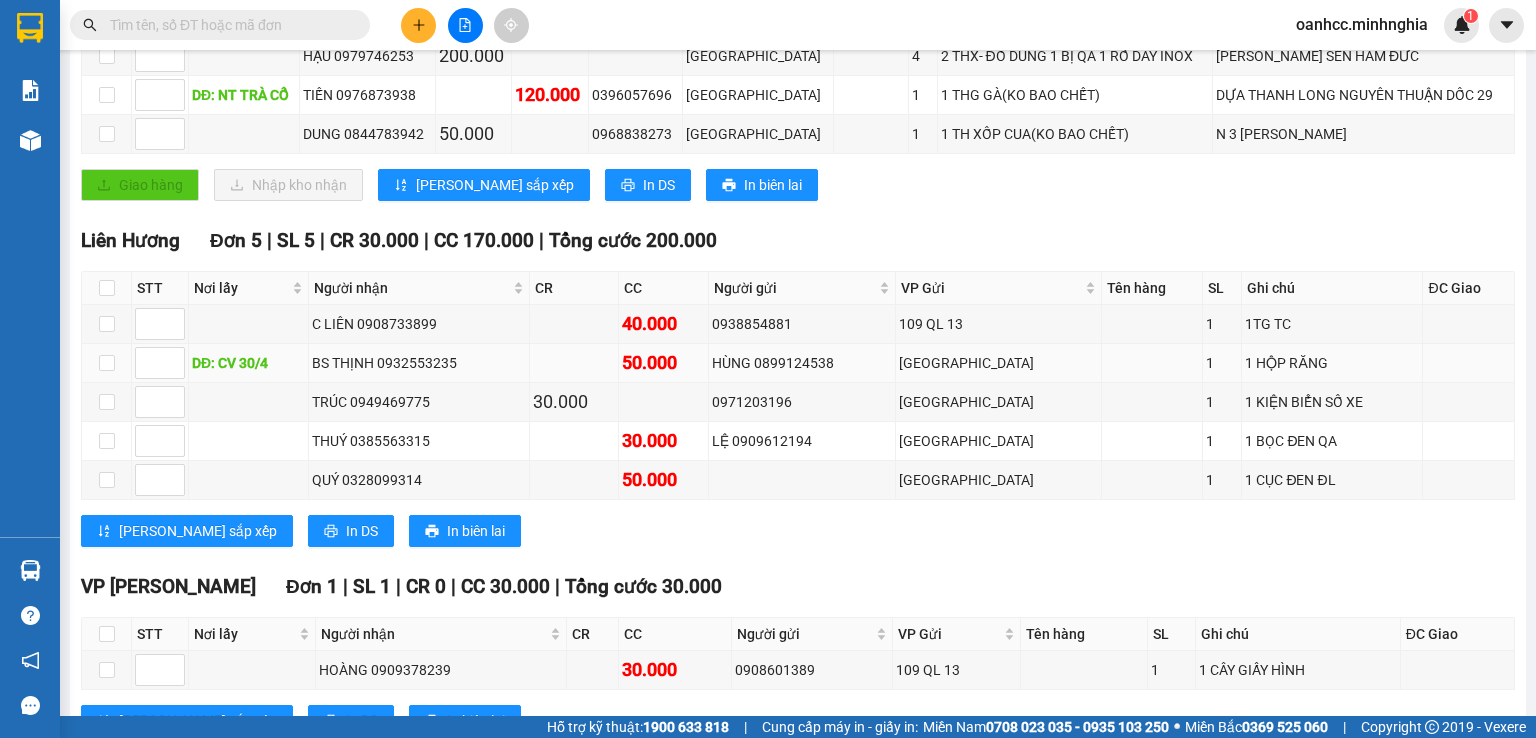 scroll, scrollTop: 600, scrollLeft: 0, axis: vertical 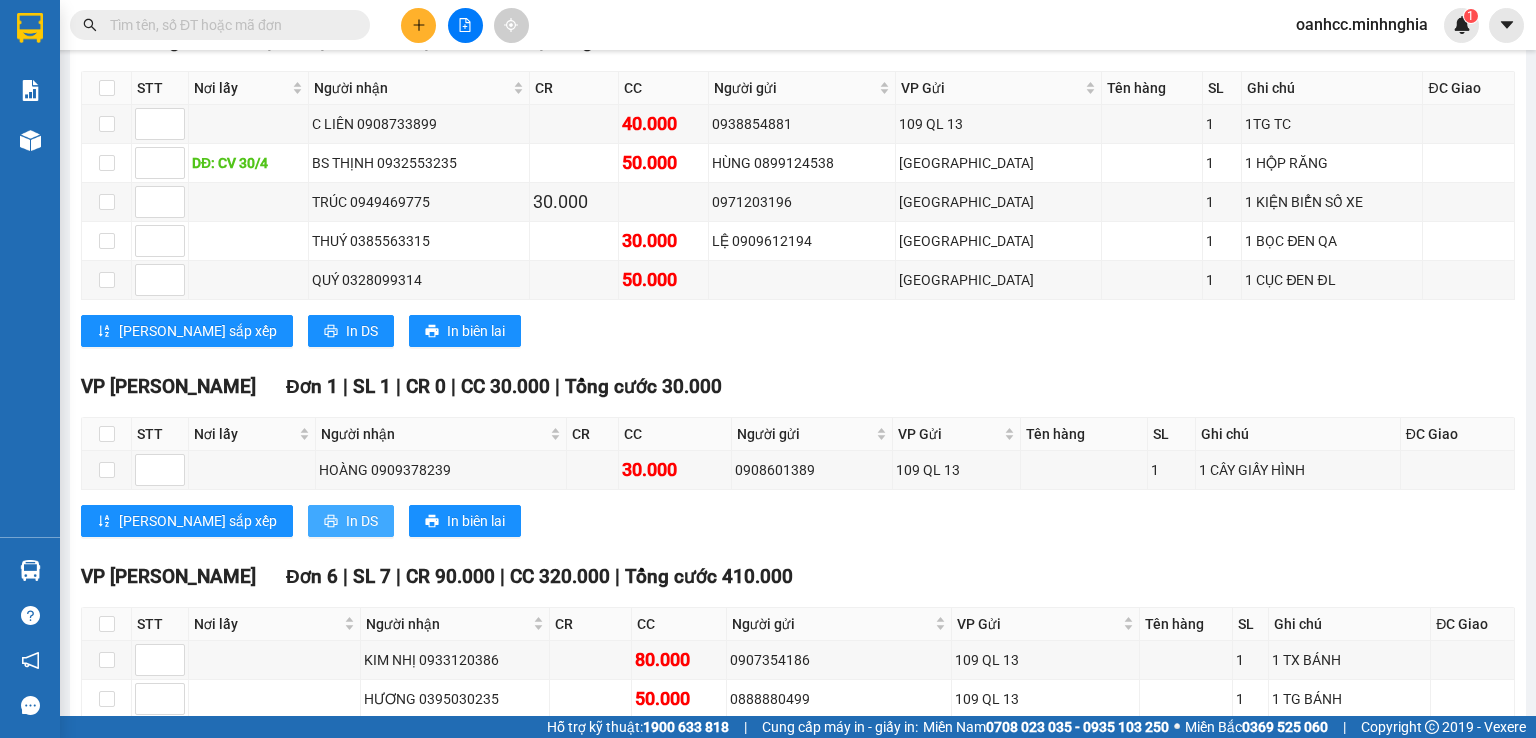 click on "In DS" at bounding box center (362, 521) 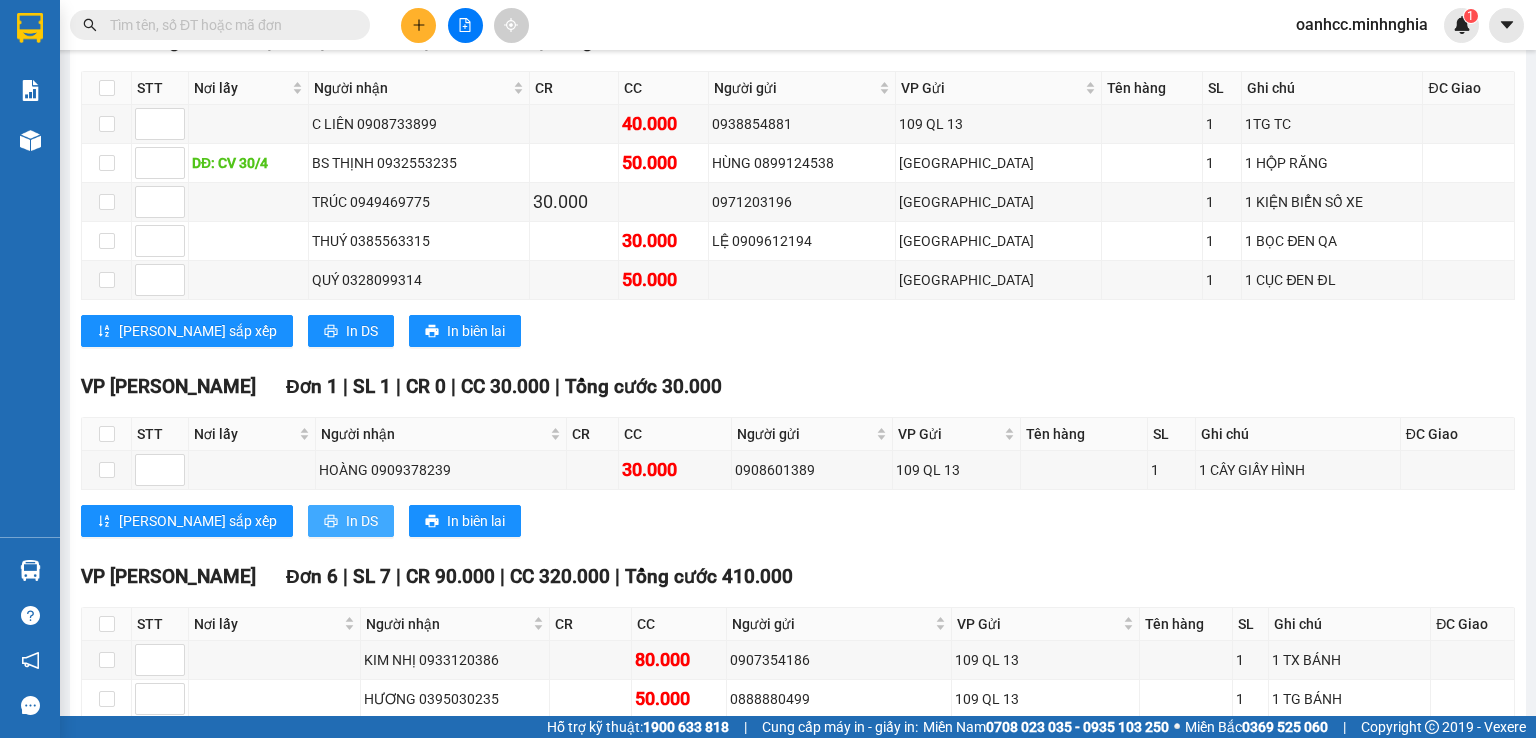 scroll, scrollTop: 0, scrollLeft: 0, axis: both 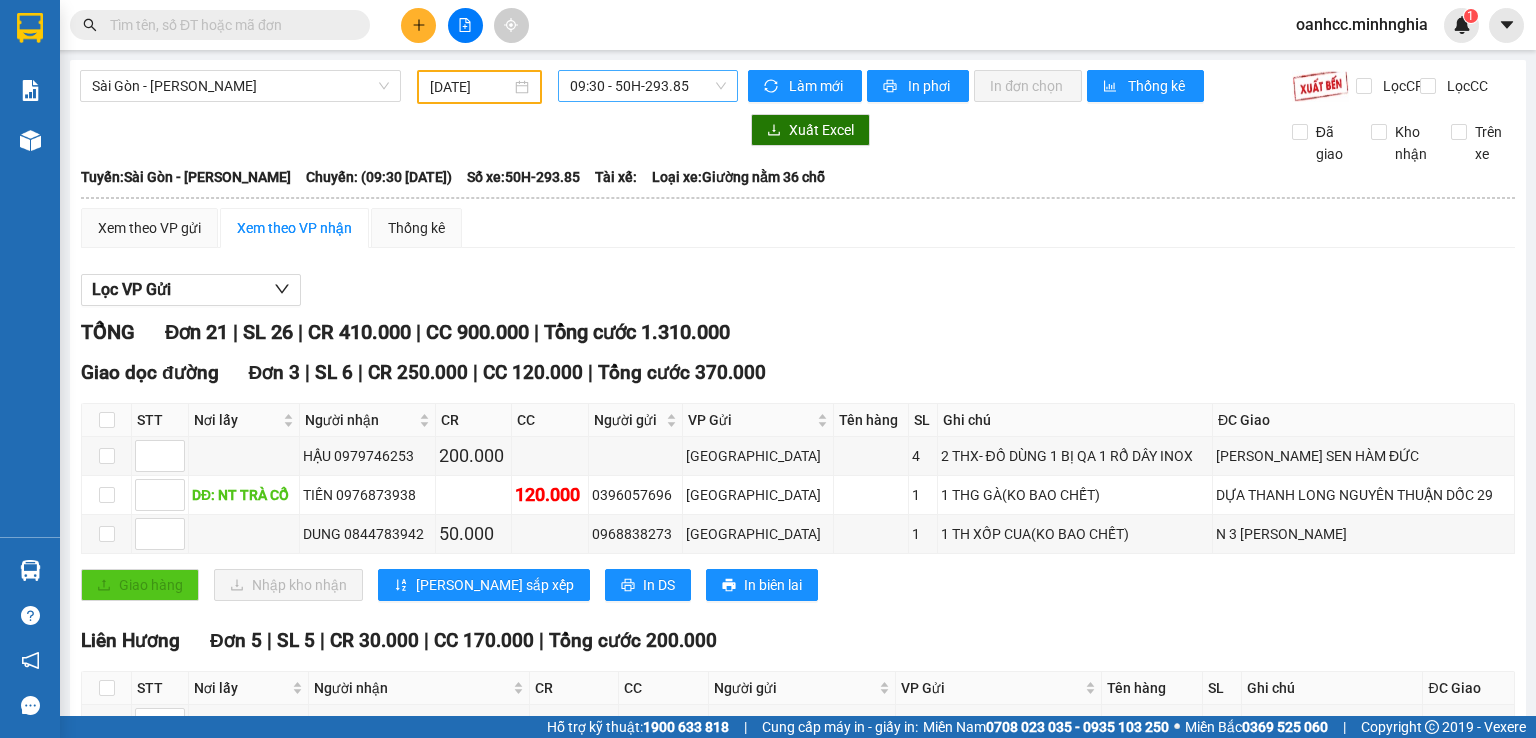 click on "09:30     - 50H-293.85" at bounding box center [648, 86] 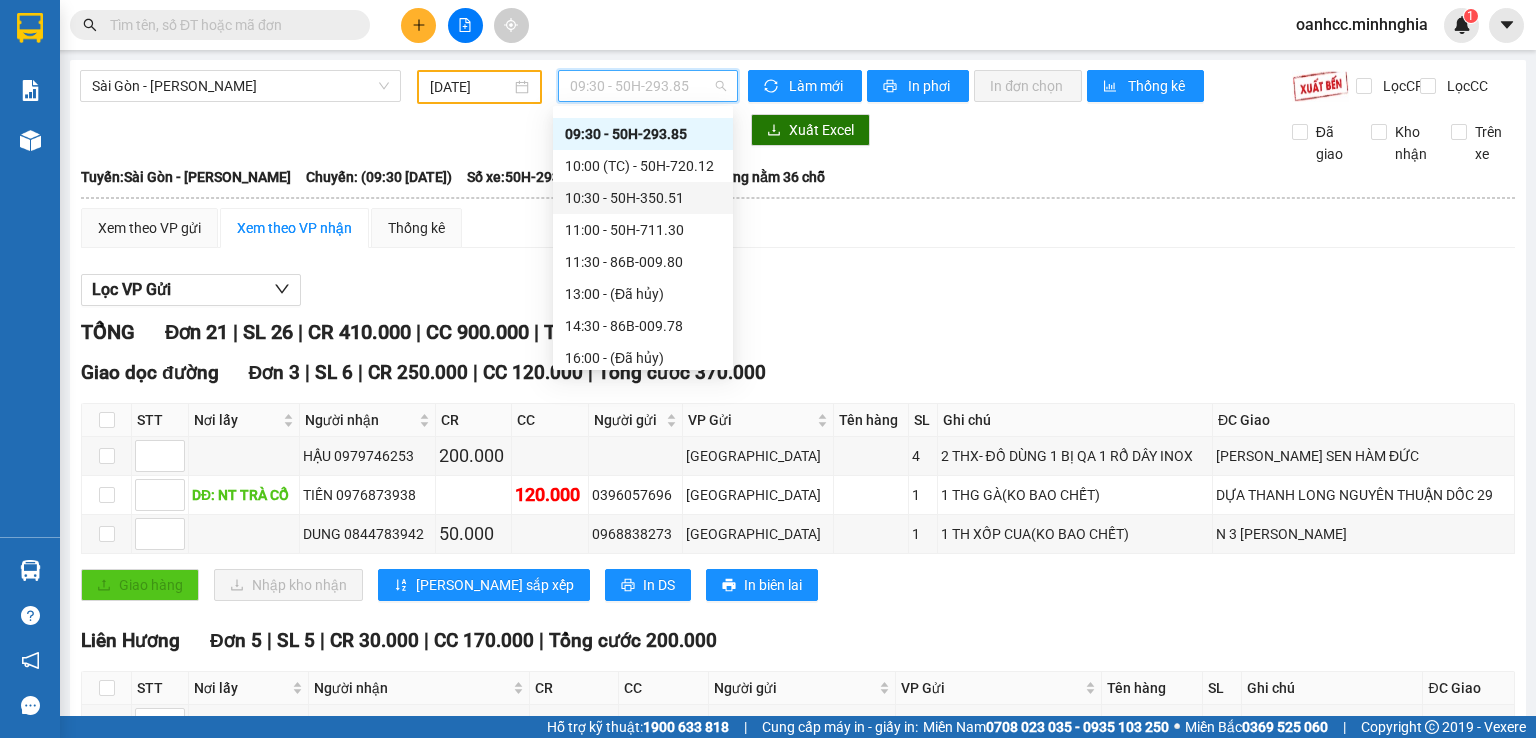 scroll, scrollTop: 0, scrollLeft: 0, axis: both 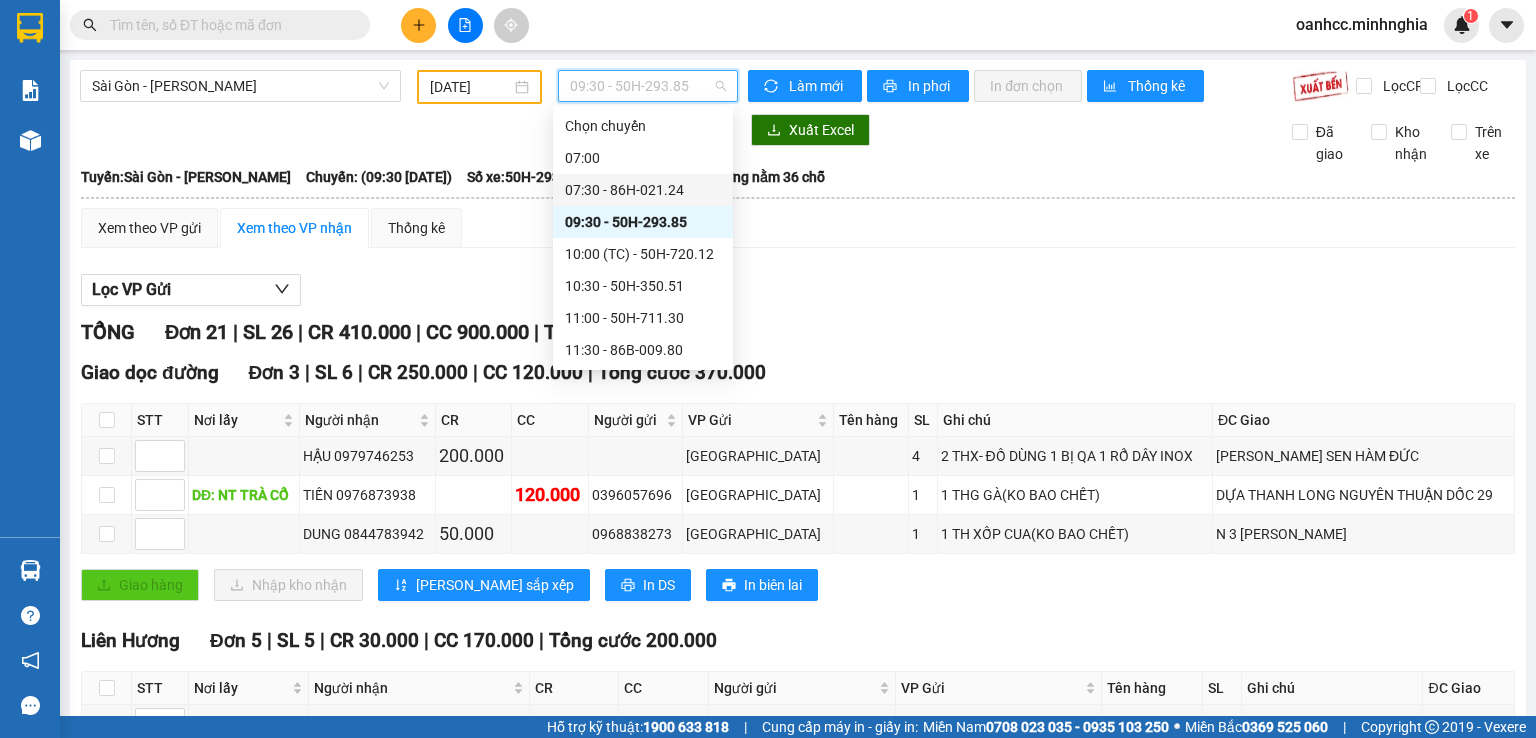 click on "07:30     - 86H-021.24" at bounding box center (643, 190) 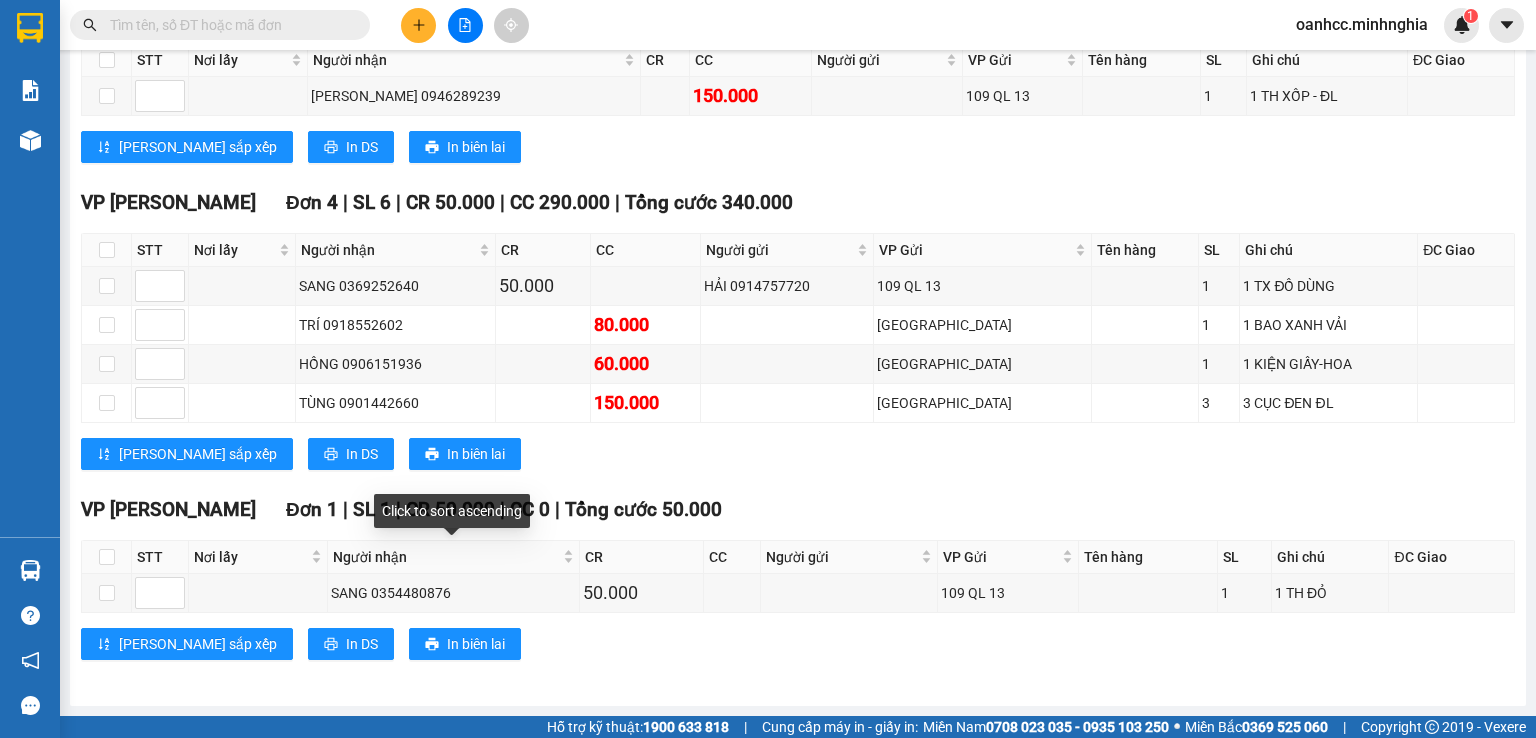 scroll, scrollTop: 0, scrollLeft: 0, axis: both 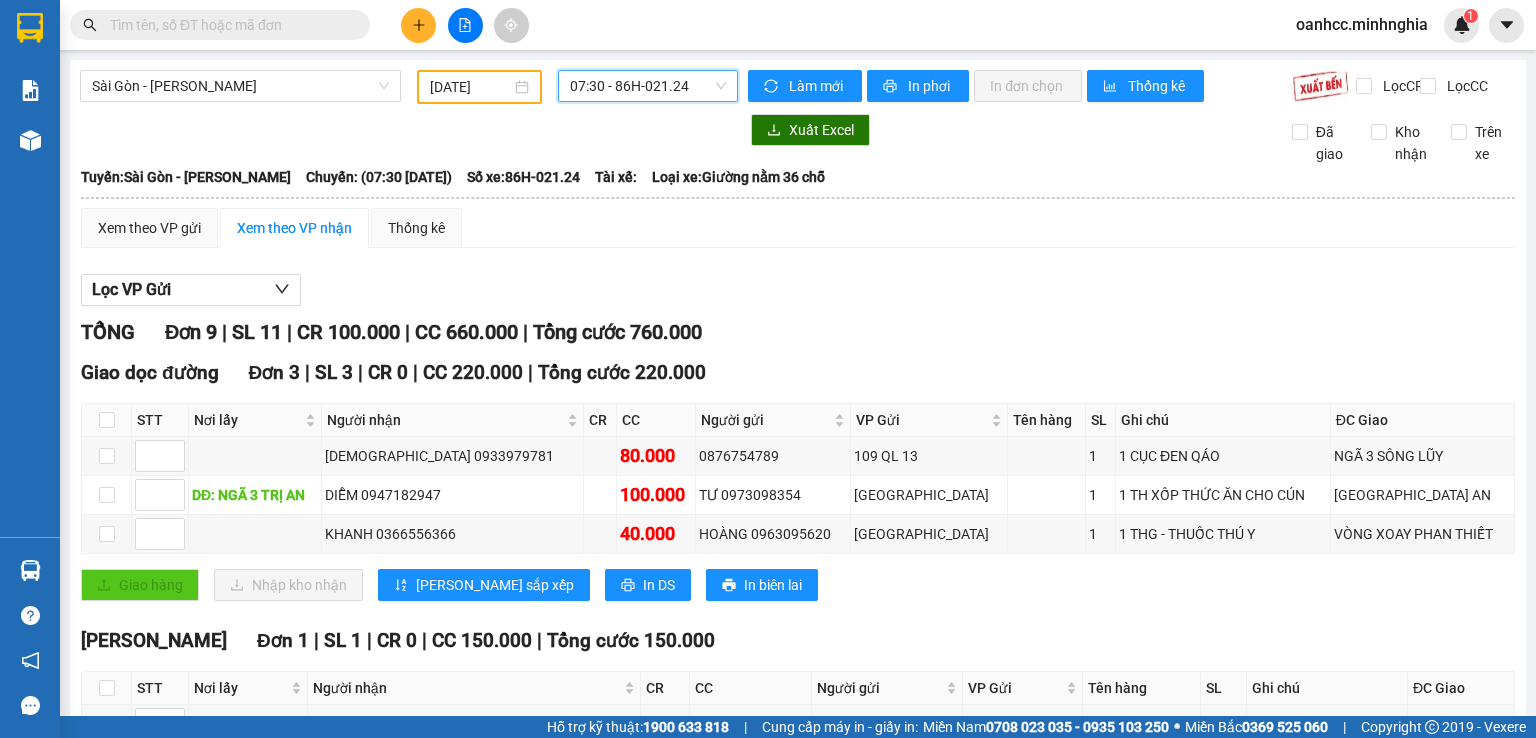 click on "[DATE]" at bounding box center [470, 87] 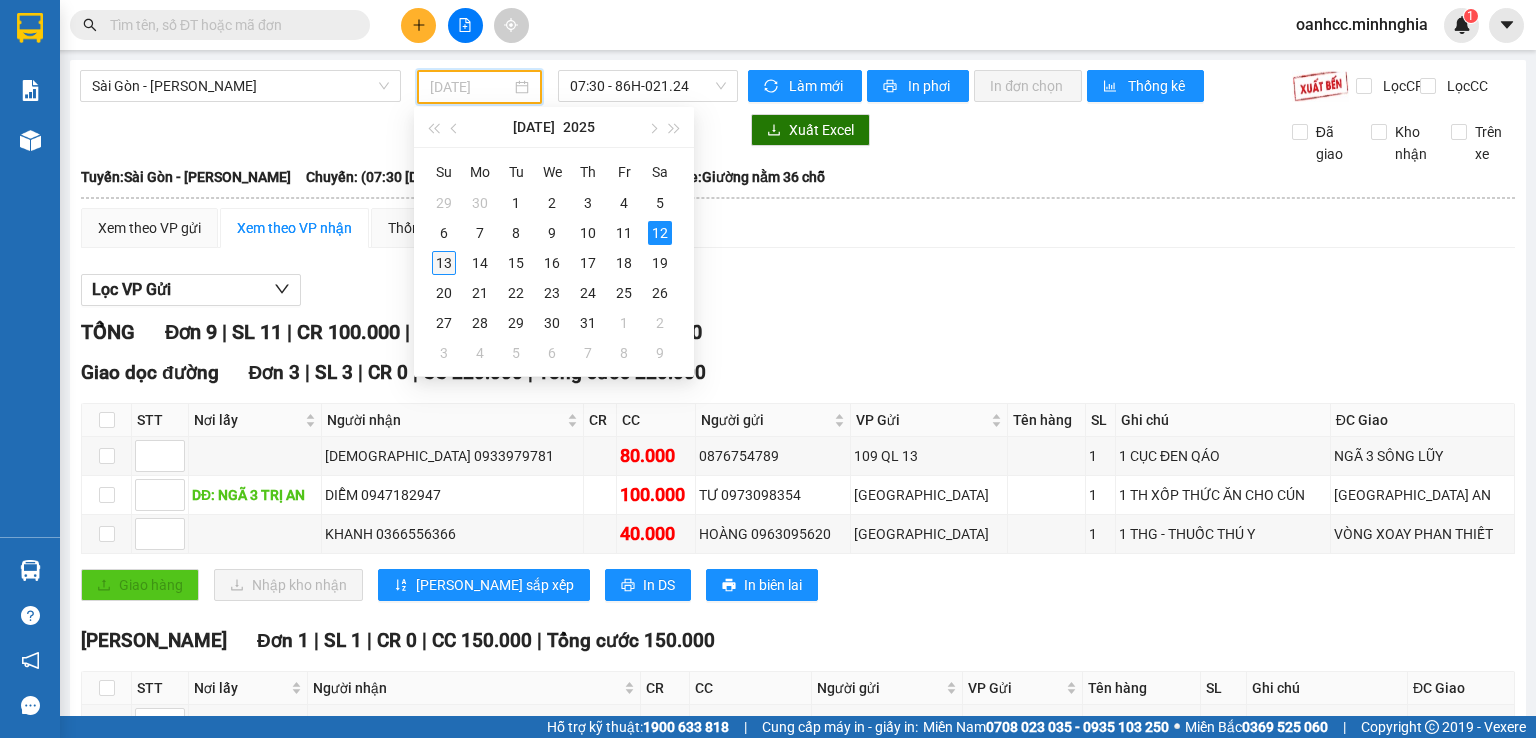 click on "13" at bounding box center [444, 263] 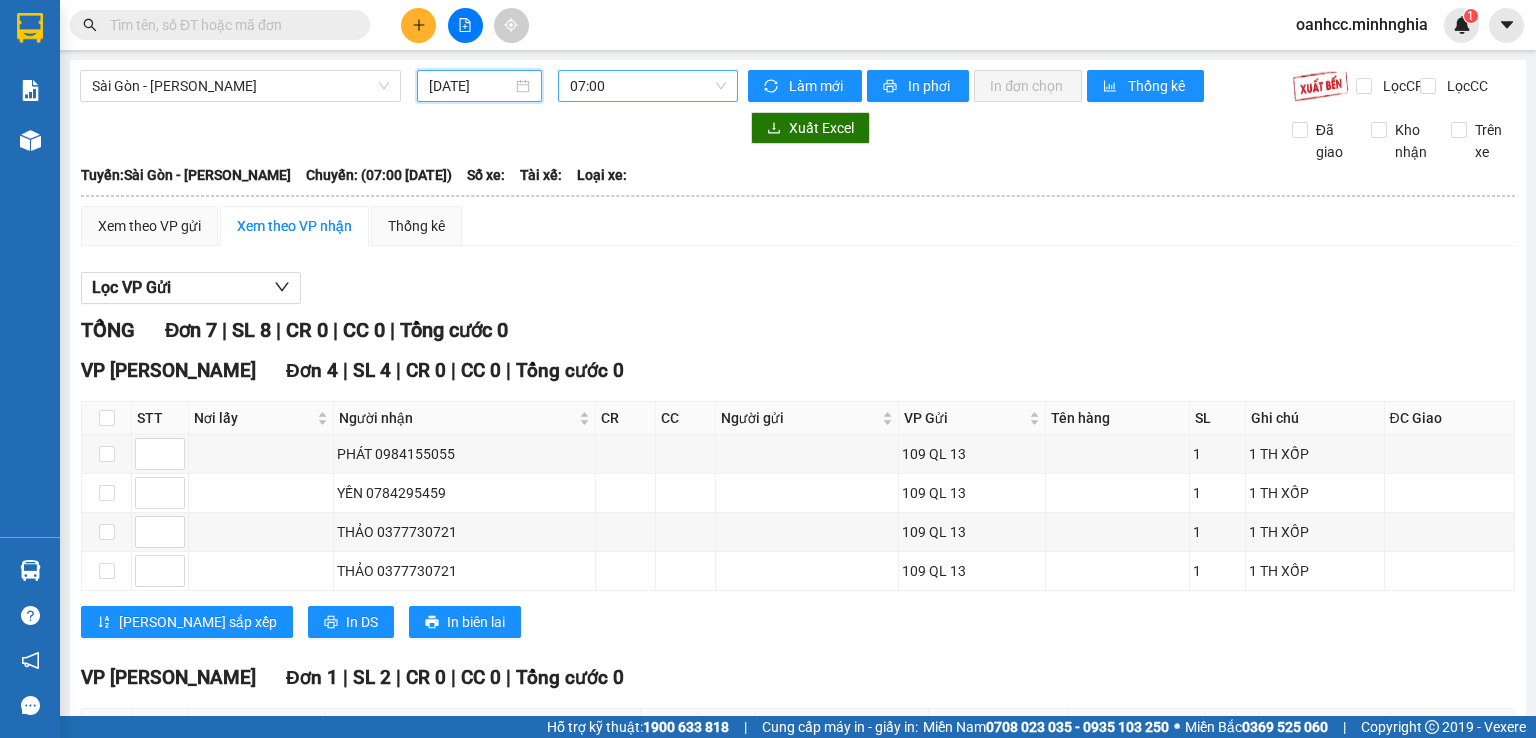 click on "07:00" at bounding box center [648, 86] 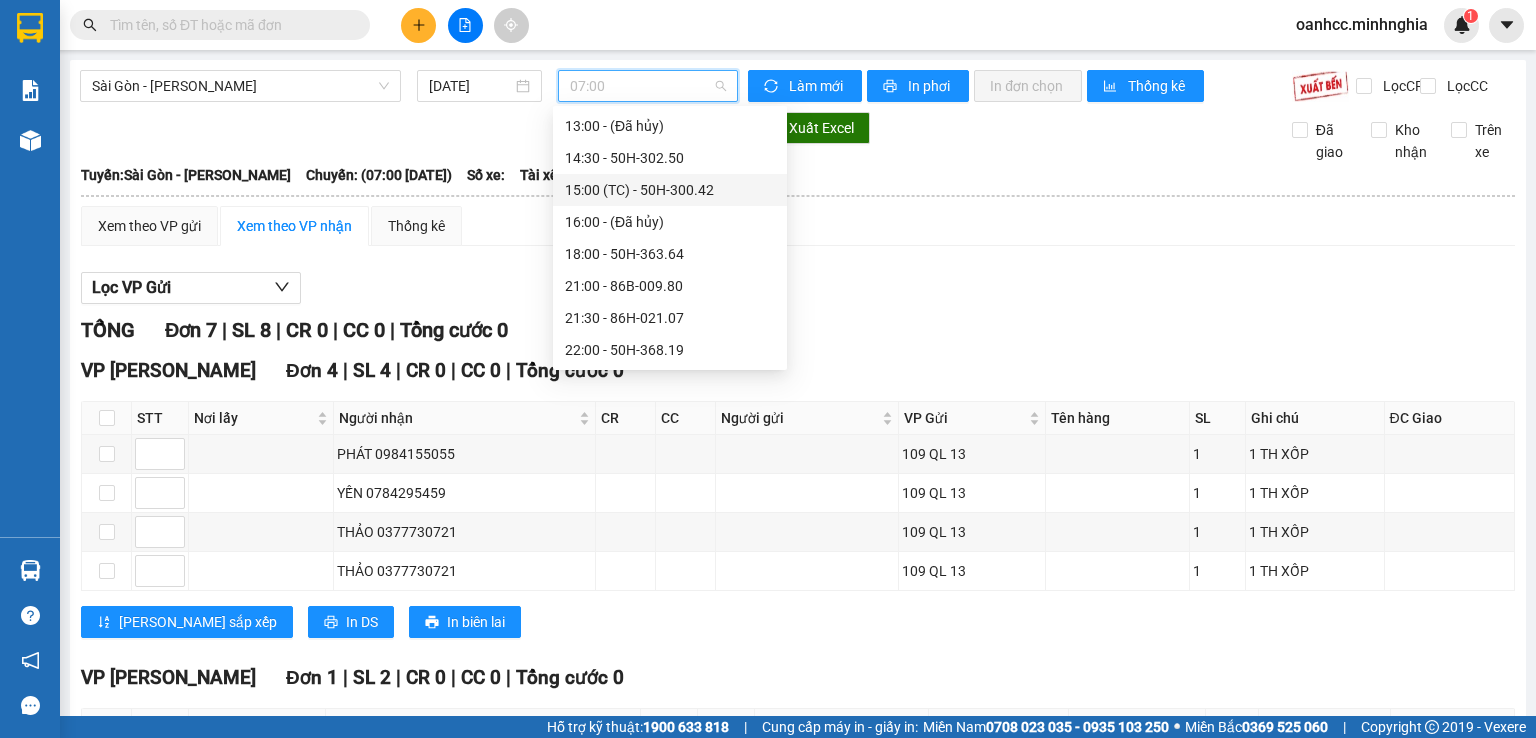 scroll, scrollTop: 0, scrollLeft: 0, axis: both 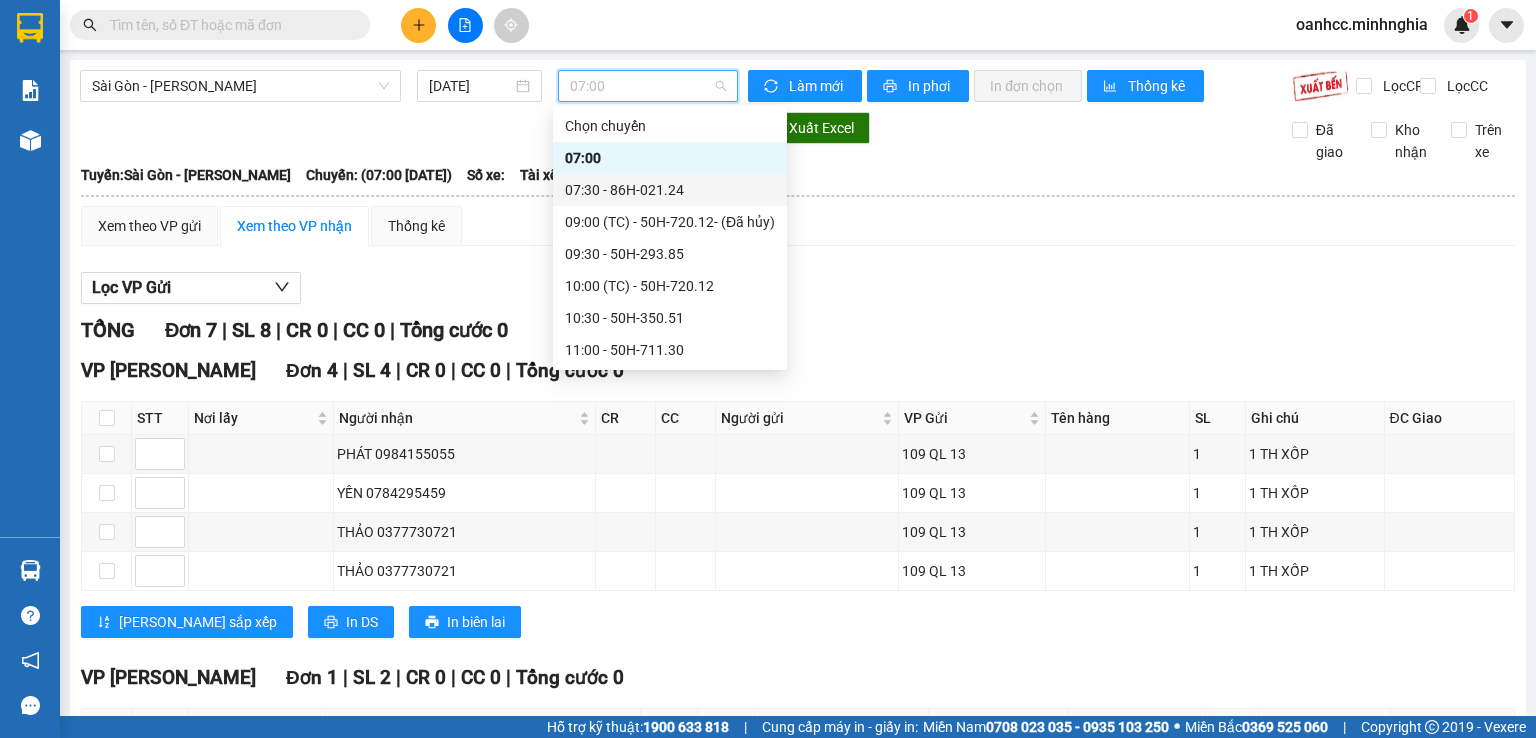 click on "07:30     - 86H-021.24" at bounding box center (670, 190) 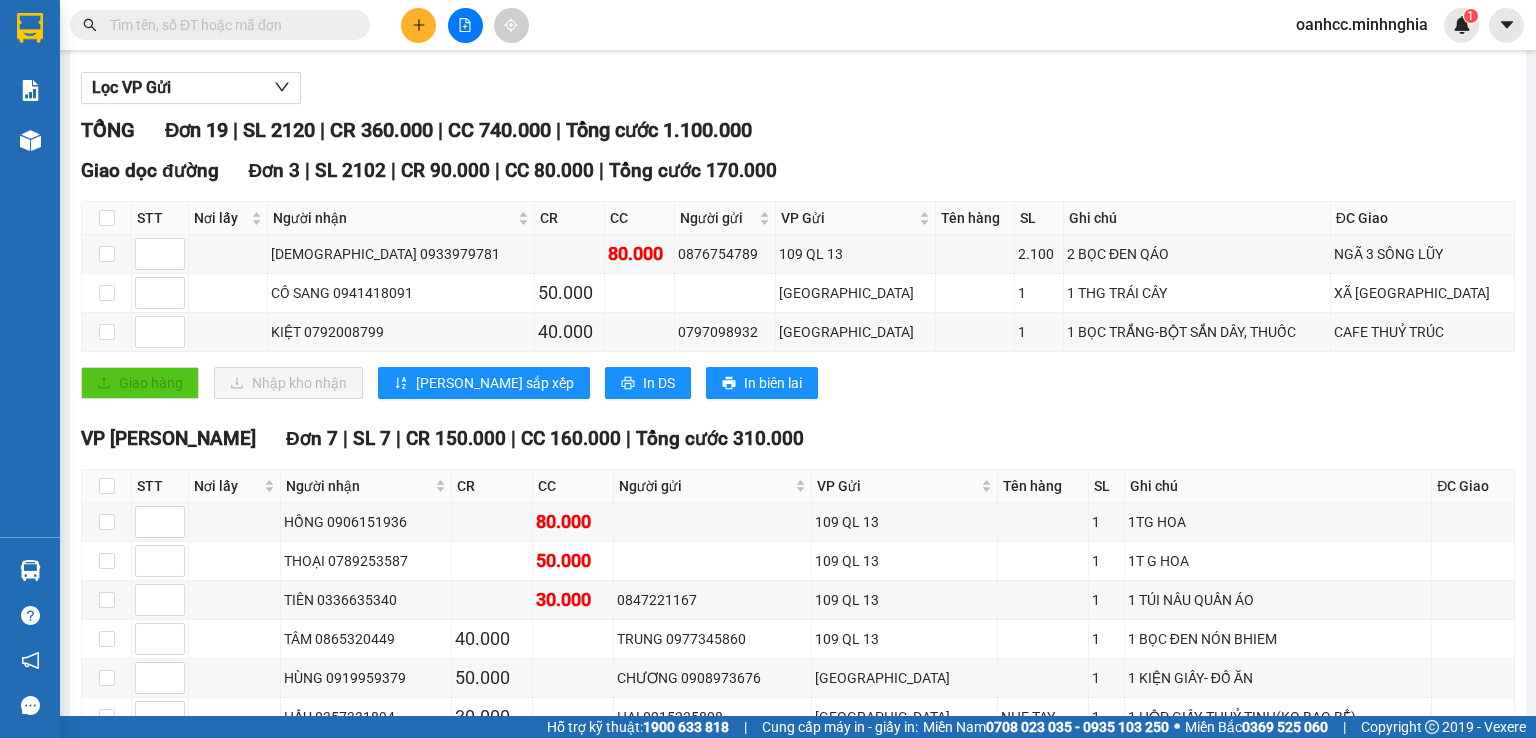 scroll, scrollTop: 0, scrollLeft: 0, axis: both 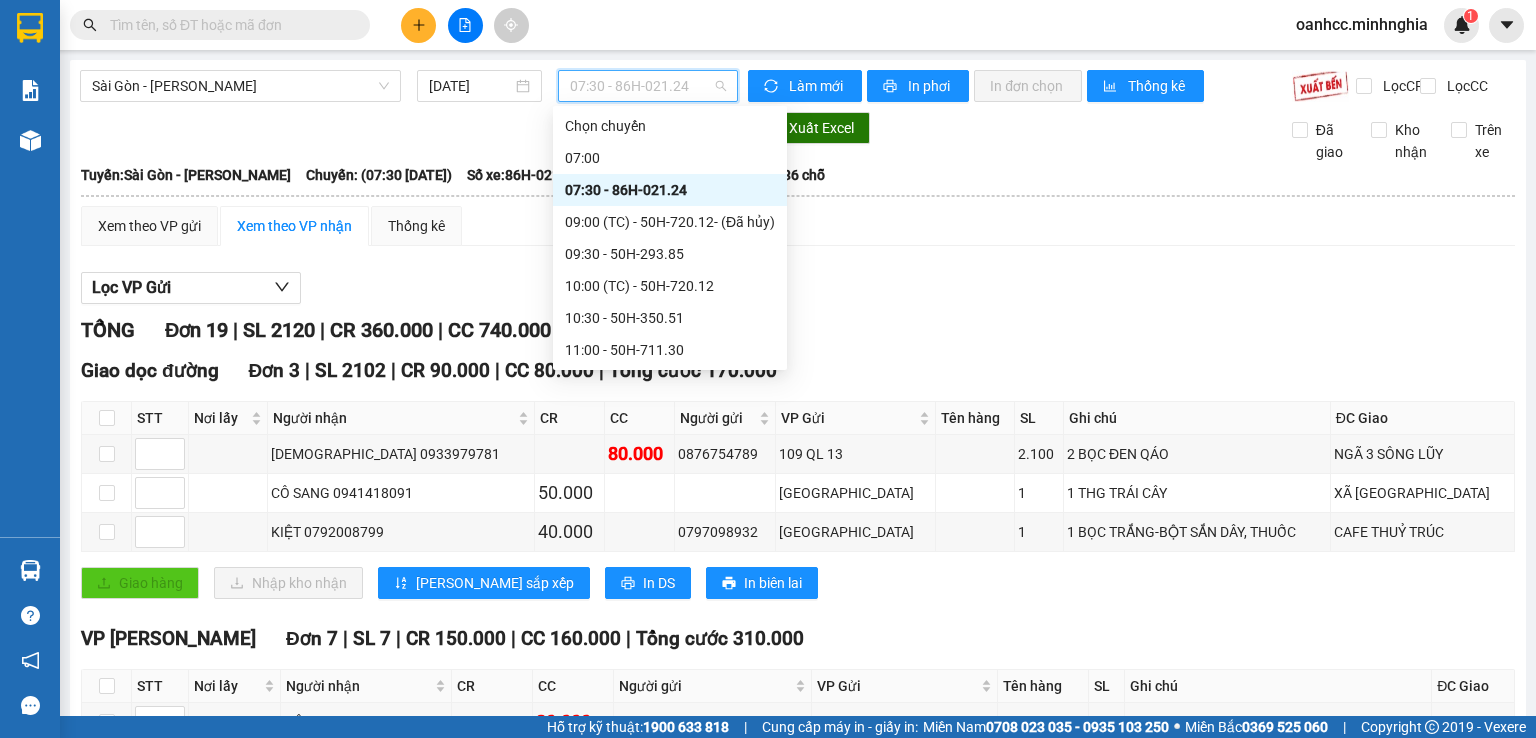 click on "07:30     - 86H-021.24" at bounding box center (648, 86) 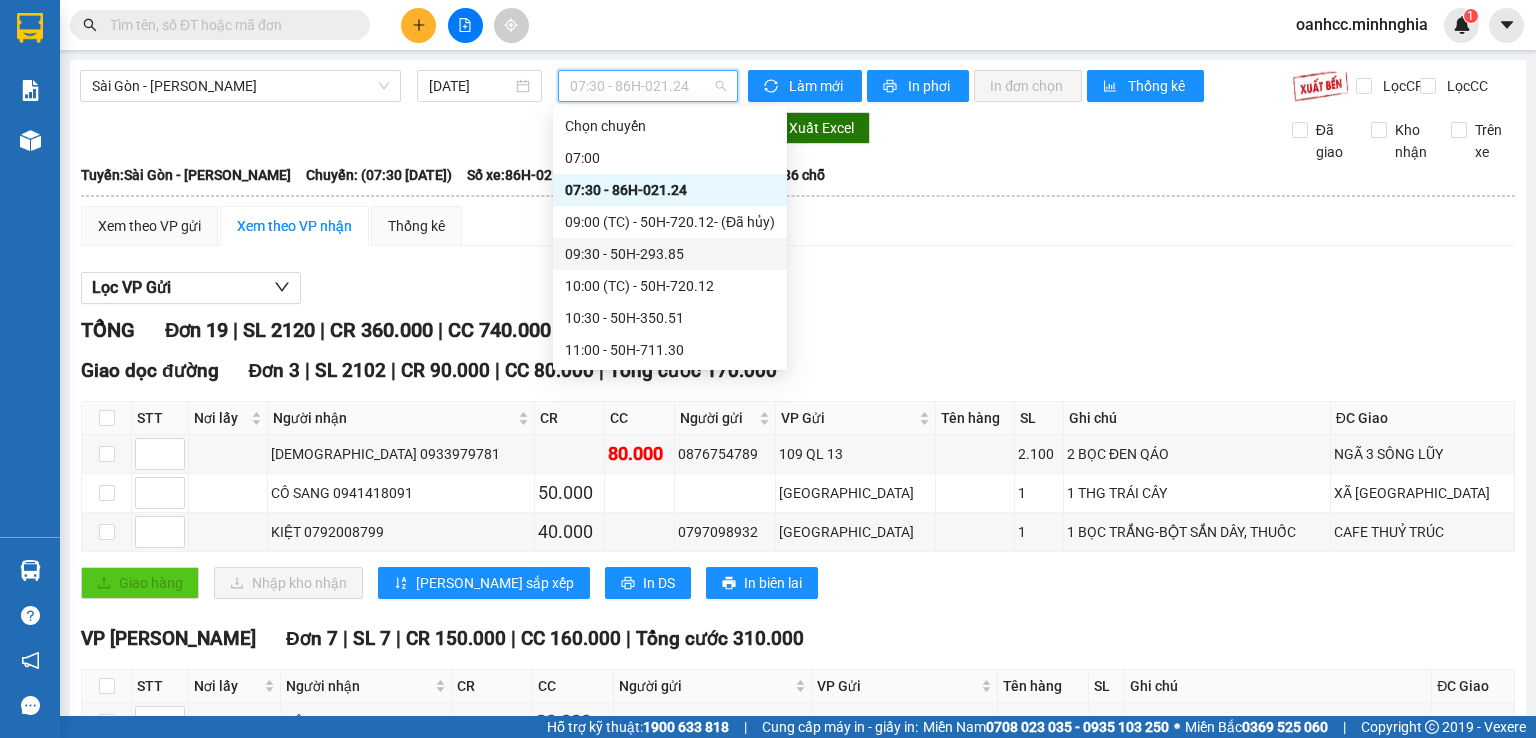 click on "09:30     - 50H-293.85" at bounding box center [670, 254] 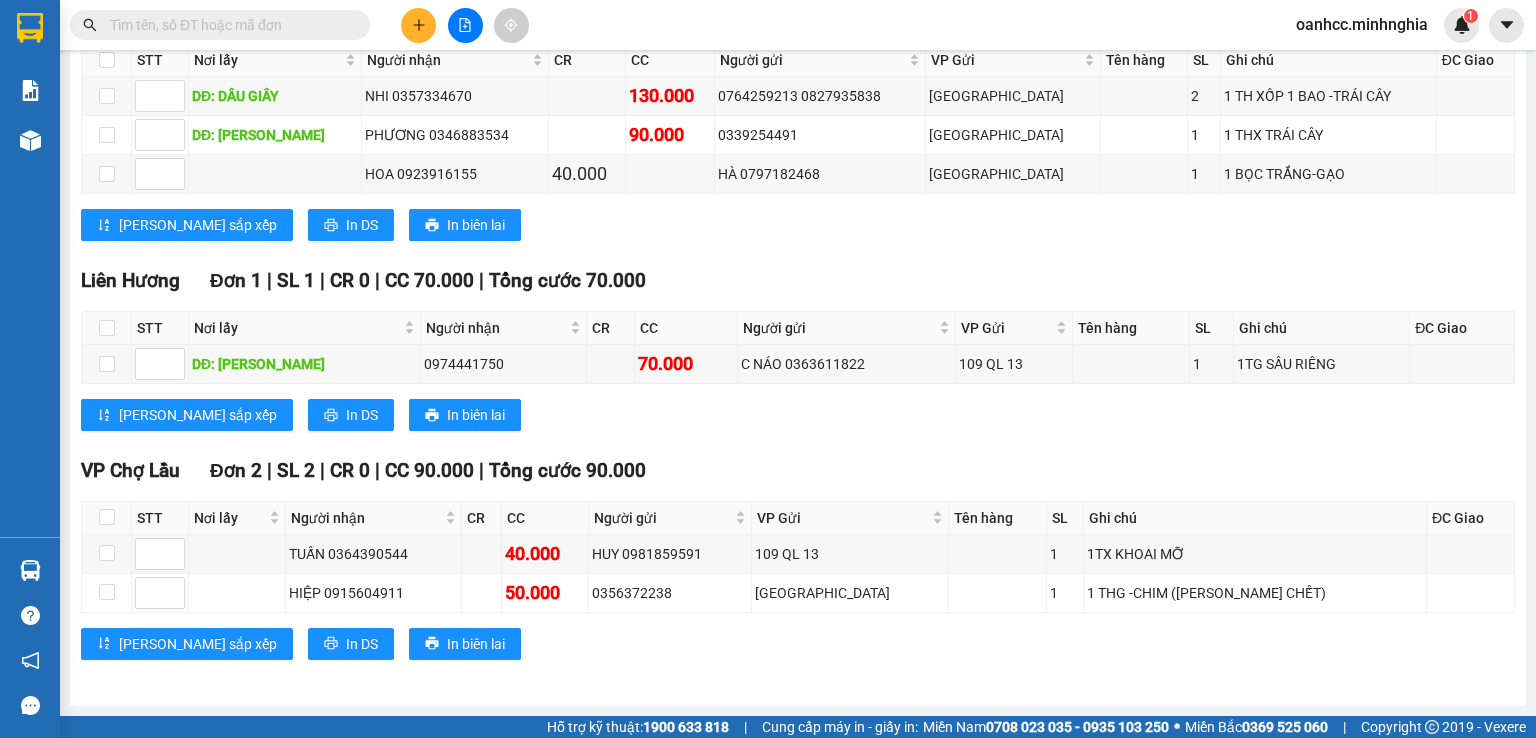 scroll, scrollTop: 0, scrollLeft: 0, axis: both 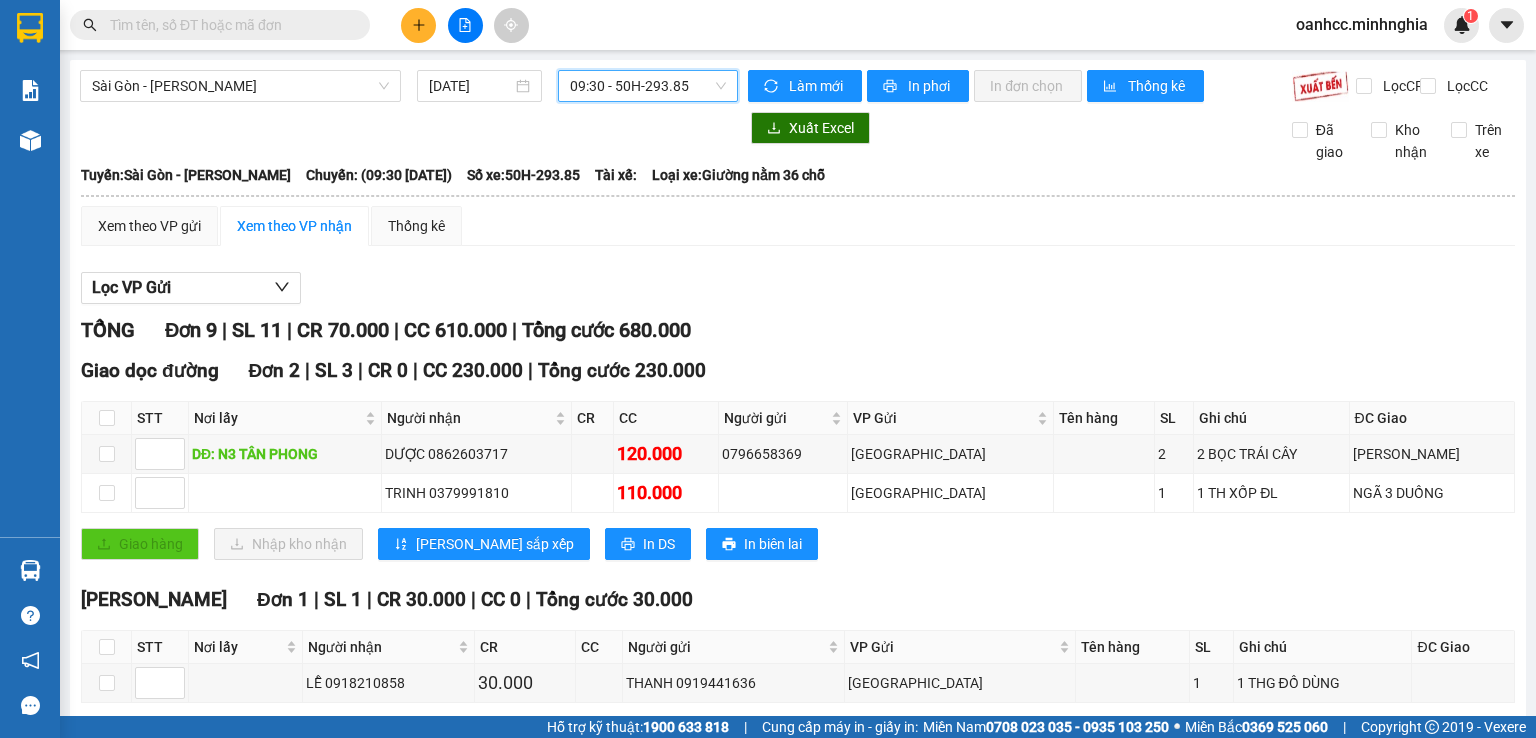 click on "09:30     - 50H-293.85" at bounding box center (648, 86) 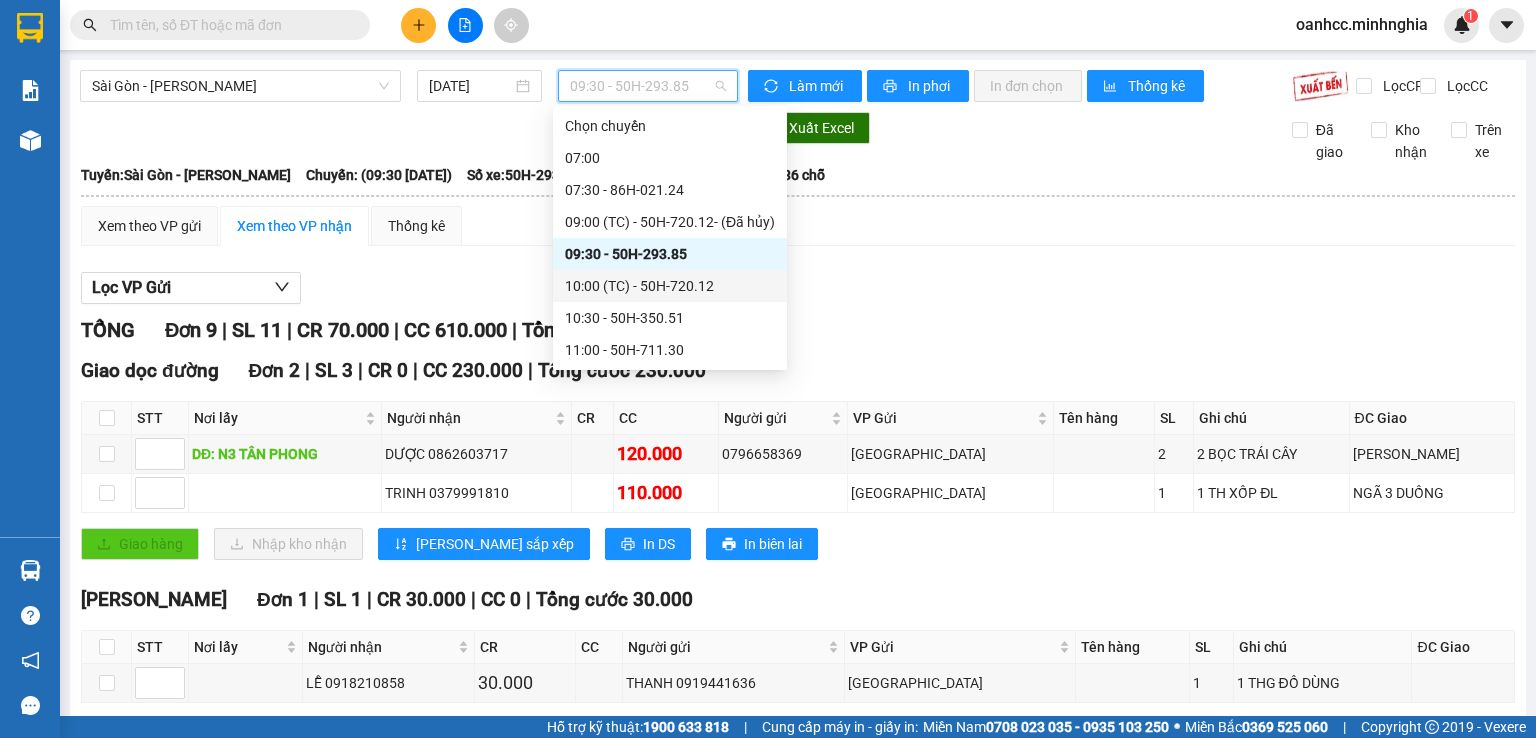 click on "10:00   (TC)   - 50H-720.12" at bounding box center (670, 286) 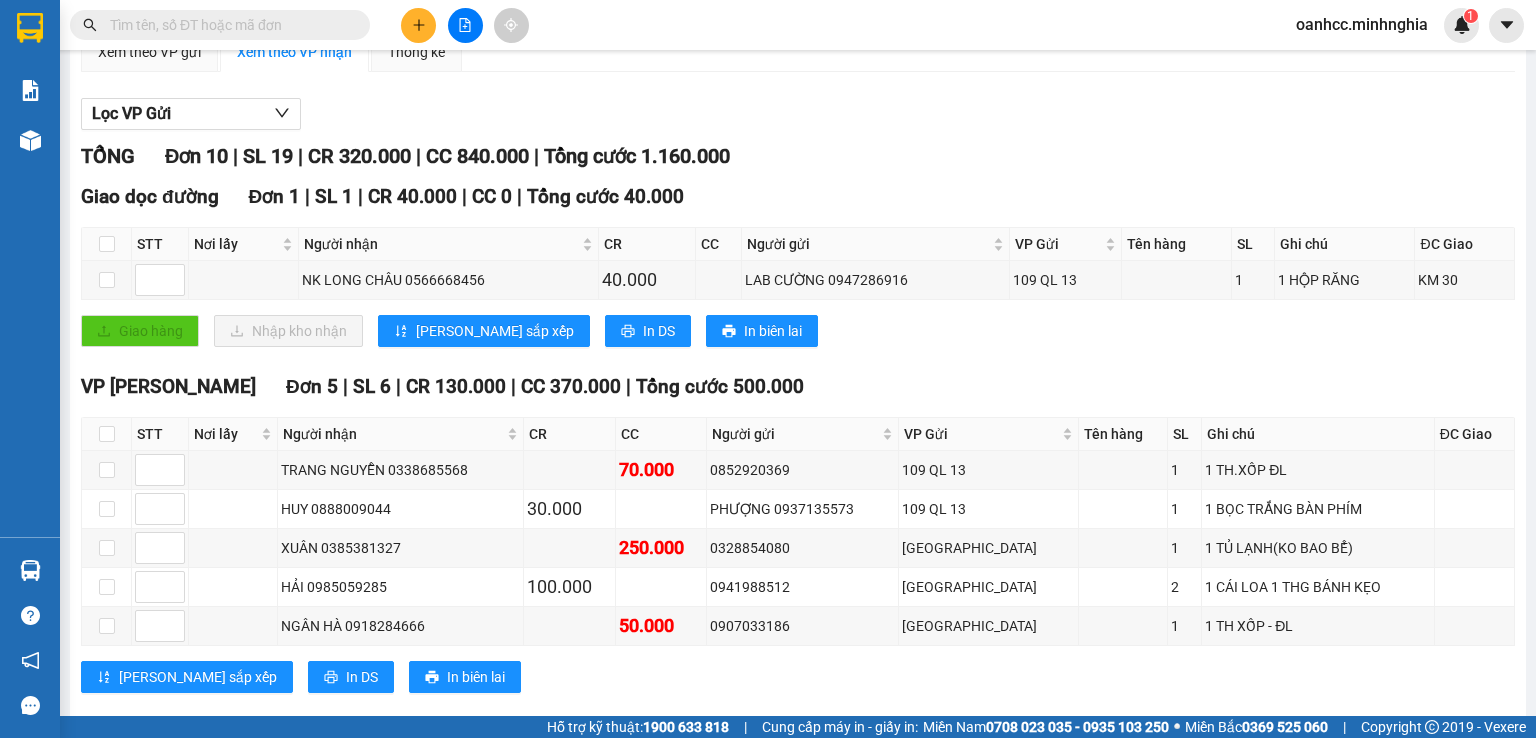 scroll, scrollTop: 0, scrollLeft: 0, axis: both 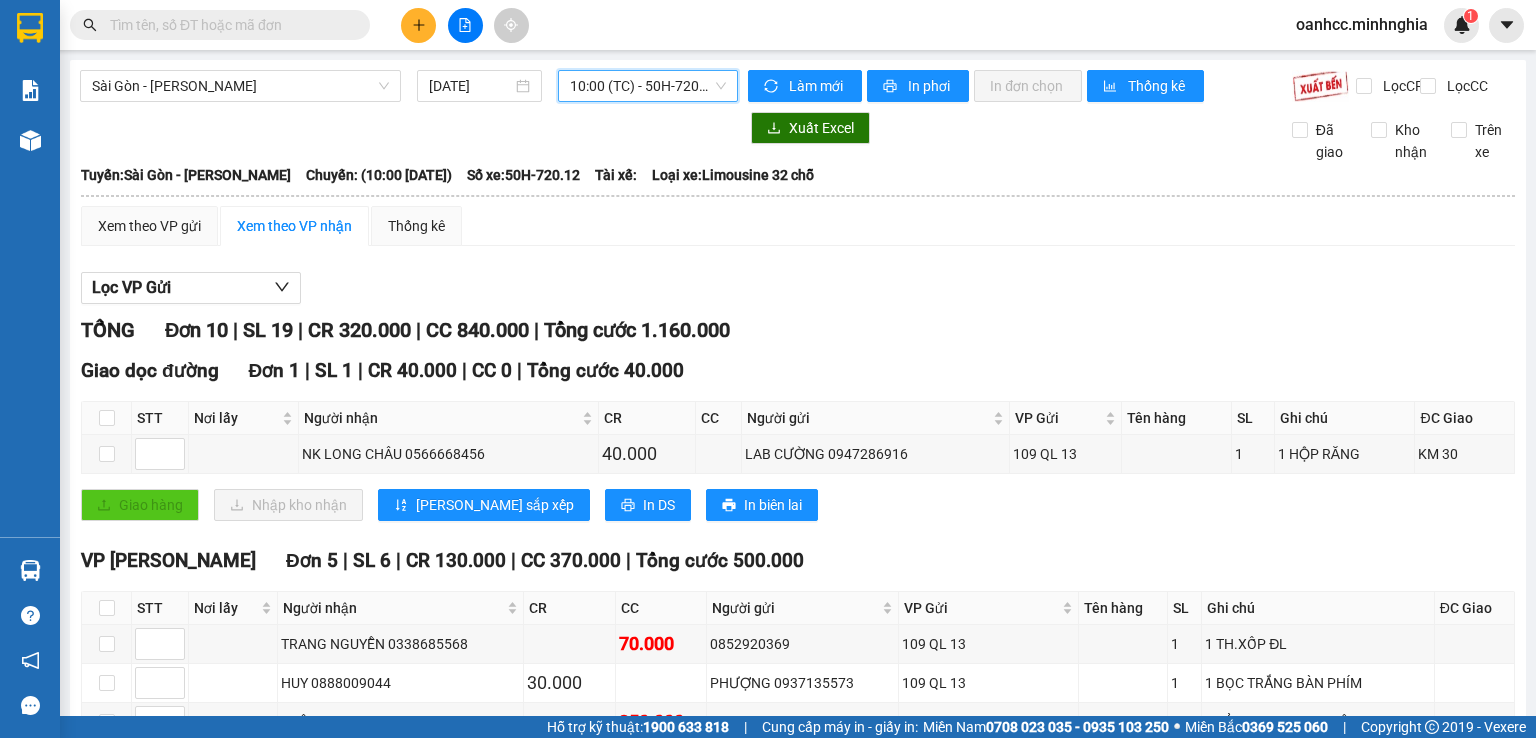 click on "10:00   (TC)   - 50H-720.12" at bounding box center [648, 86] 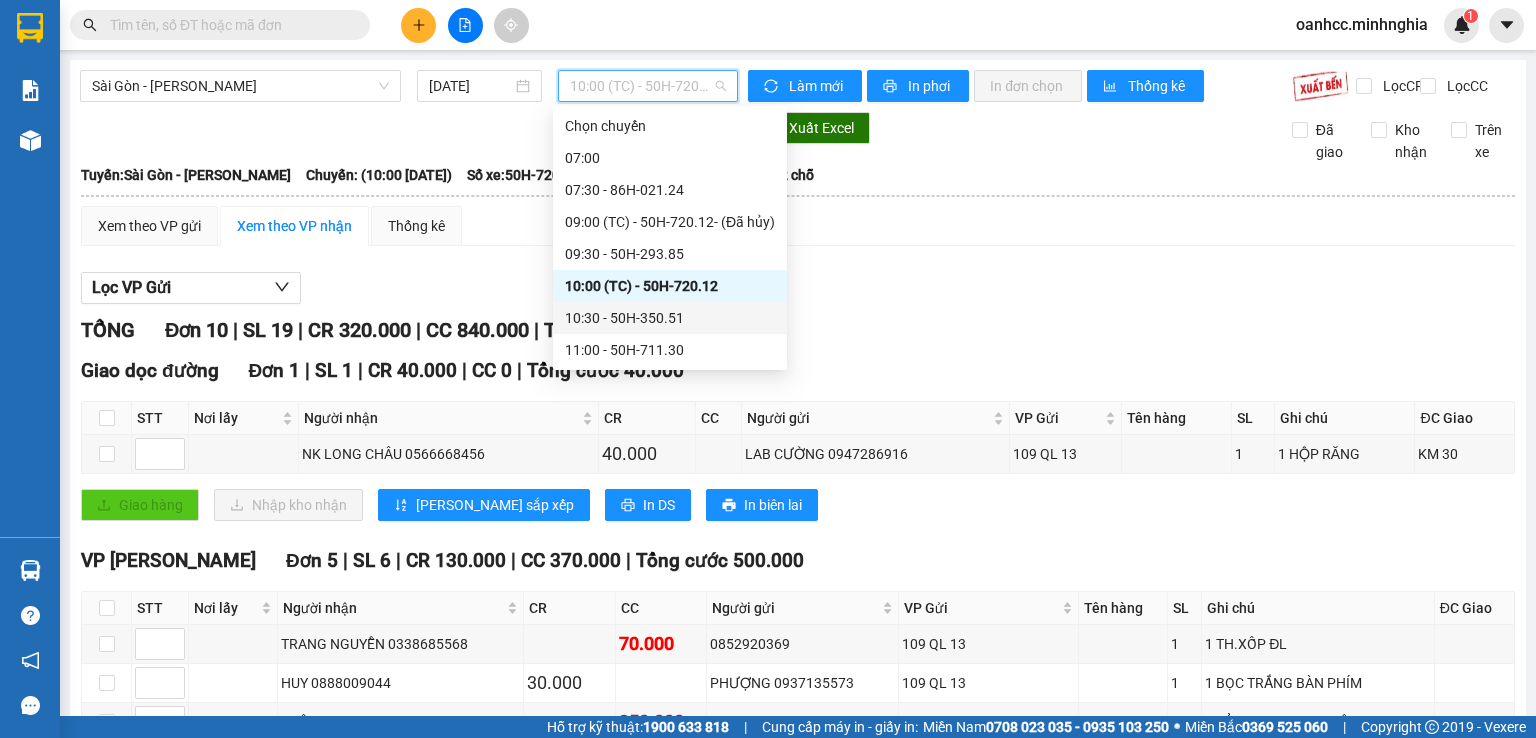 click on "10:30     - 50H-350.51" at bounding box center (670, 318) 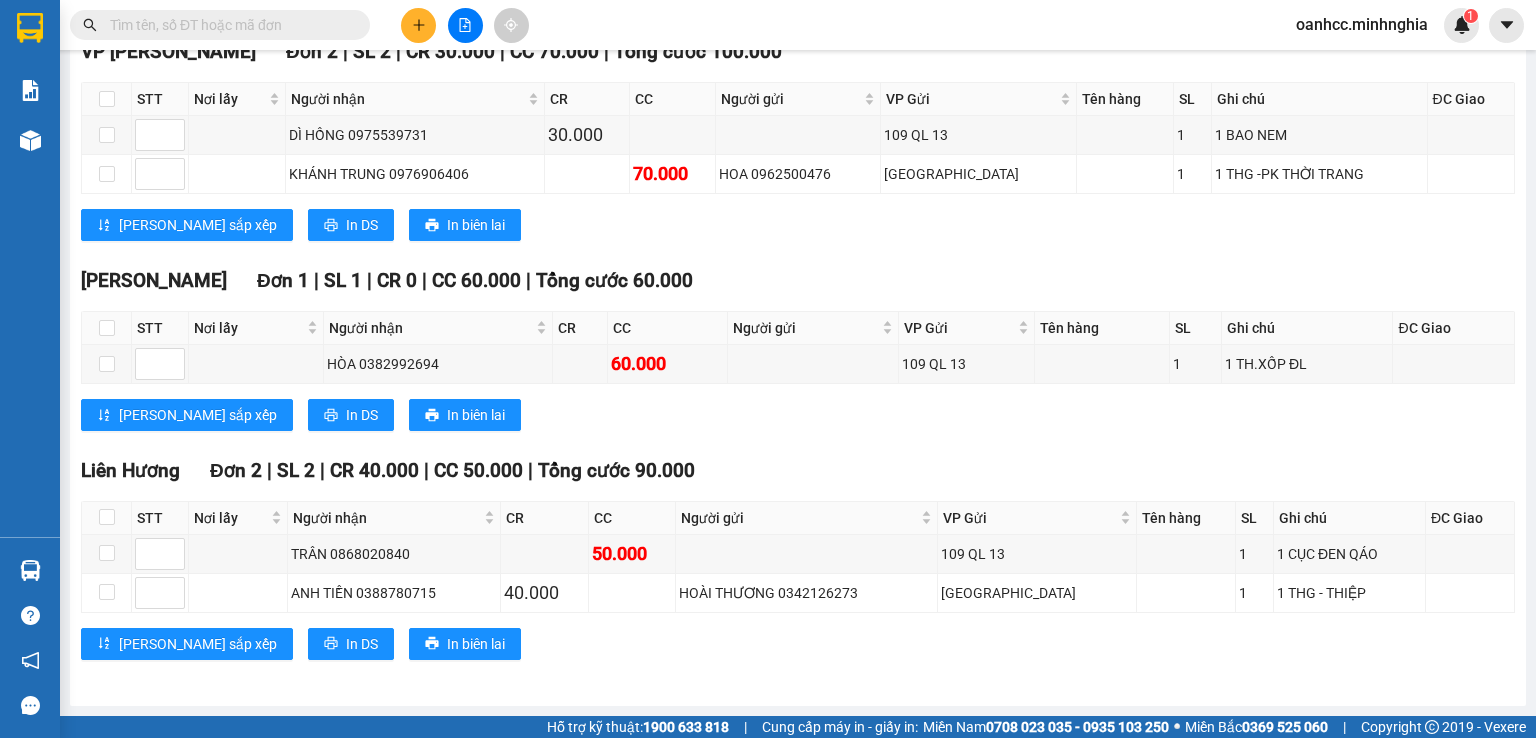 scroll, scrollTop: 0, scrollLeft: 0, axis: both 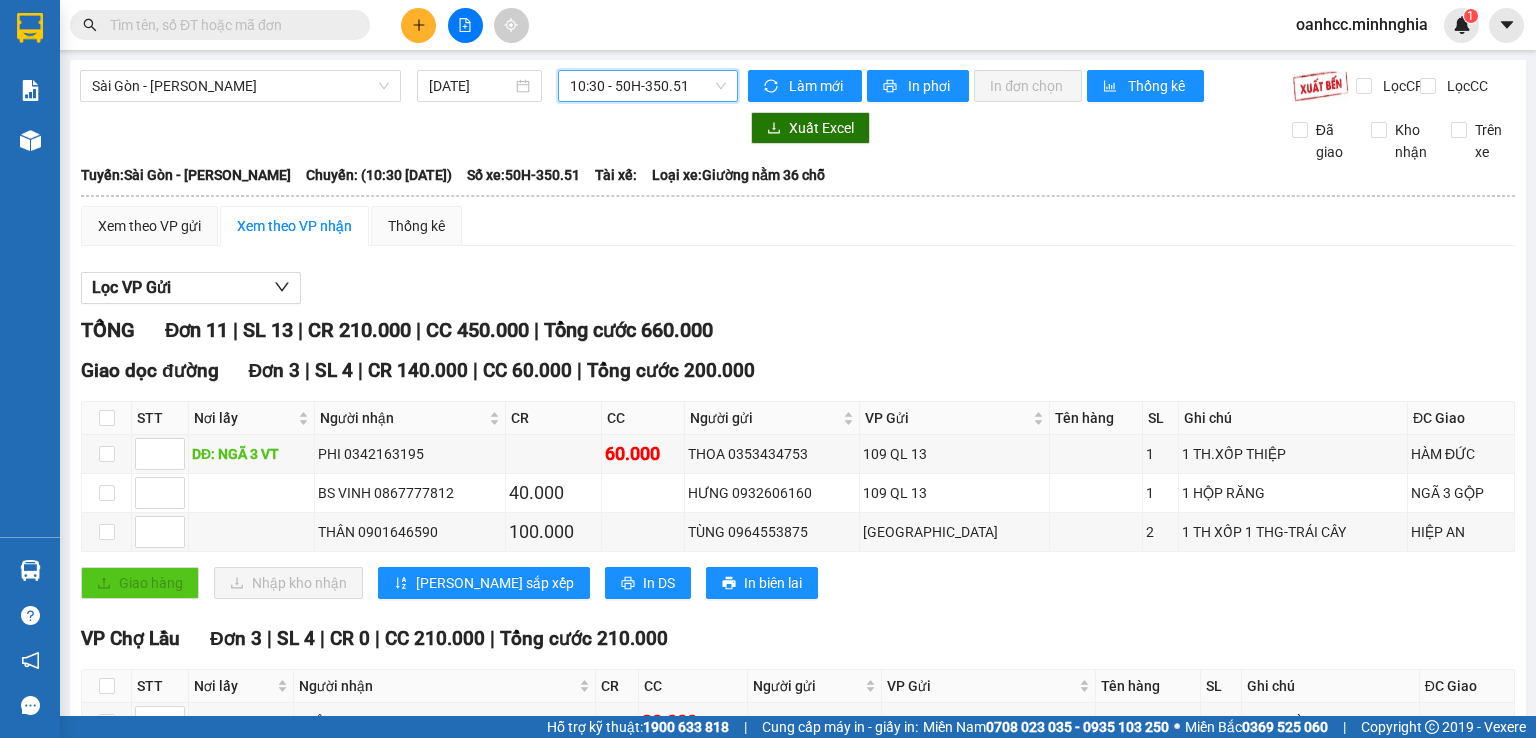 click on "10:30     - 50H-350.51" at bounding box center [648, 86] 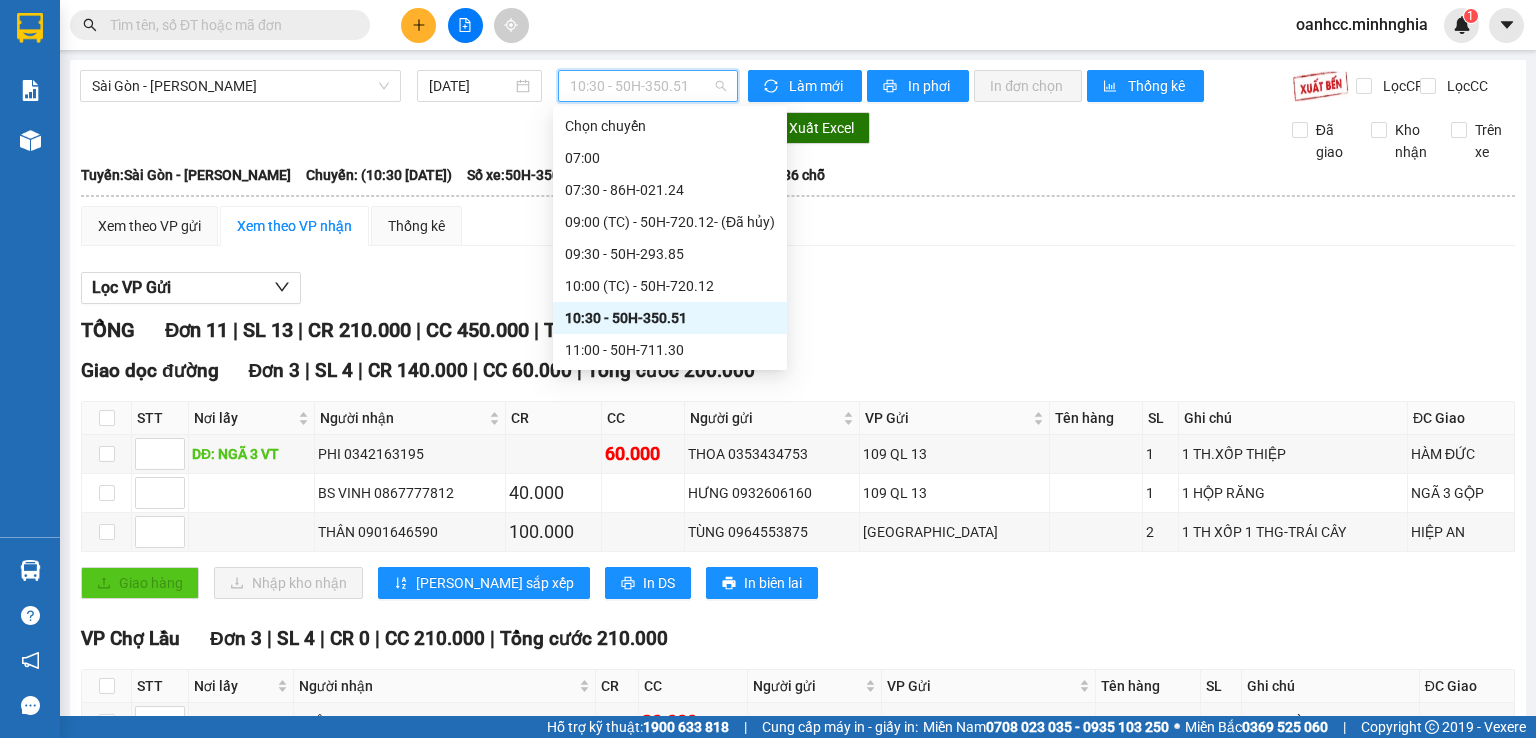 click on "10:30     - 50H-350.51" at bounding box center (670, 318) 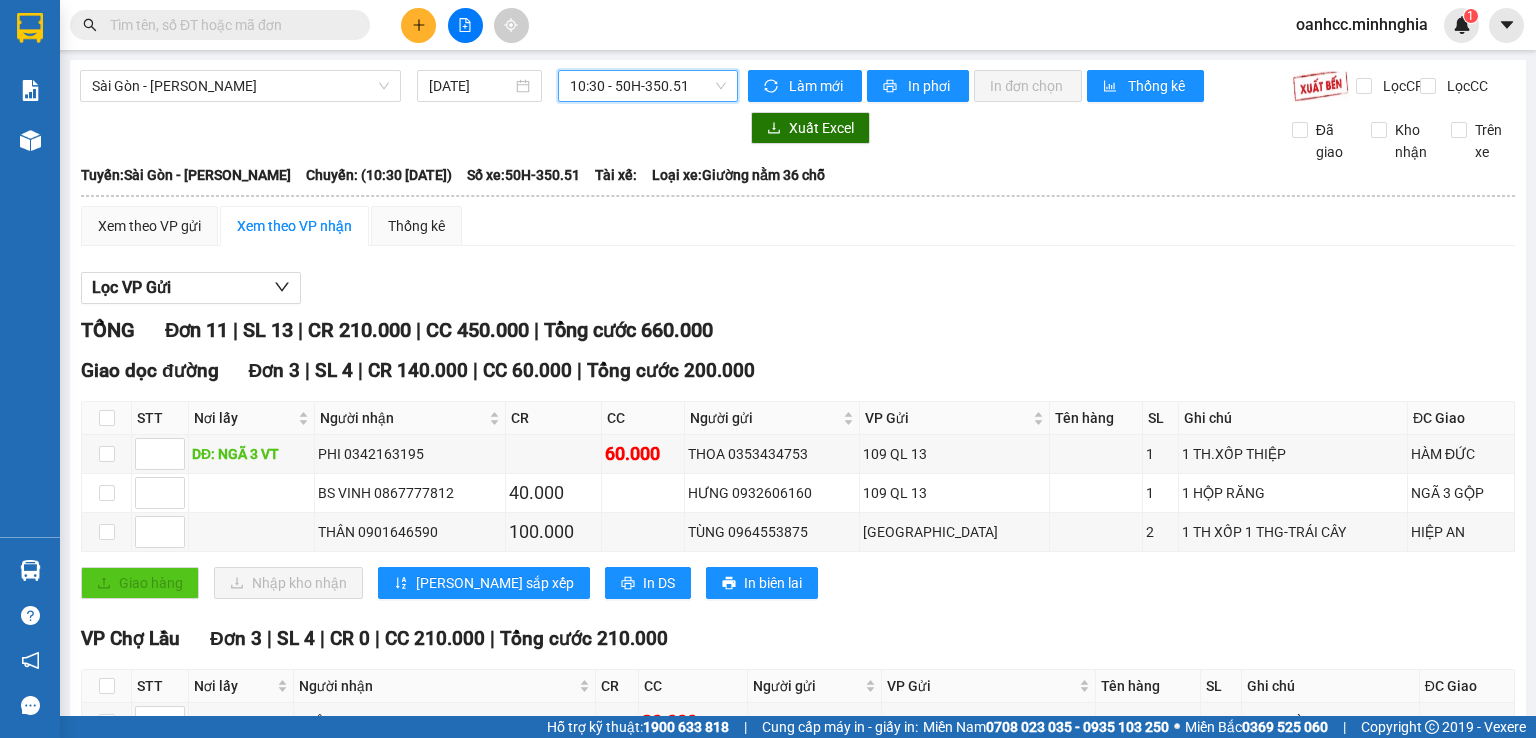 click on "10:30     - 50H-350.51" at bounding box center [648, 86] 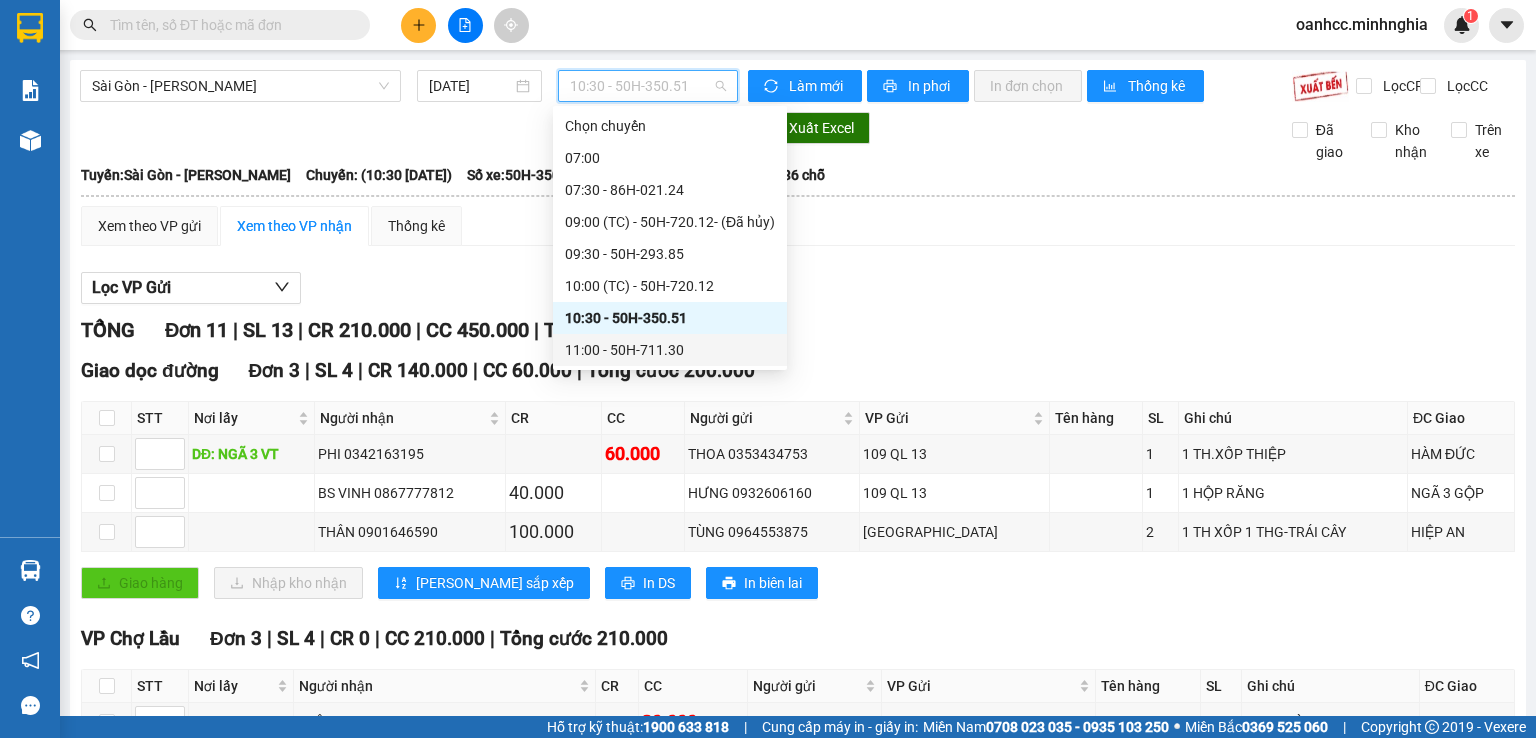 click on "11:00     - 50H-711.30" at bounding box center [670, 350] 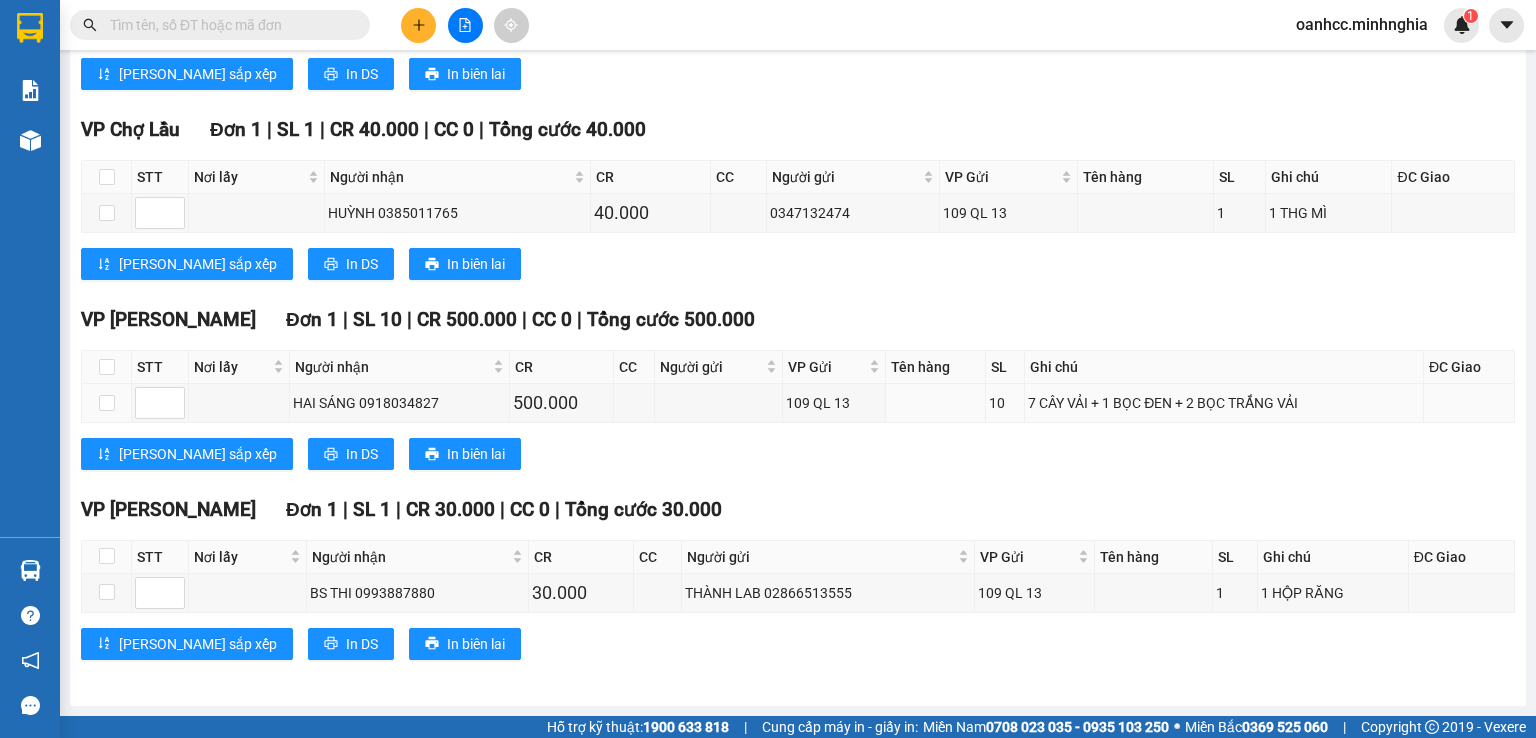 scroll, scrollTop: 0, scrollLeft: 0, axis: both 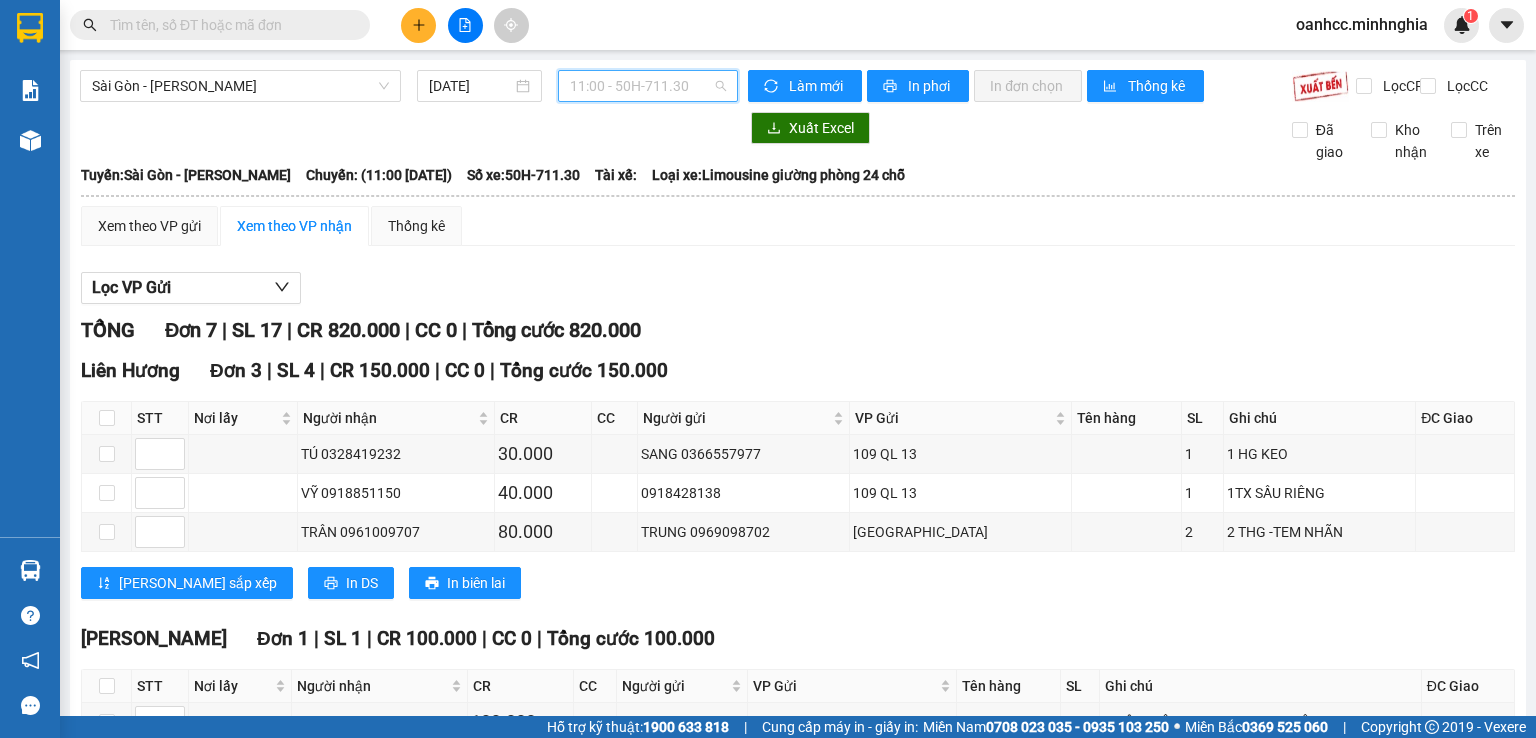 click on "11:00     - 50H-711.30" at bounding box center (648, 86) 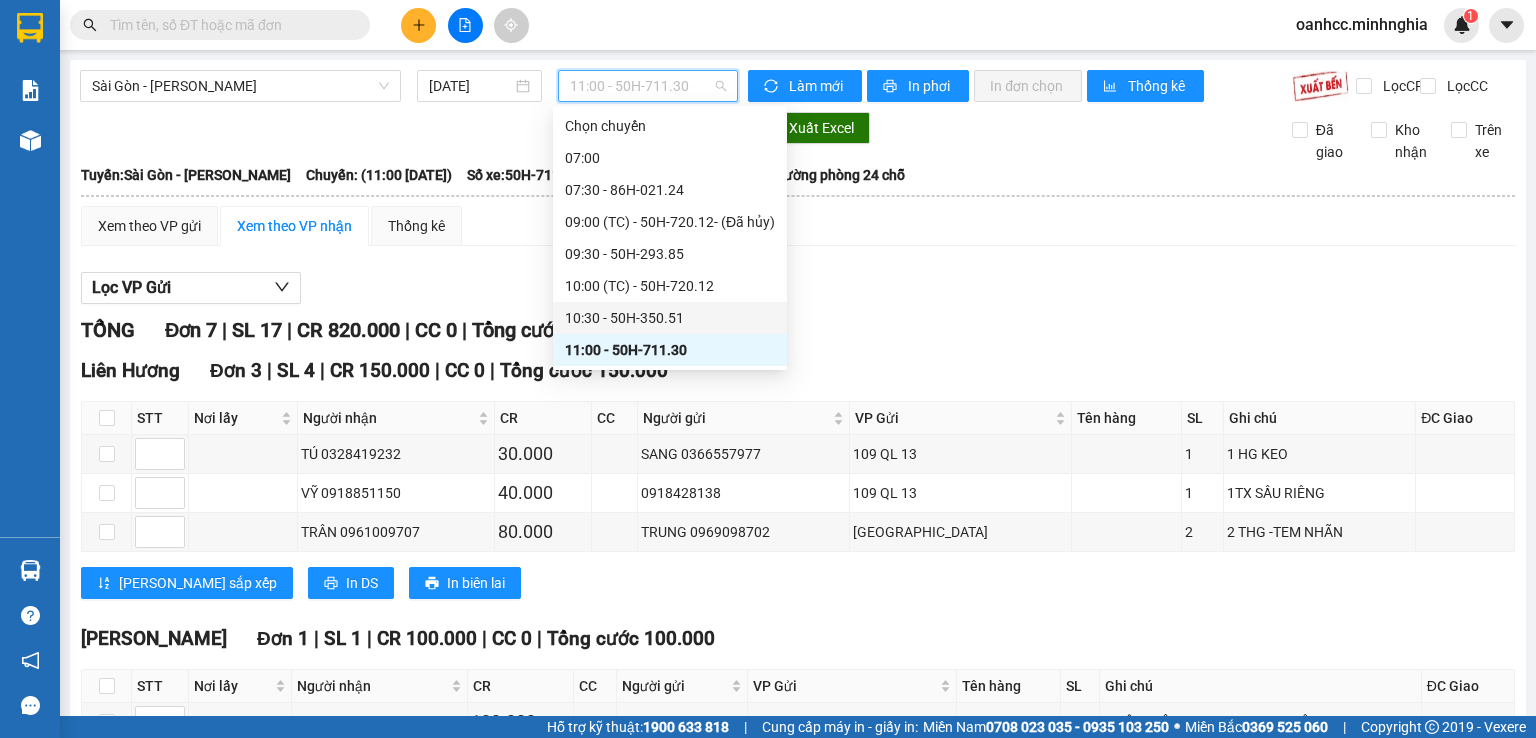 scroll, scrollTop: 200, scrollLeft: 0, axis: vertical 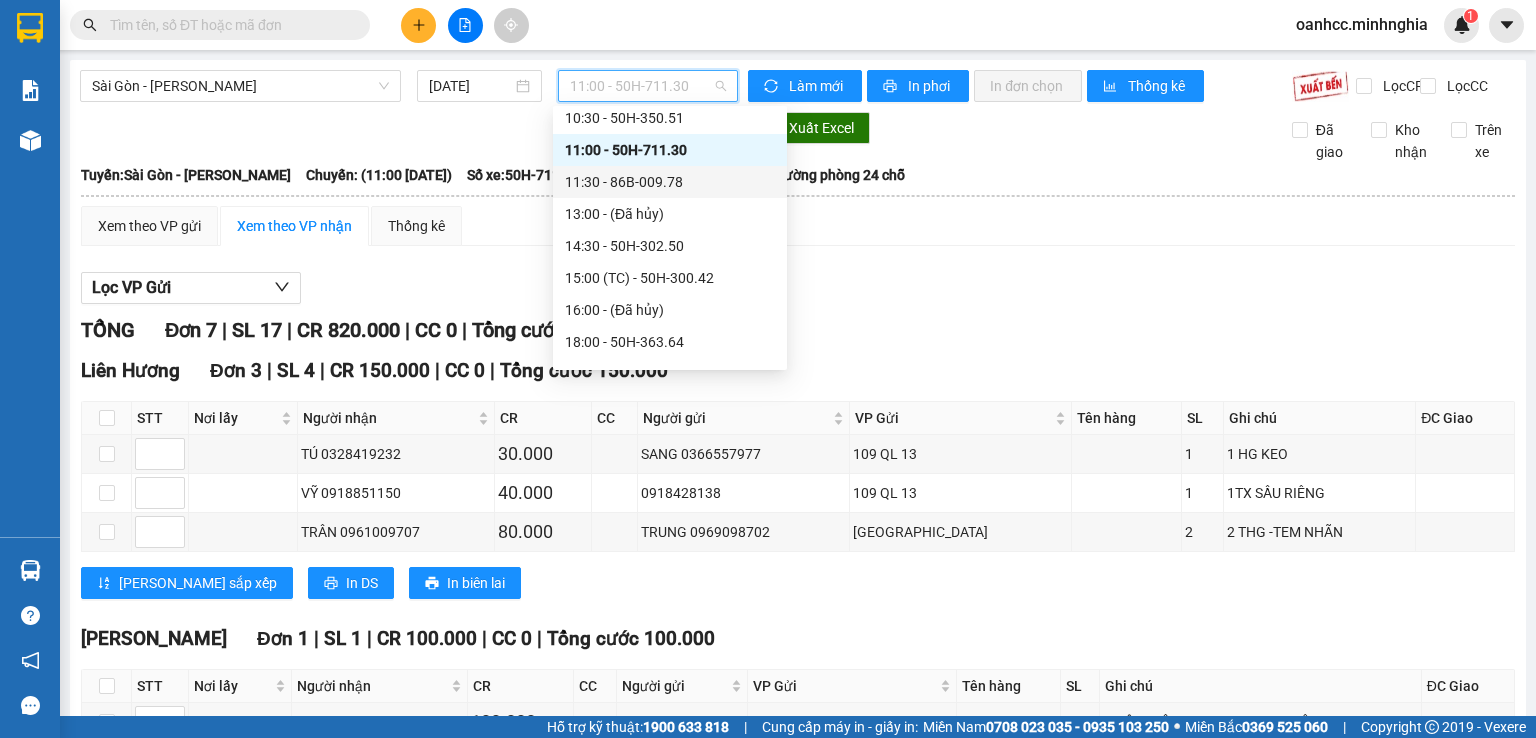 click on "11:30     - 86B-009.78" at bounding box center (670, 182) 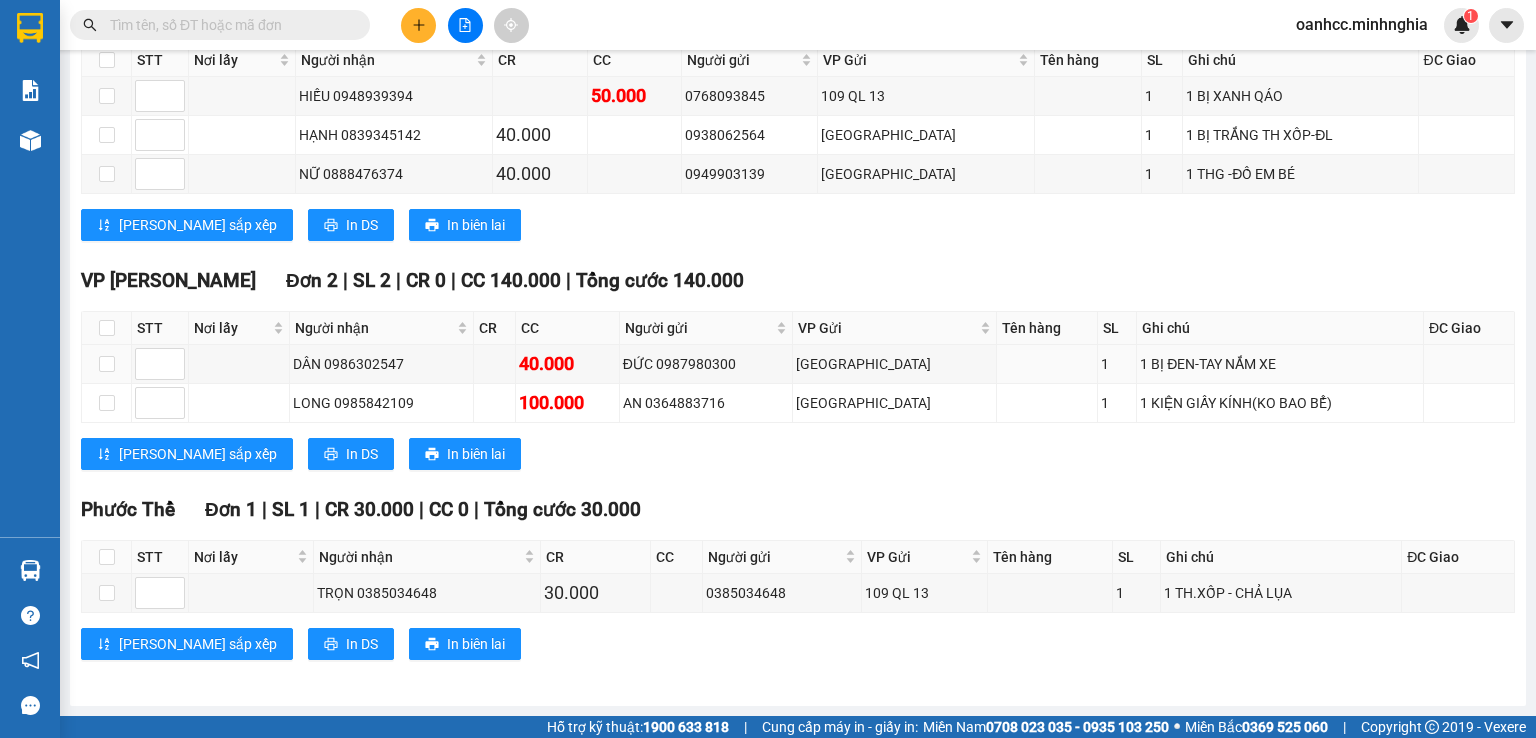 scroll, scrollTop: 0, scrollLeft: 0, axis: both 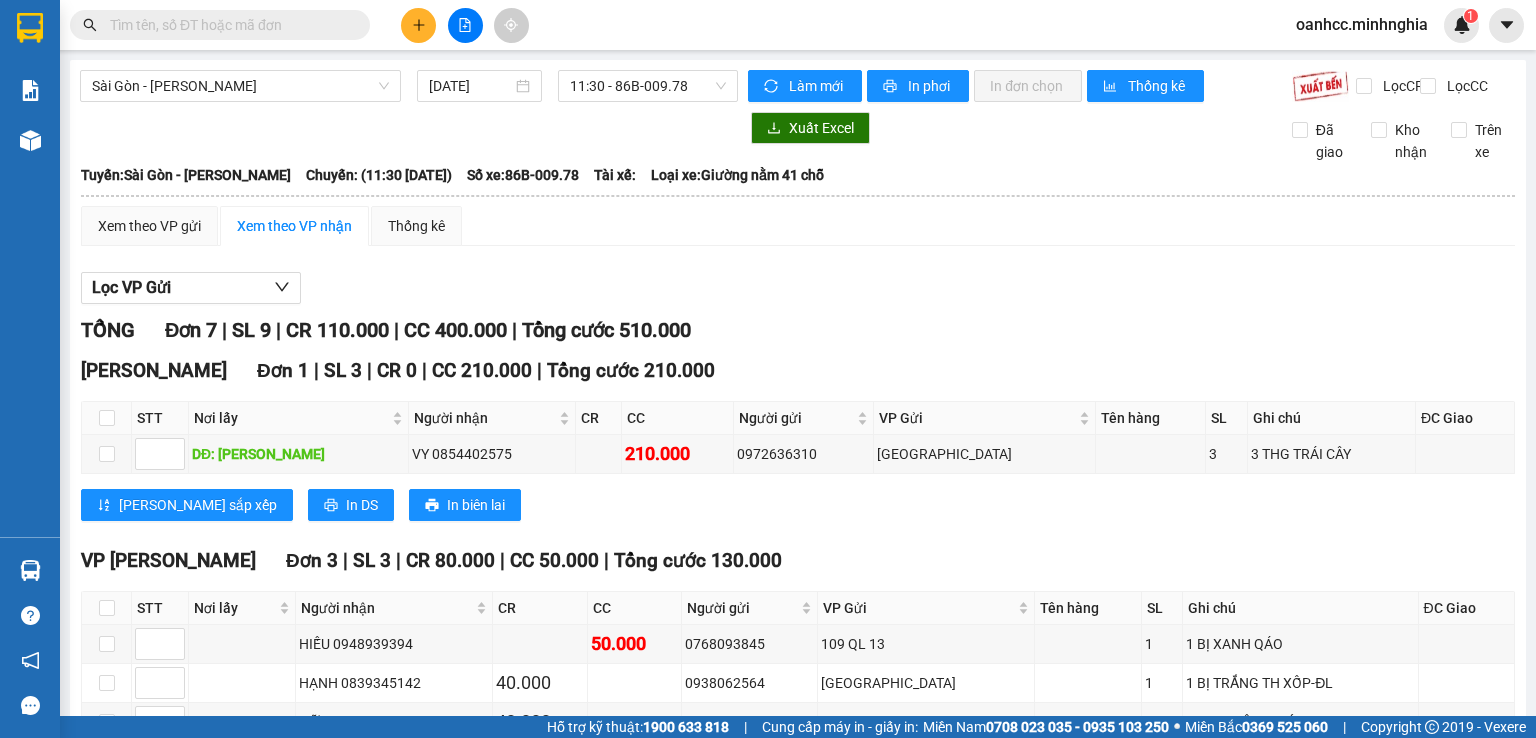 click on "[GEOGRAPHIC_DATA] - Phan Rí [DATE] 11:30     - 86B-009.78  Làm mới In phơi In đơn chọn Thống kê Lọc  CR Lọc  CC Xuất Excel Đã giao Kho nhận Trên xe [GEOGRAPHIC_DATA]   02523854854   01 Đinh Tiên Hoàng PHƠI HÀNG 16:35 [DATE] [GEOGRAPHIC_DATA]:  [GEOGRAPHIC_DATA] - [GEOGRAPHIC_DATA] Chuyến:   (11:30 [DATE]) Số xe:  86B-009.78 Tài xế:  Loại xe:  Giường nằm 41 chỗ Tuyến:  [GEOGRAPHIC_DATA] - [GEOGRAPHIC_DATA]:   (11:30 [DATE]) Số xe:  86B-009.78 Tài xế:  Loại xe:  Giường nằm 41 chỗ Xem theo VP gửi Xem theo VP nhận Thống kê Lọc VP Gửi TỔNG Đơn   7 | SL   9 | CR   110.000 | CC   400.000 | Tổng cước   510.000 [GEOGRAPHIC_DATA]   1 | SL   3 | CR   0 | CC   210.000 | Tổng cước   210.000 STT Nơi lấy Người nhận CR CC Người gửi VP Gửi Tên hàng SL Ghi chú ĐC Giao Ký nhận                           DĐ: LONG KHÁNH VY 0854402575 210.000  0972636310 [GEOGRAPHIC_DATA]   3 3 THG TRÁI CÂY Lưu sắp xếp In DS In biên lai [PERSON_NAME]" at bounding box center (798, 657) 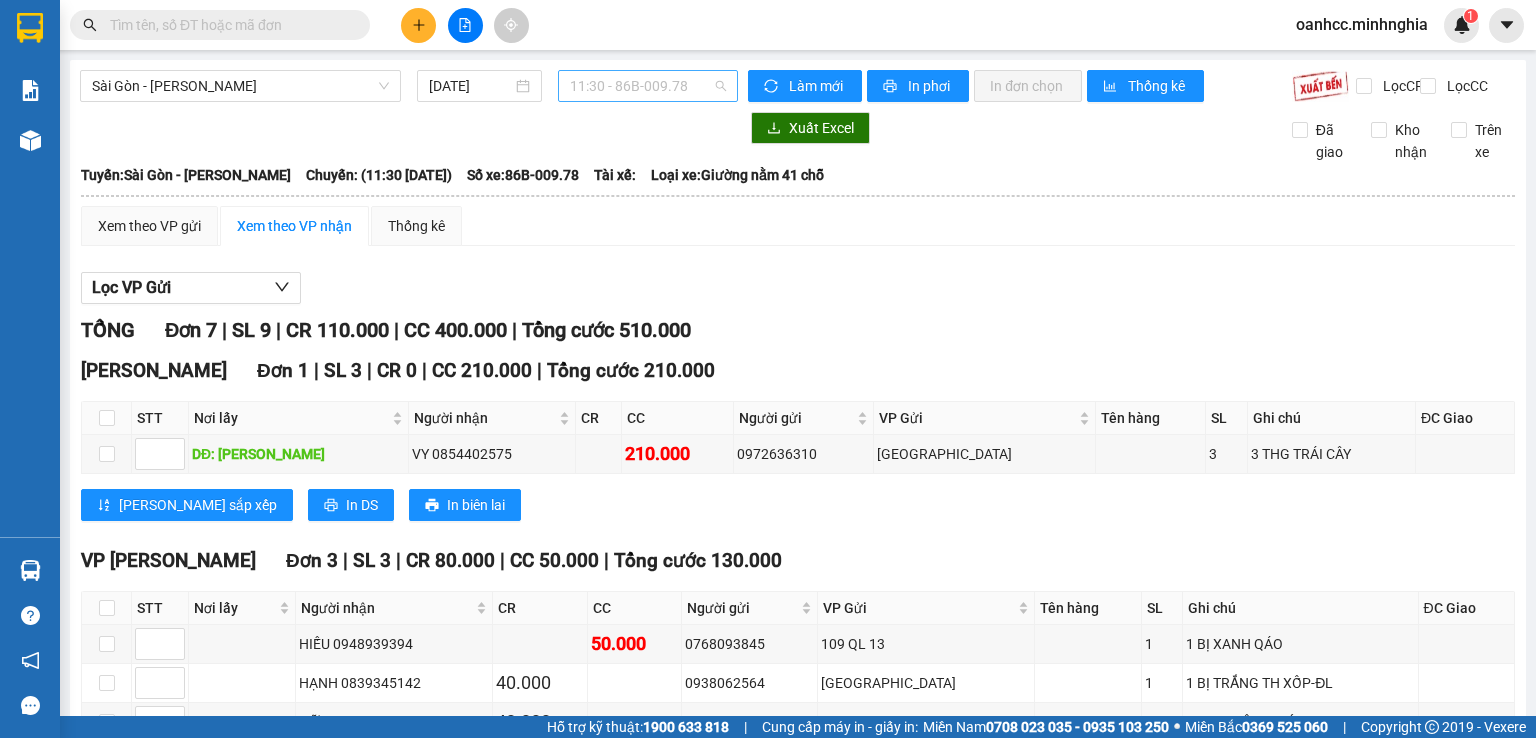 click on "11:30     - 86B-009.78" at bounding box center [648, 86] 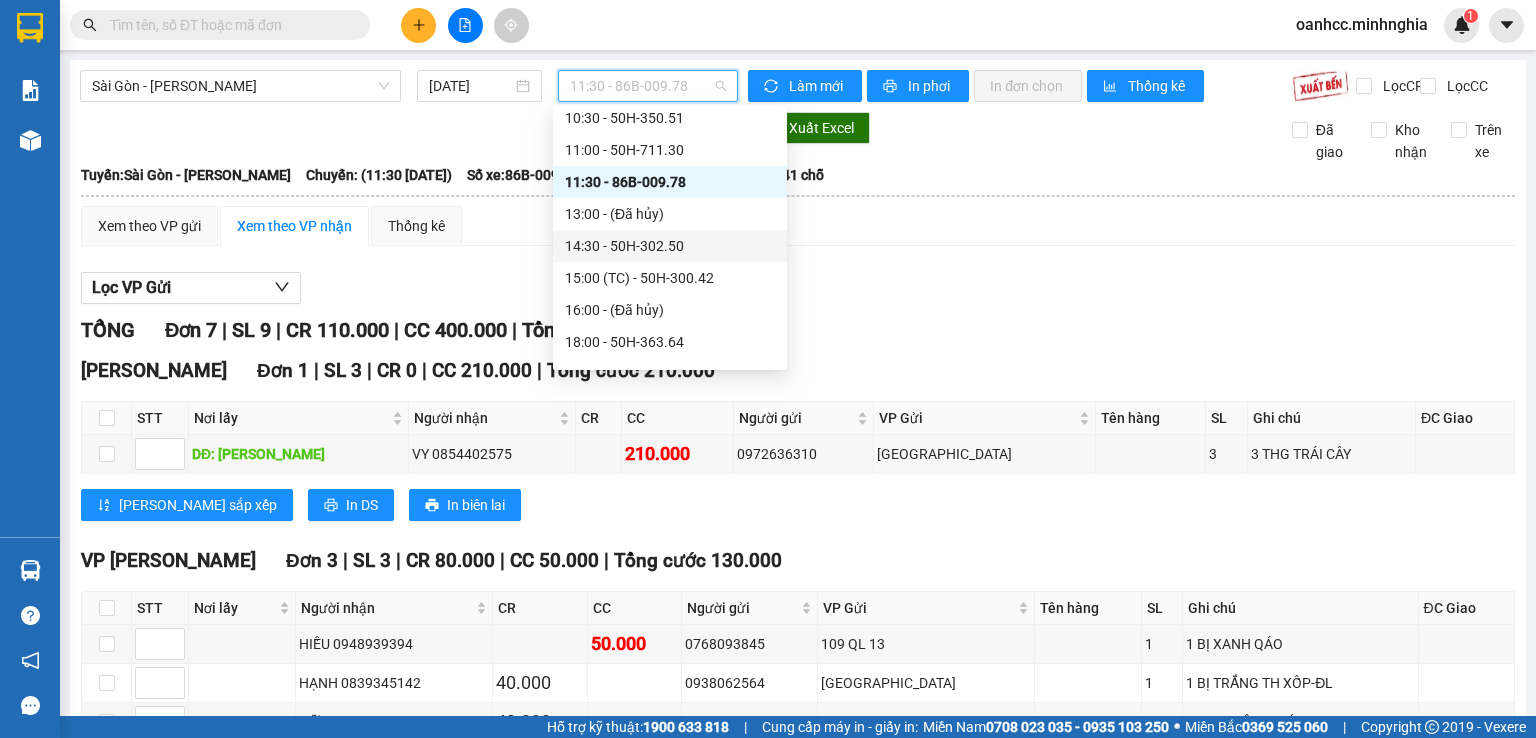 click on "14:30     - 50H-302.50" at bounding box center [670, 246] 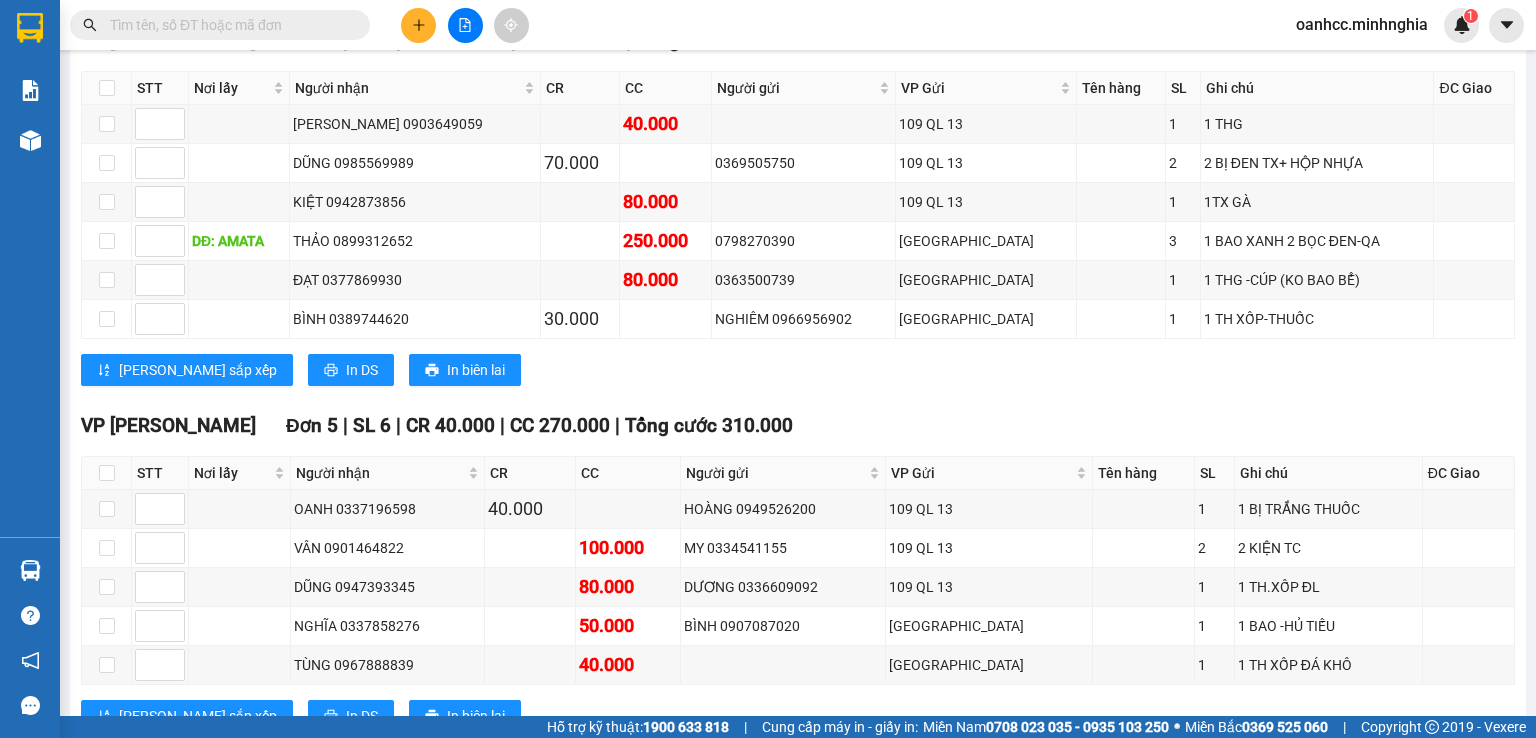 scroll, scrollTop: 0, scrollLeft: 0, axis: both 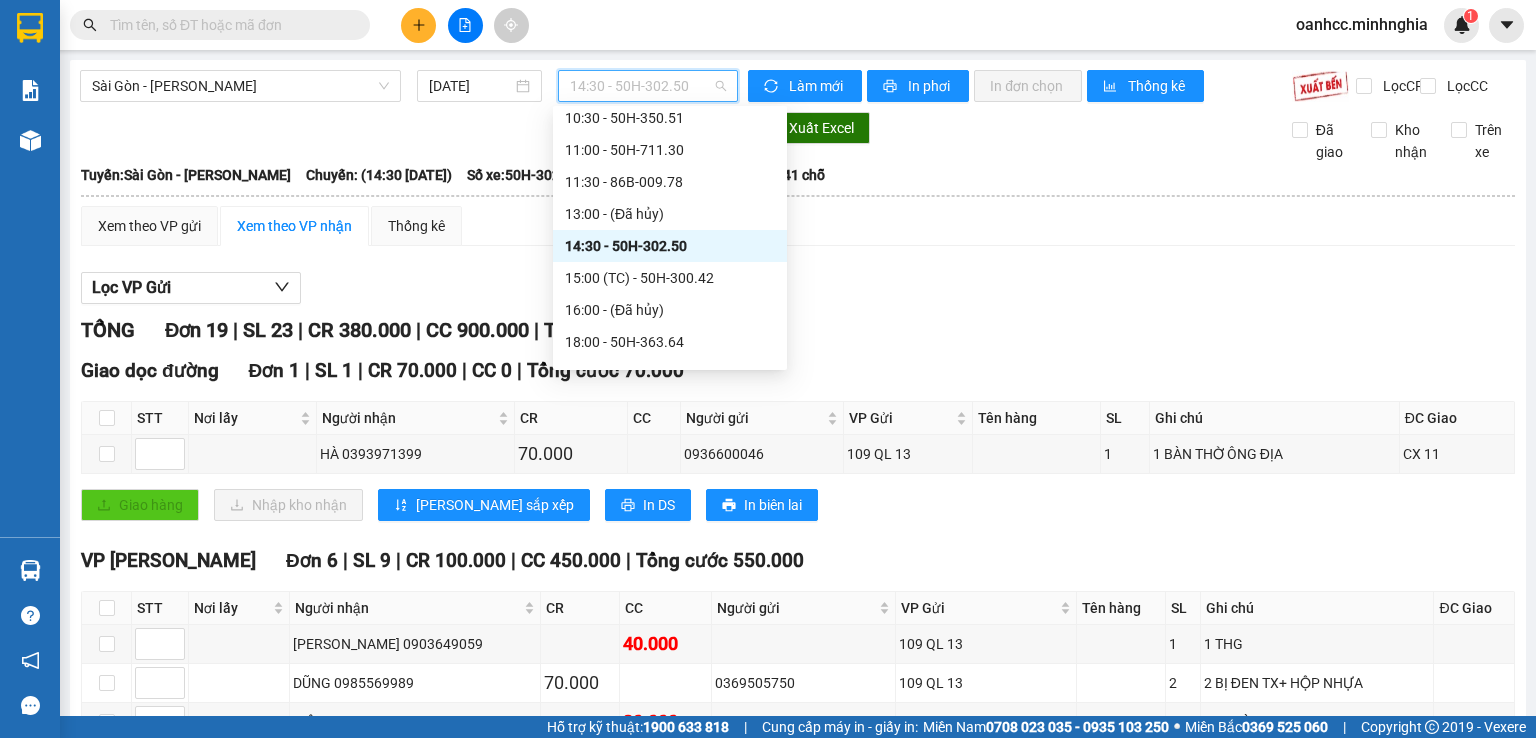click on "14:30     - 50H-302.50" at bounding box center (648, 86) 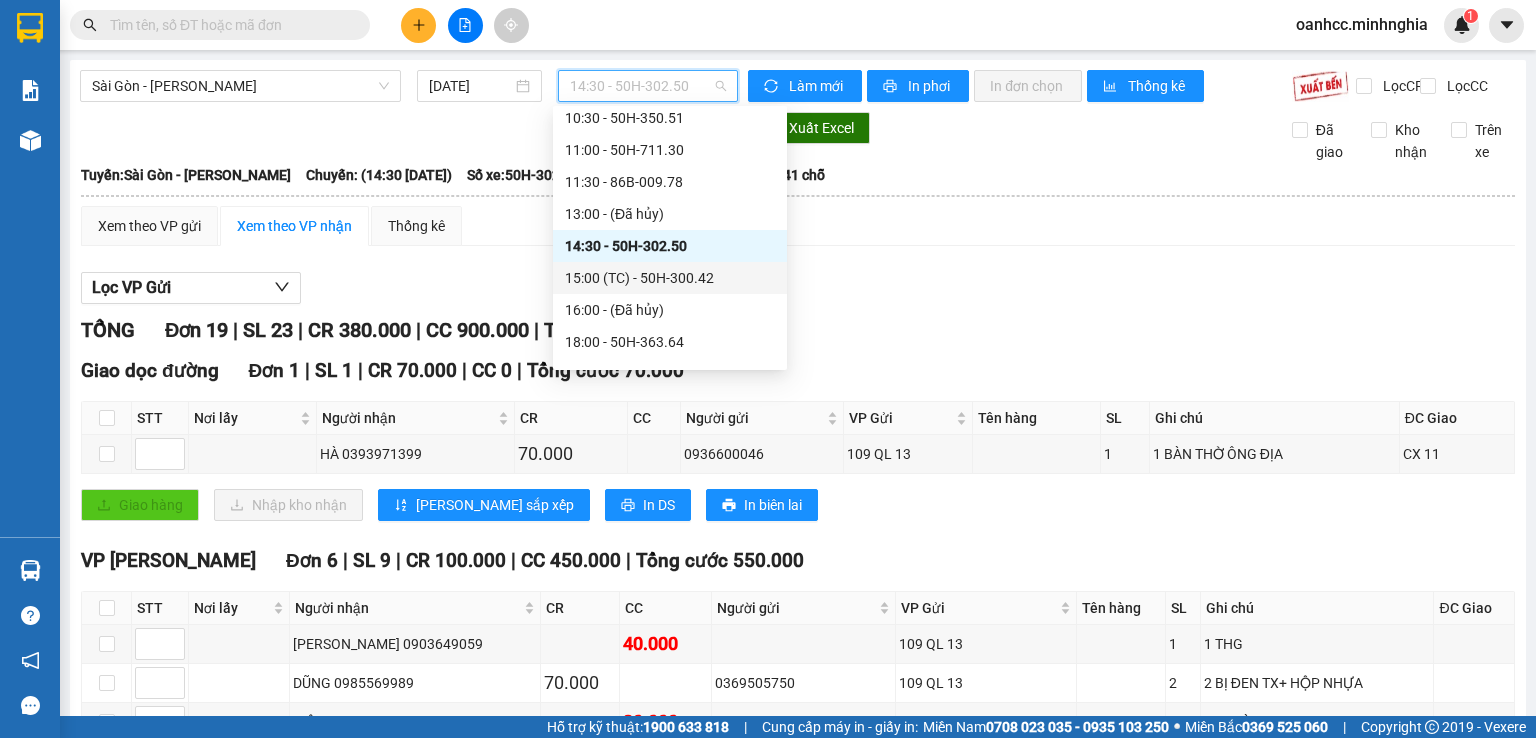 click on "15:00   (TC)   - 50H-300.42" at bounding box center (670, 278) 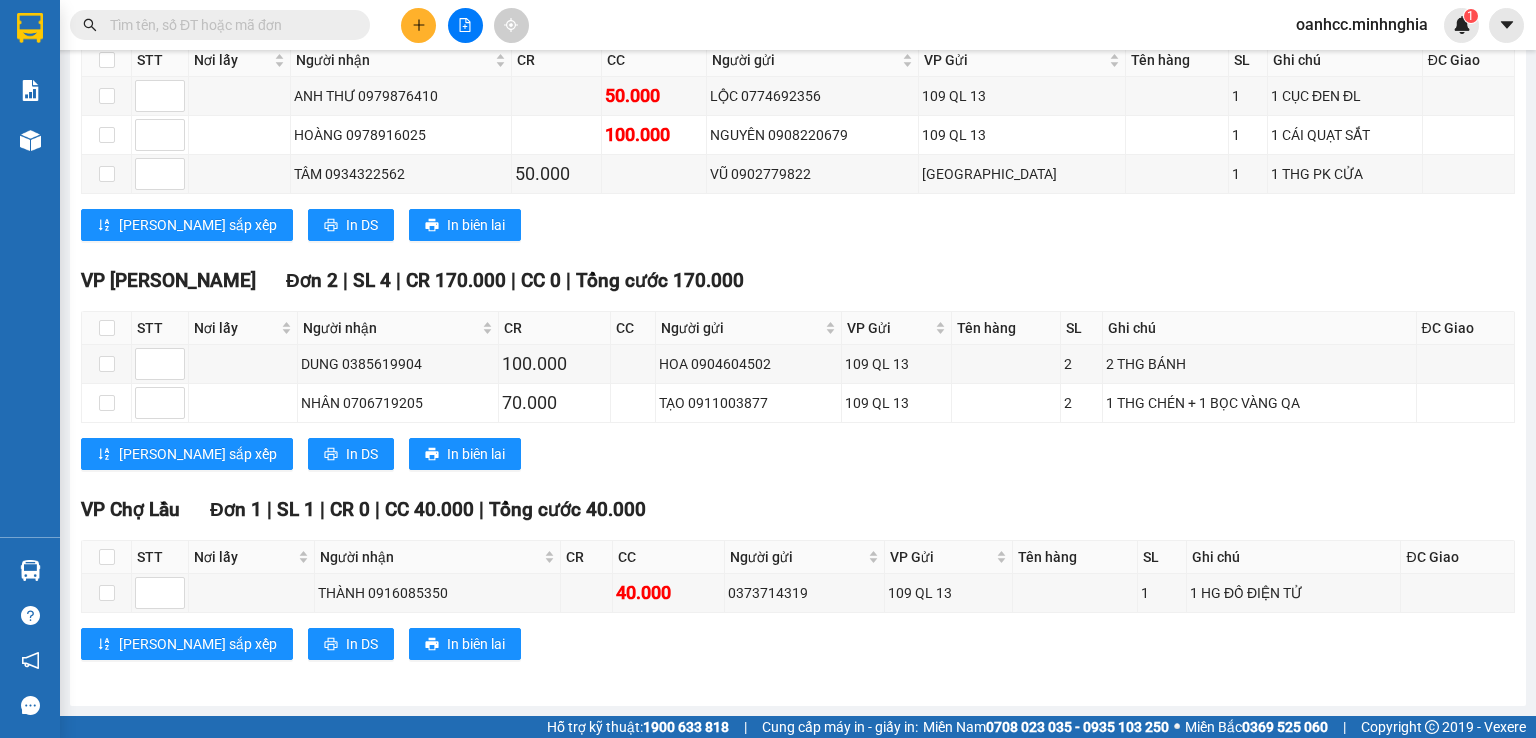 scroll, scrollTop: 0, scrollLeft: 0, axis: both 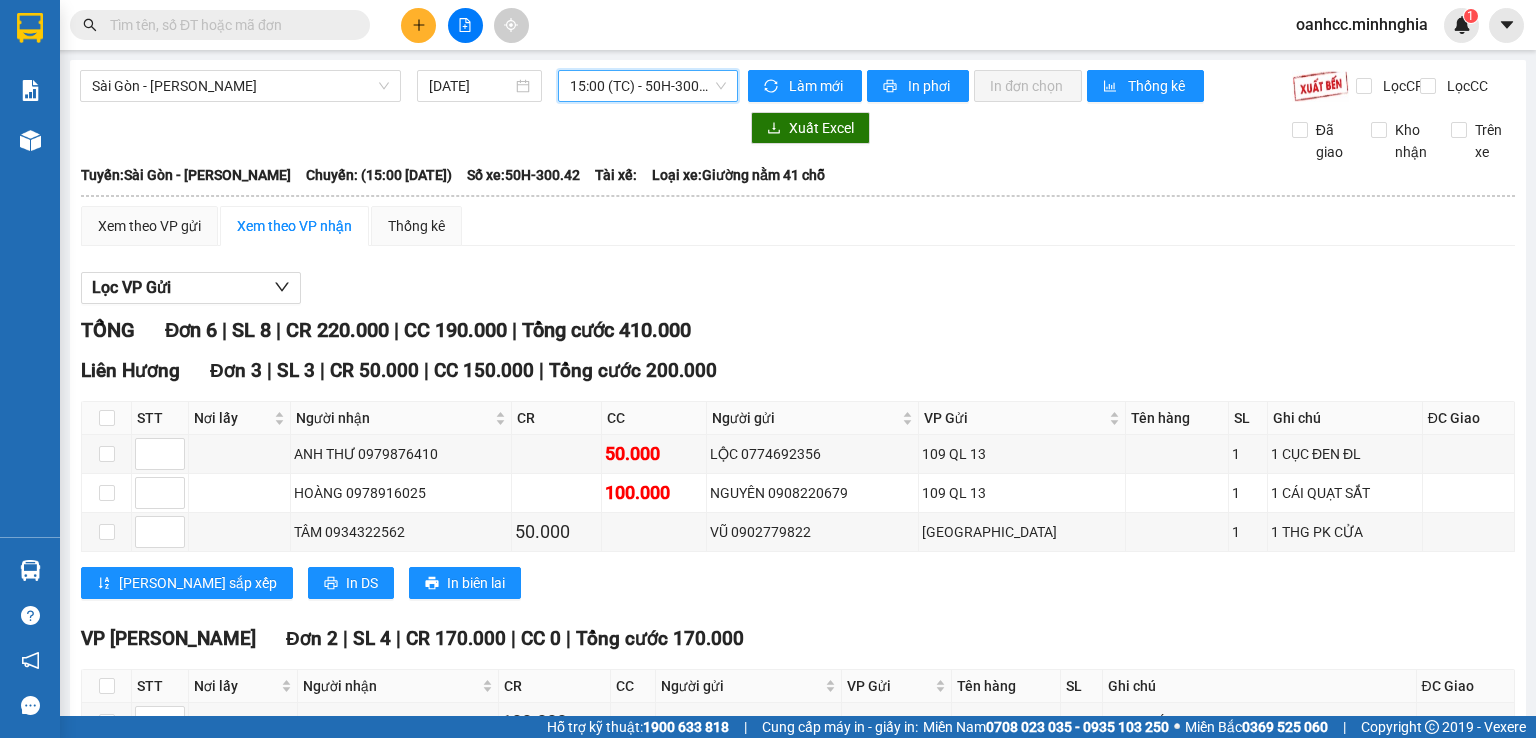 click on "15:00   (TC)   - 50H-300.42" at bounding box center (648, 86) 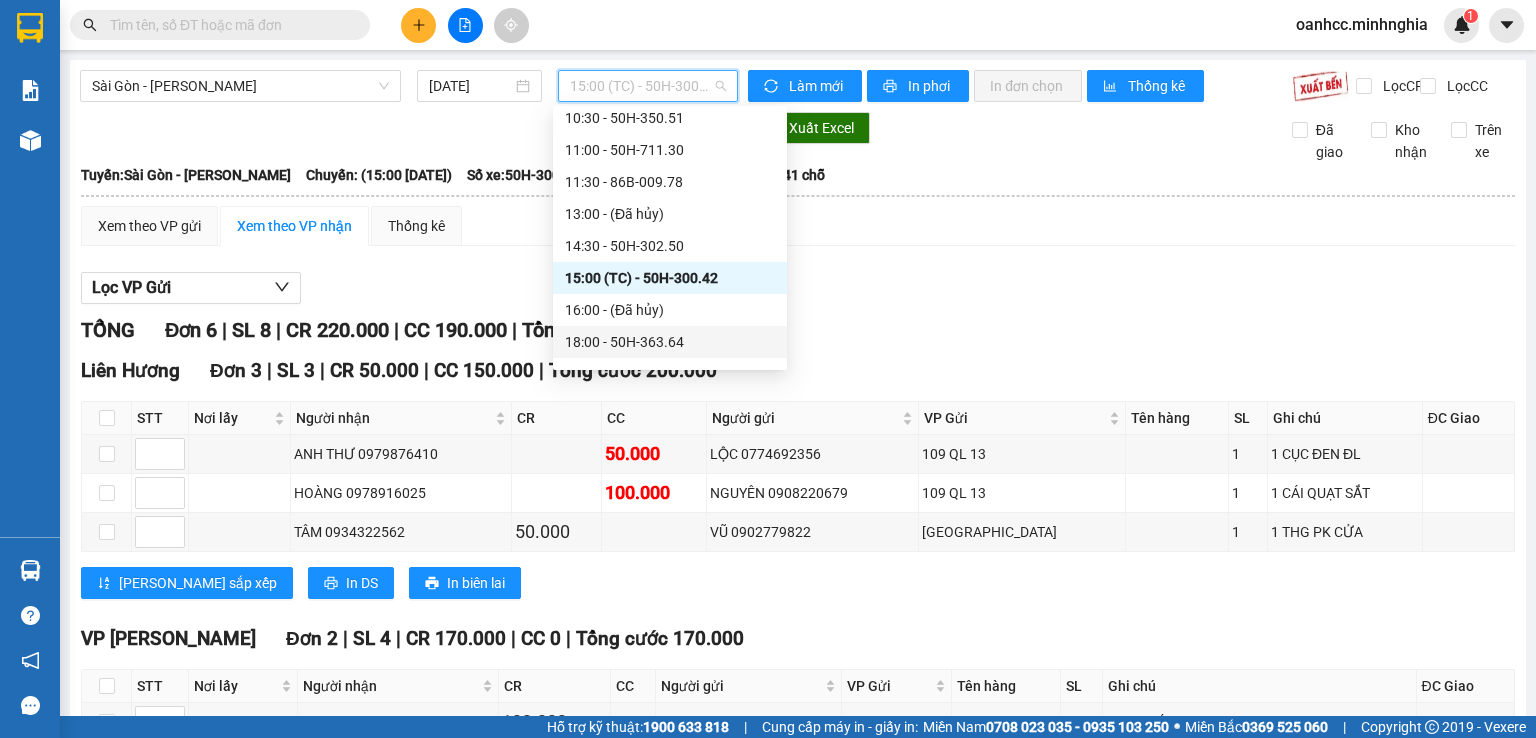 click on "18:00     - 50H-363.64" at bounding box center [670, 342] 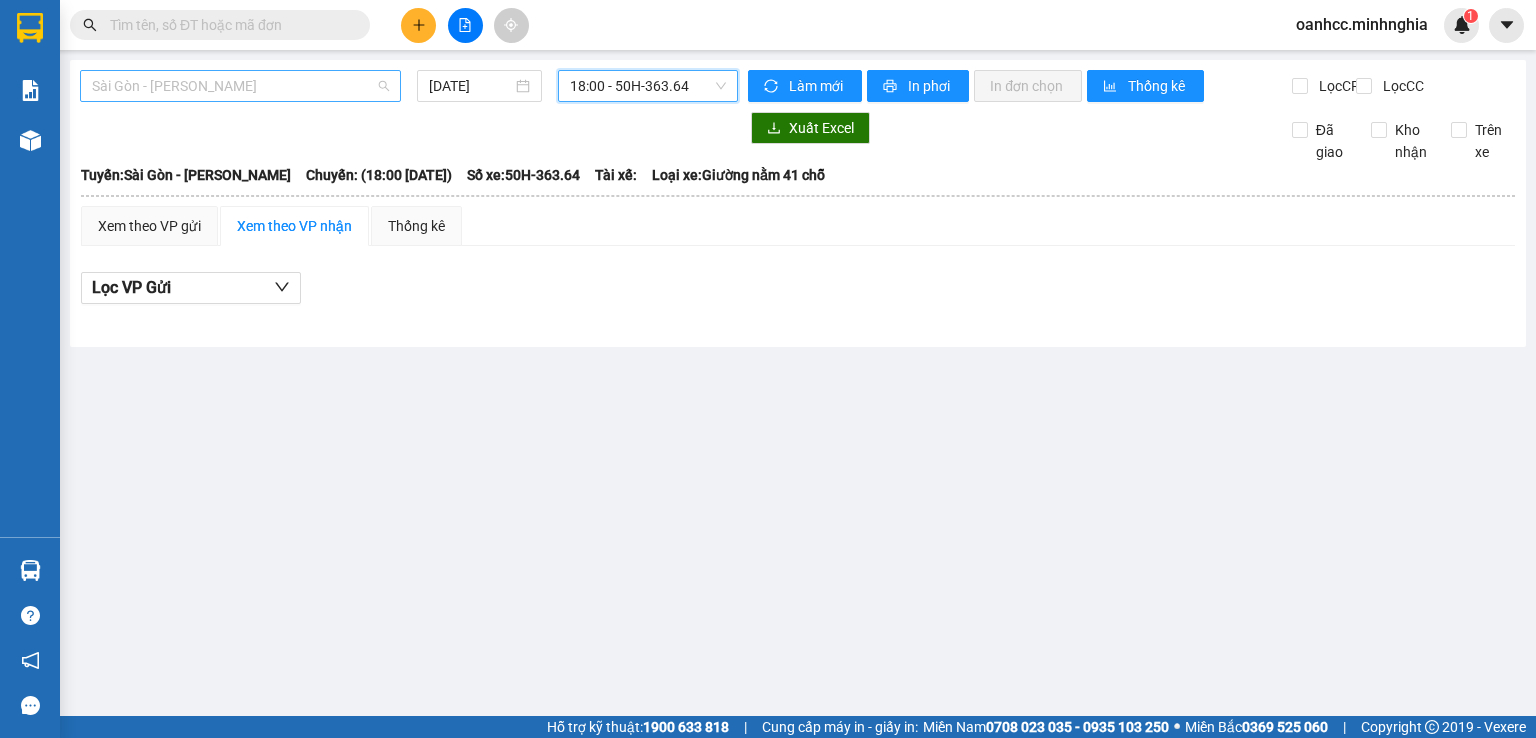 click on "Sài Gòn - [PERSON_NAME]" at bounding box center (240, 86) 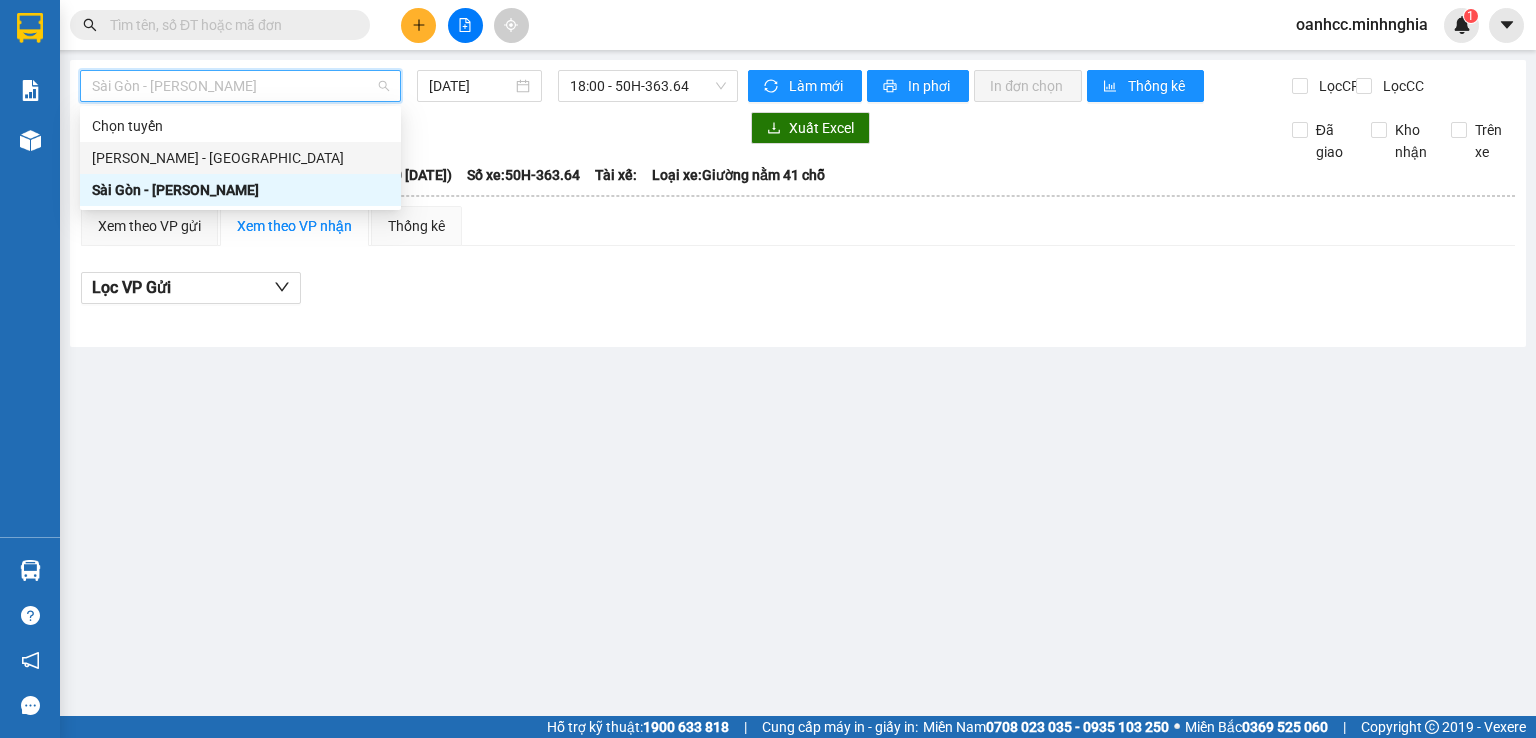click on "[PERSON_NAME] - [GEOGRAPHIC_DATA]" at bounding box center (240, 158) 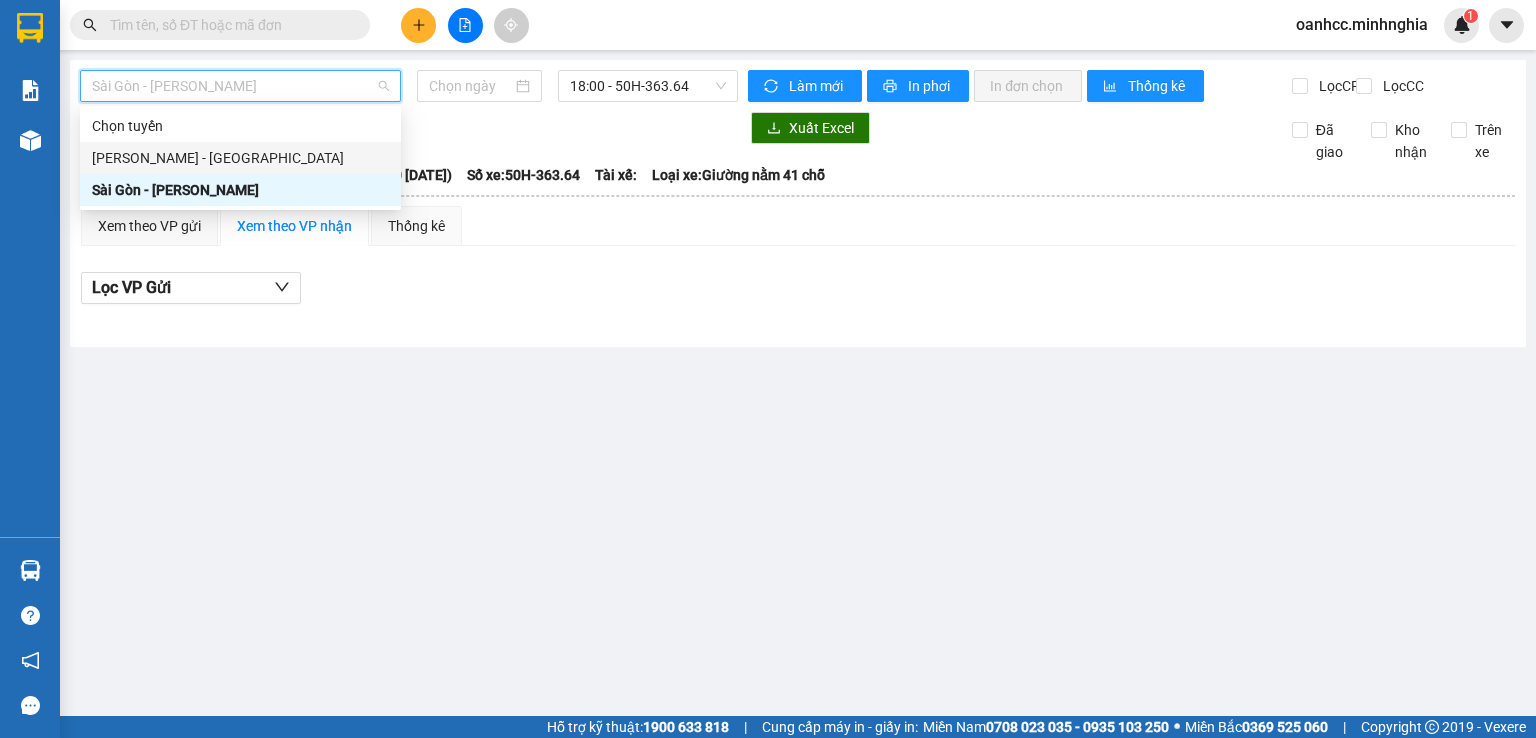 type on "[DATE]" 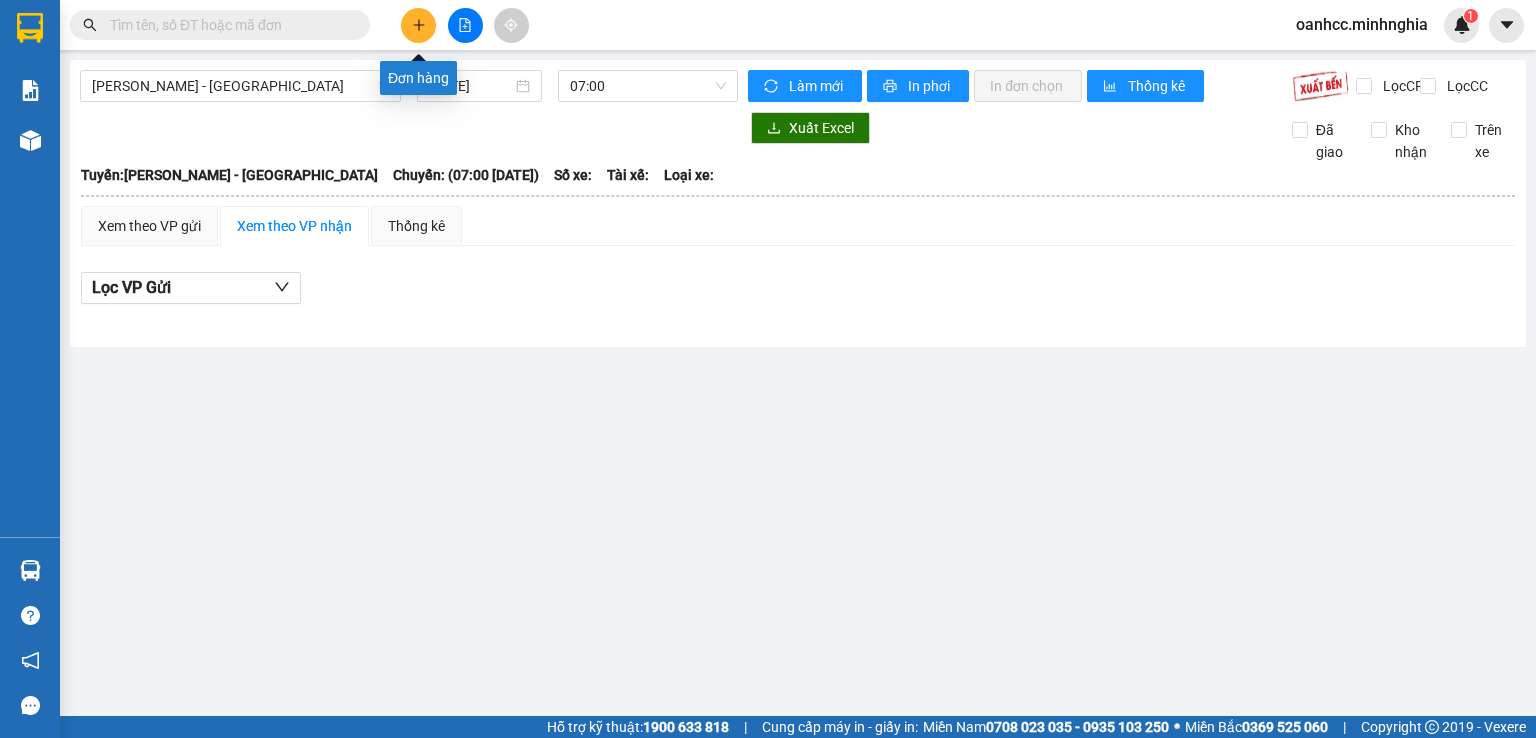 click at bounding box center (418, 25) 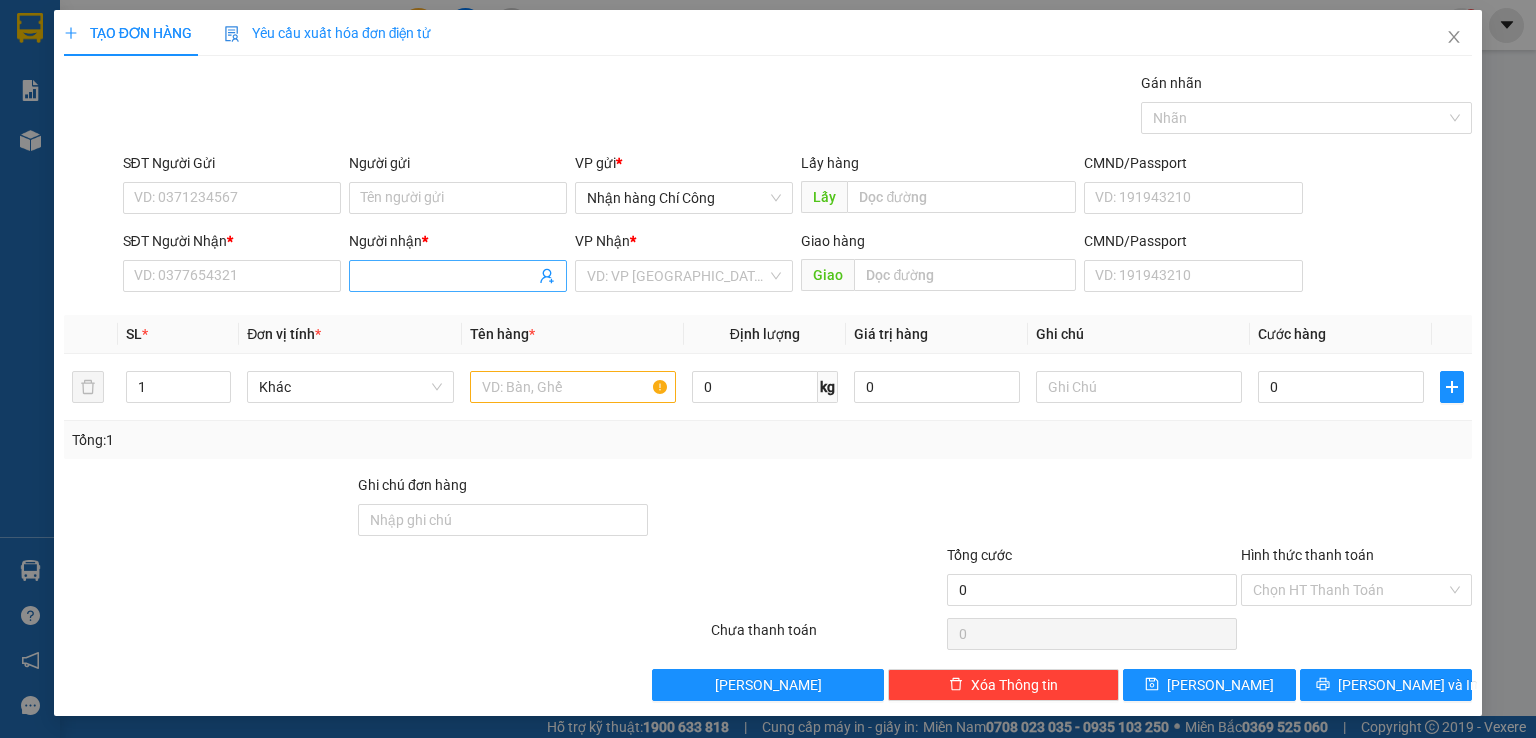 click on "Người nhận  *" at bounding box center [448, 276] 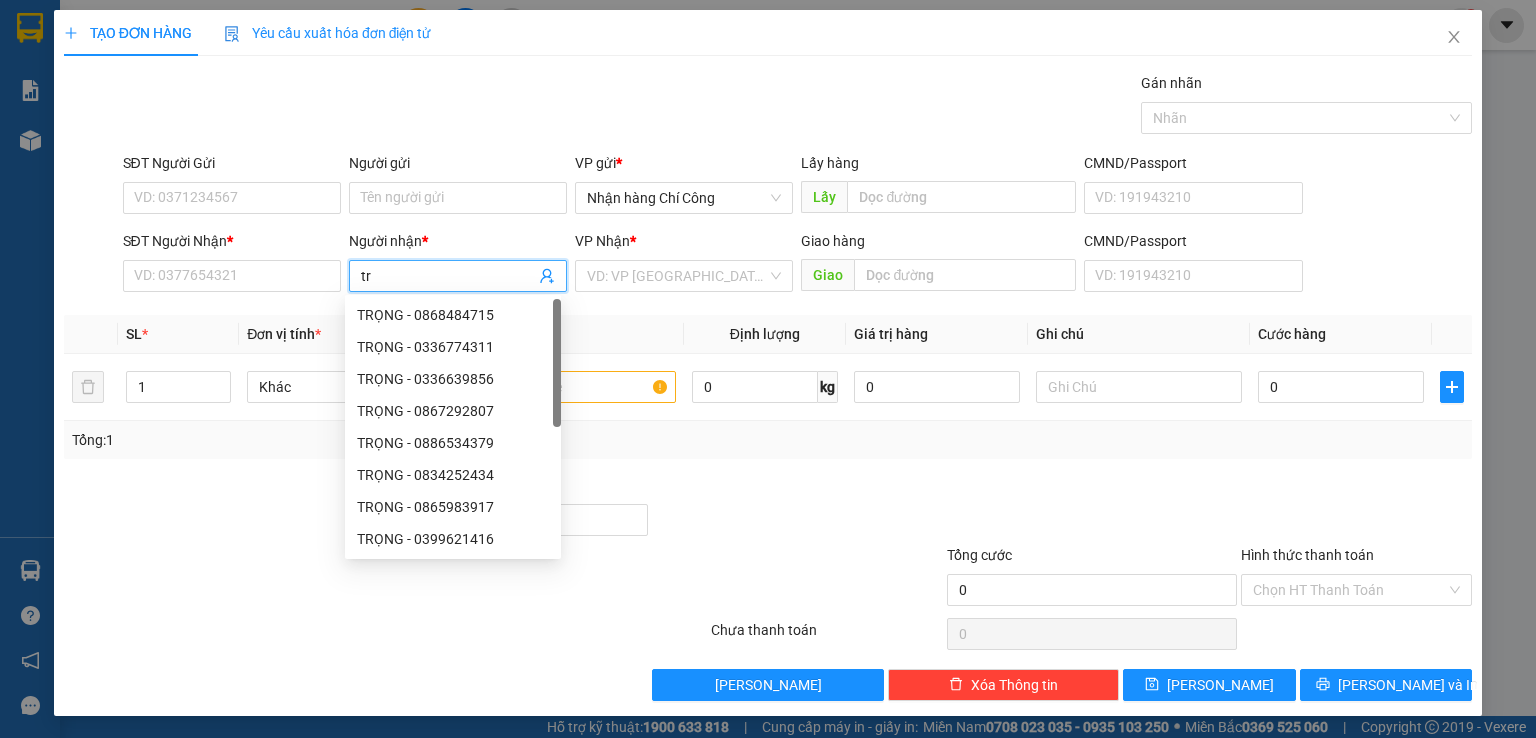 type on "t" 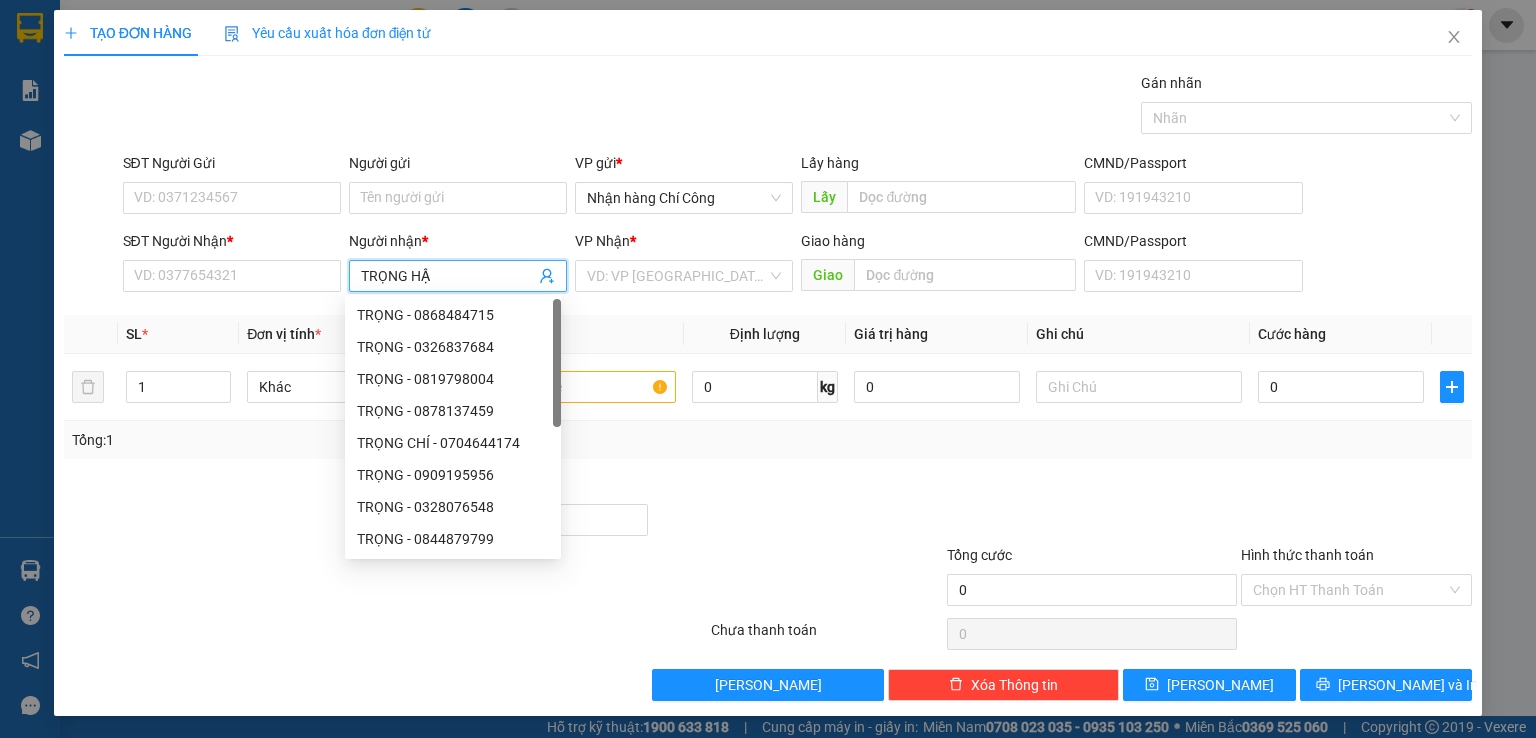 type on "TRỌNG HẬU" 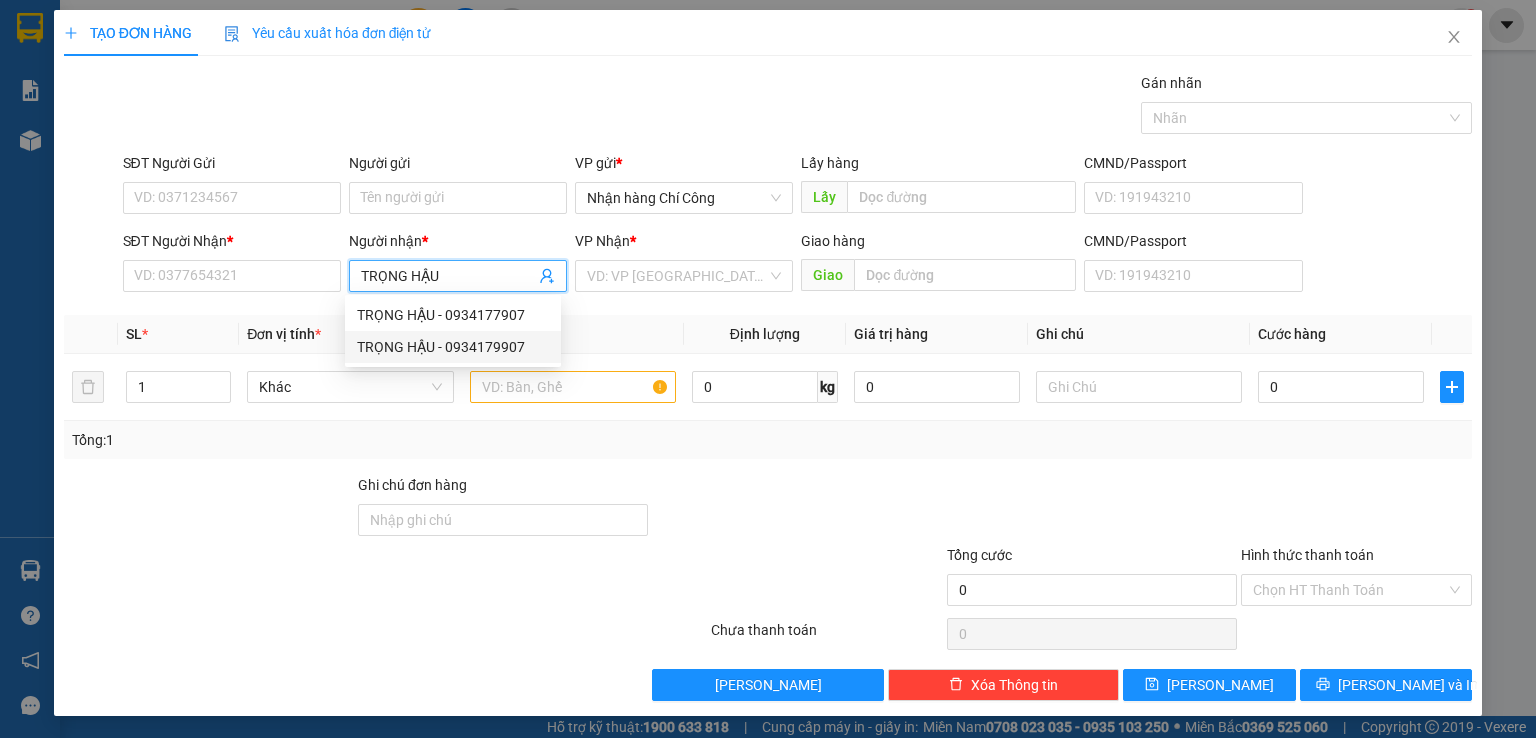 click on "TRỌNG HẬU - 0934179907" at bounding box center [453, 347] 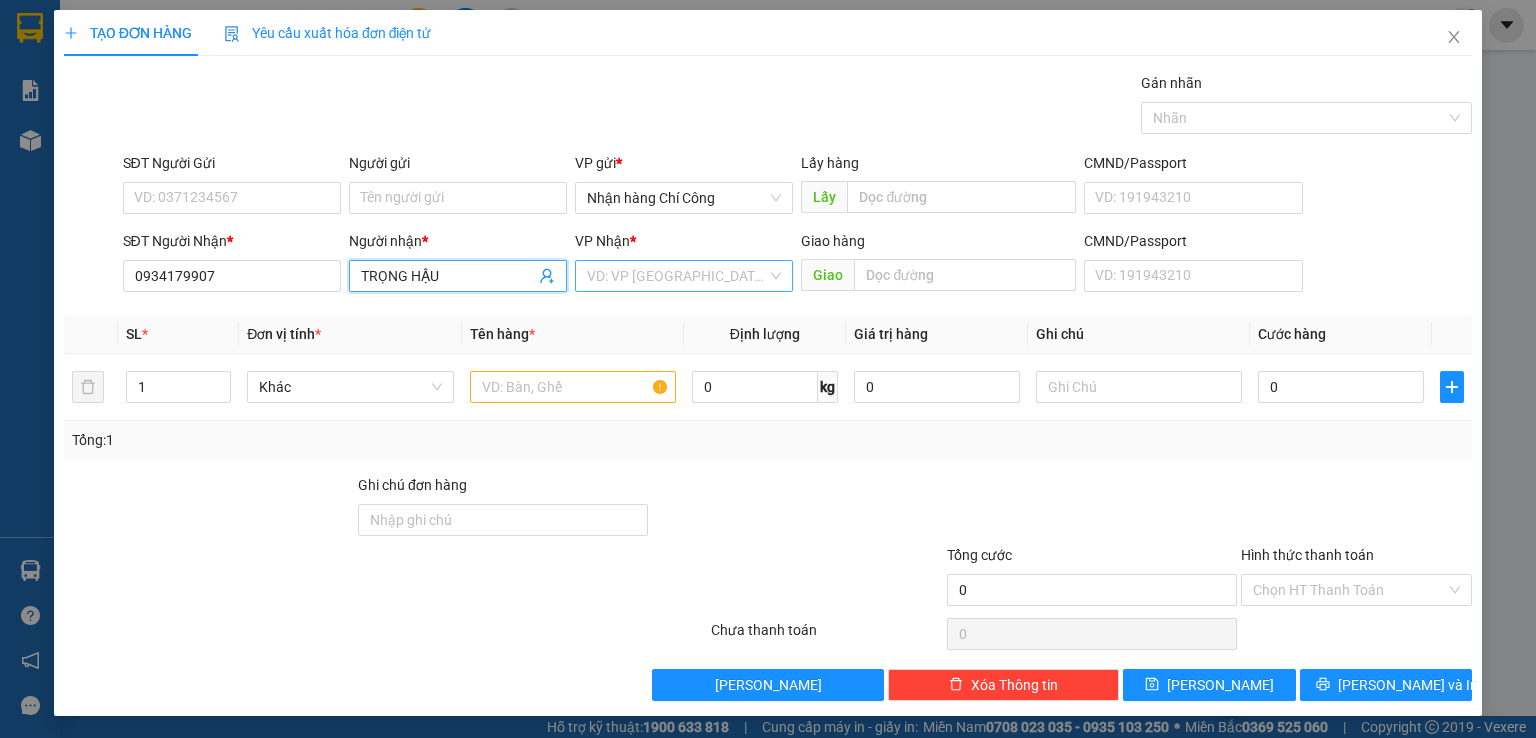 type on "TRỌNG HẬU" 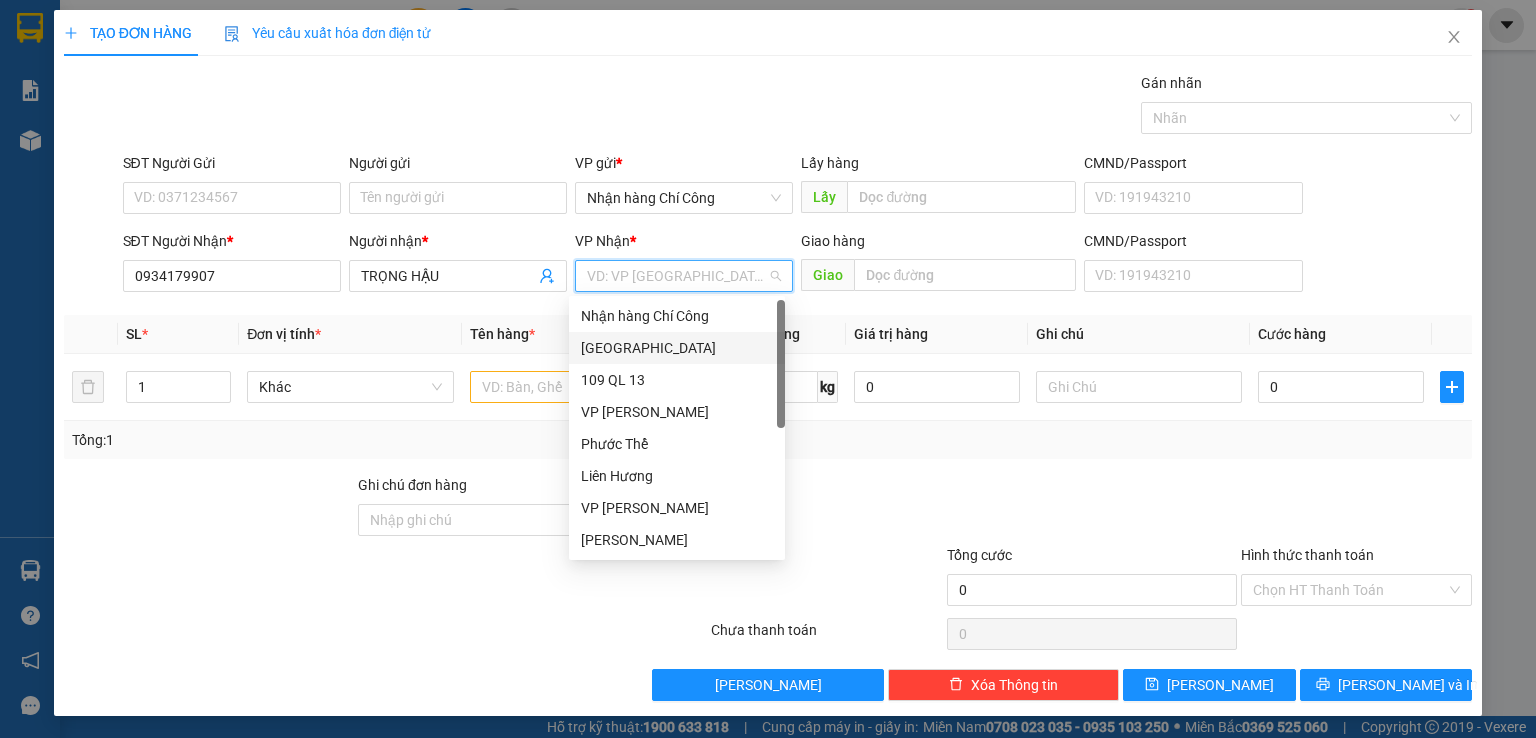 click on "[GEOGRAPHIC_DATA]" at bounding box center (677, 348) 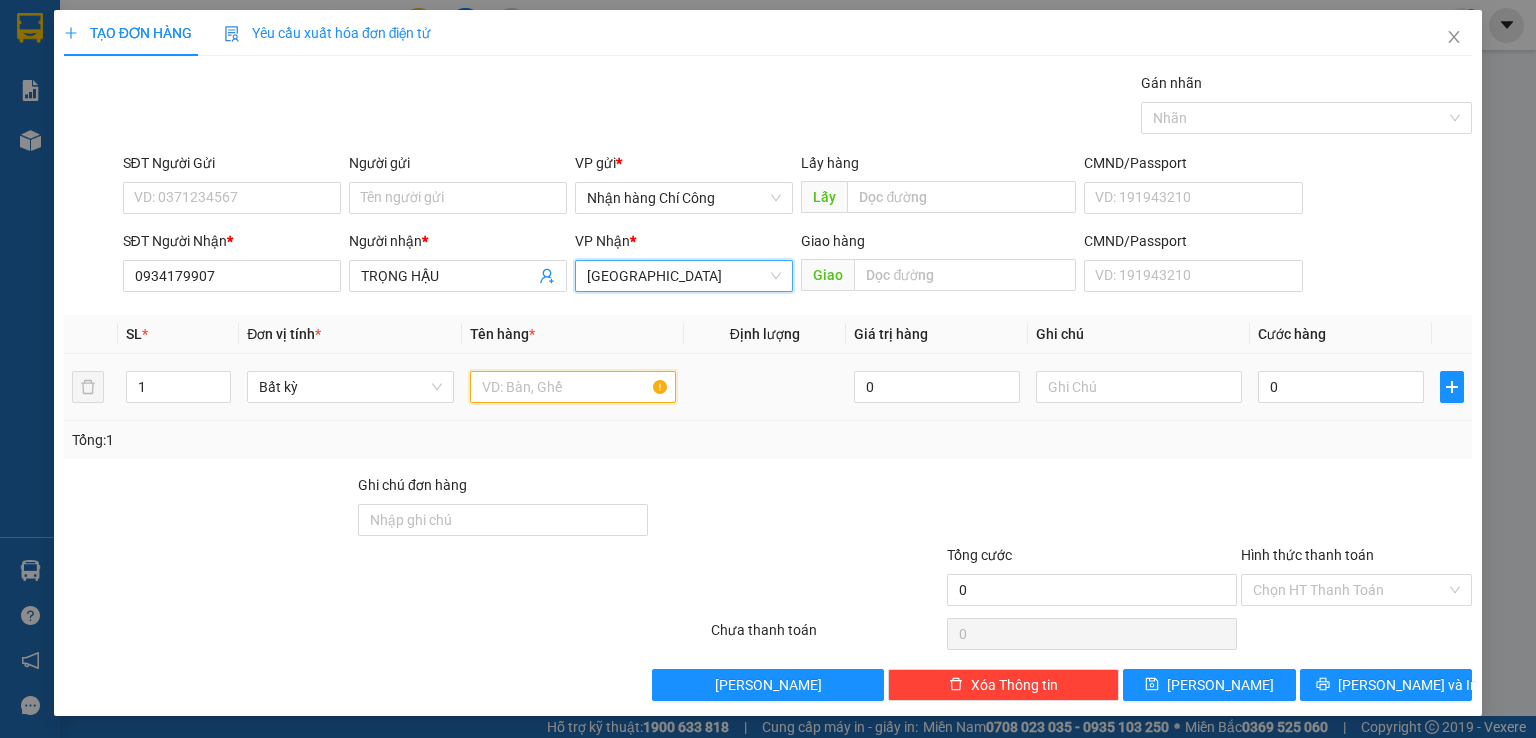 click at bounding box center (573, 387) 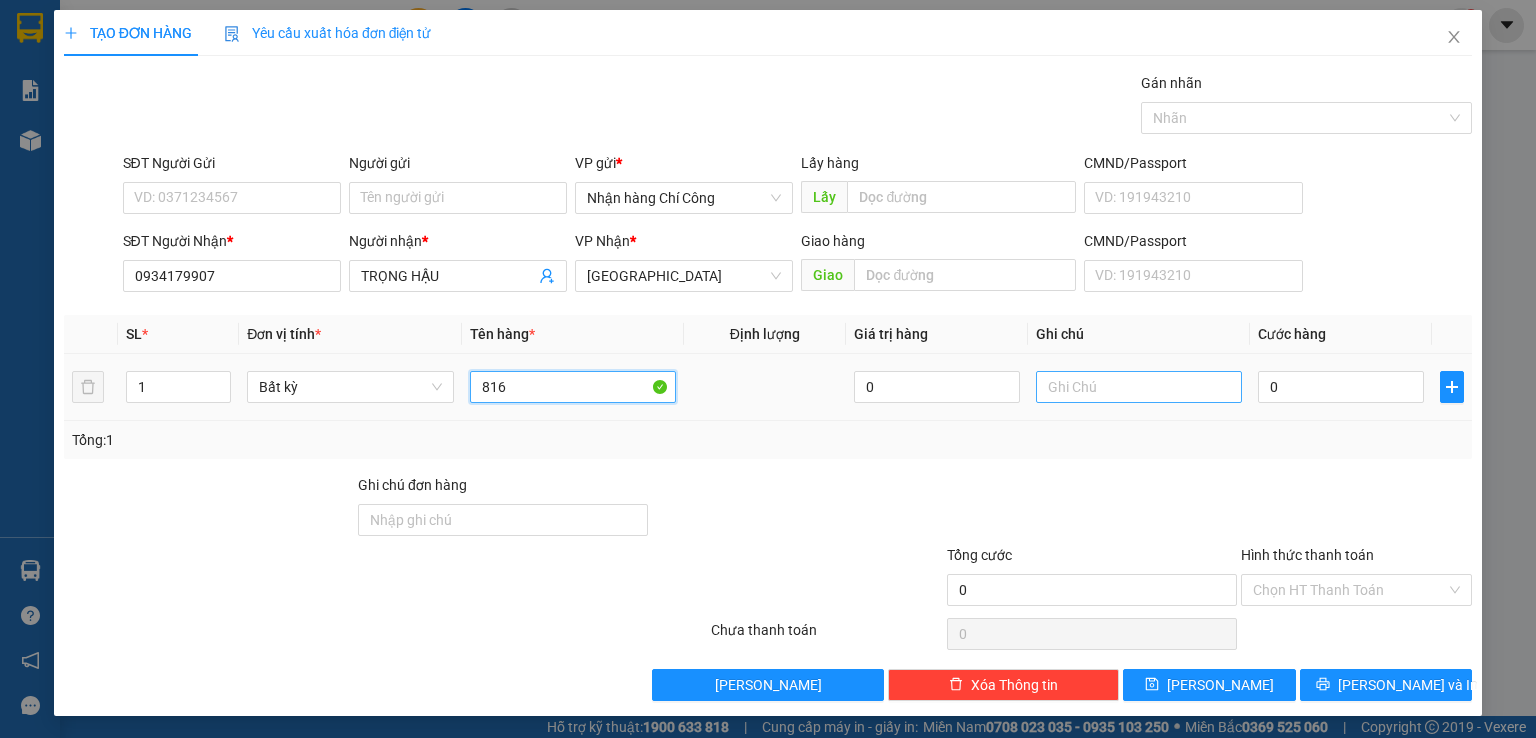type on "816" 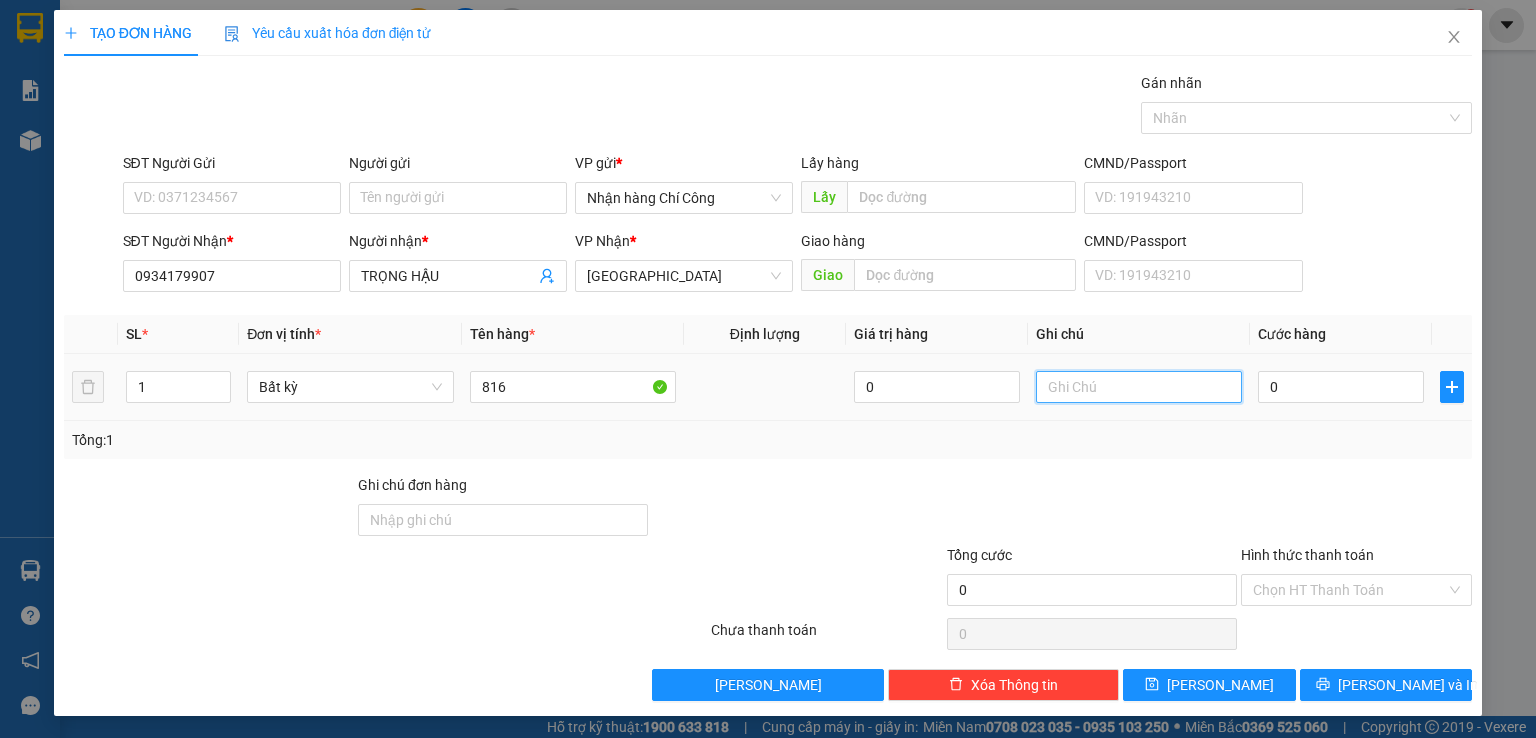 click at bounding box center [1139, 387] 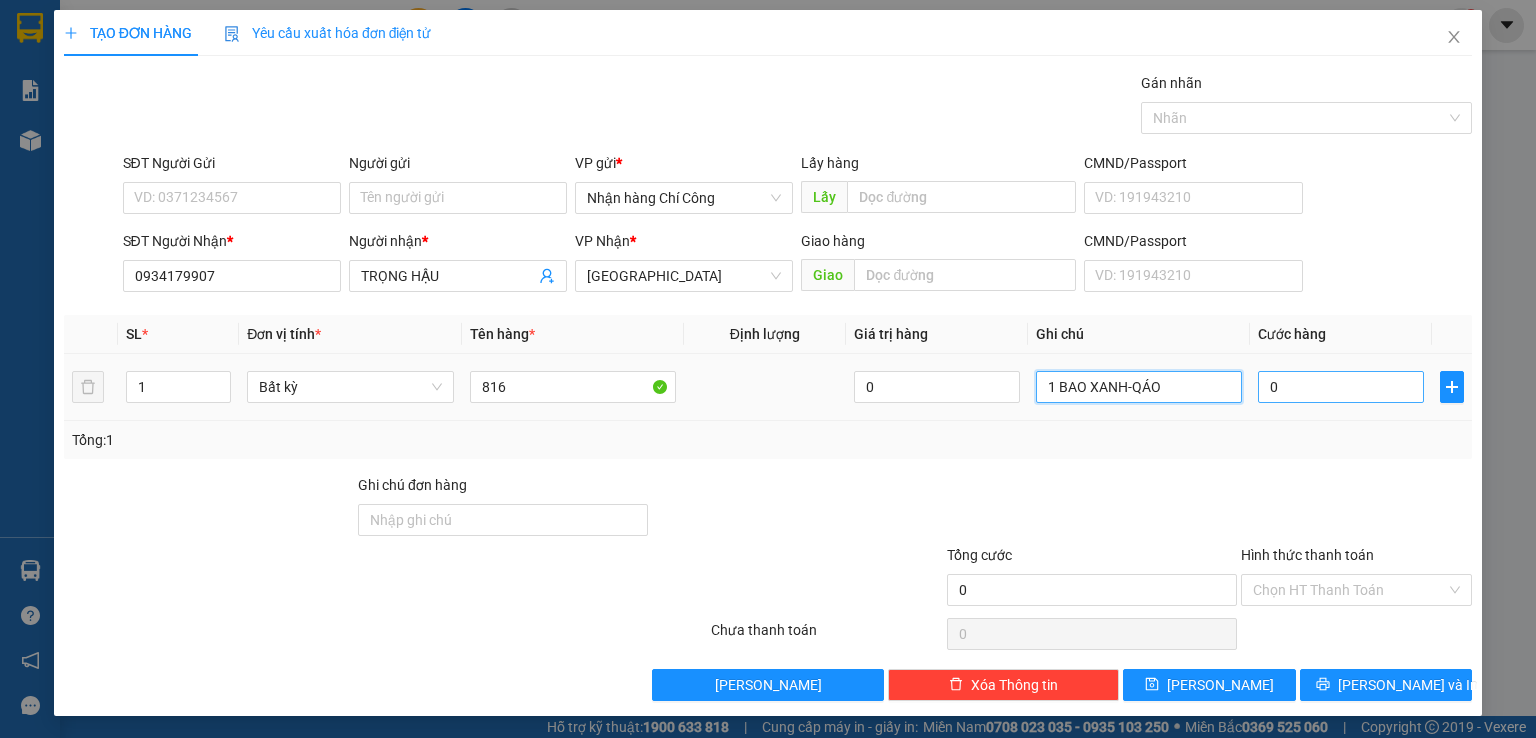 type on "1 BAO XANH-QÁO" 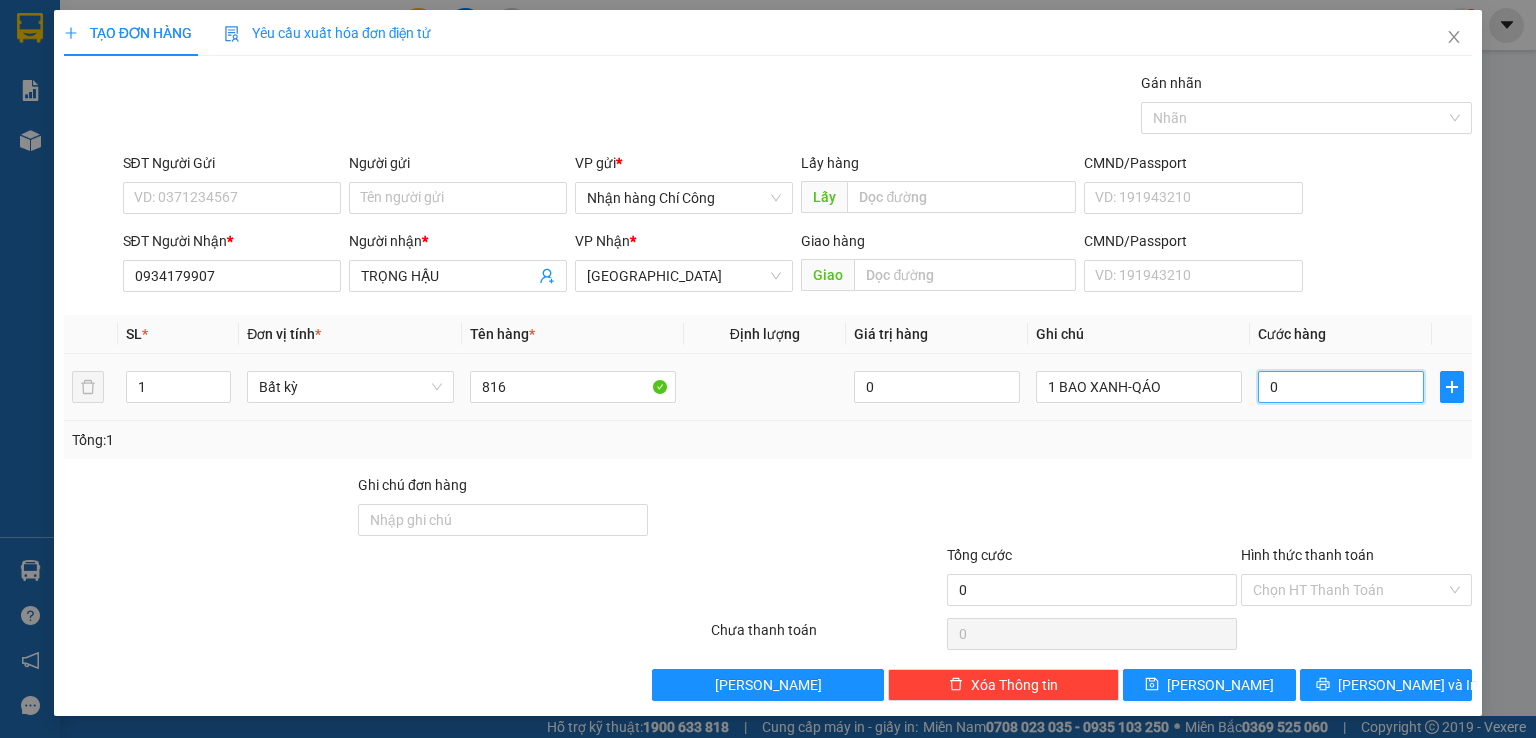 click on "0" at bounding box center (1341, 387) 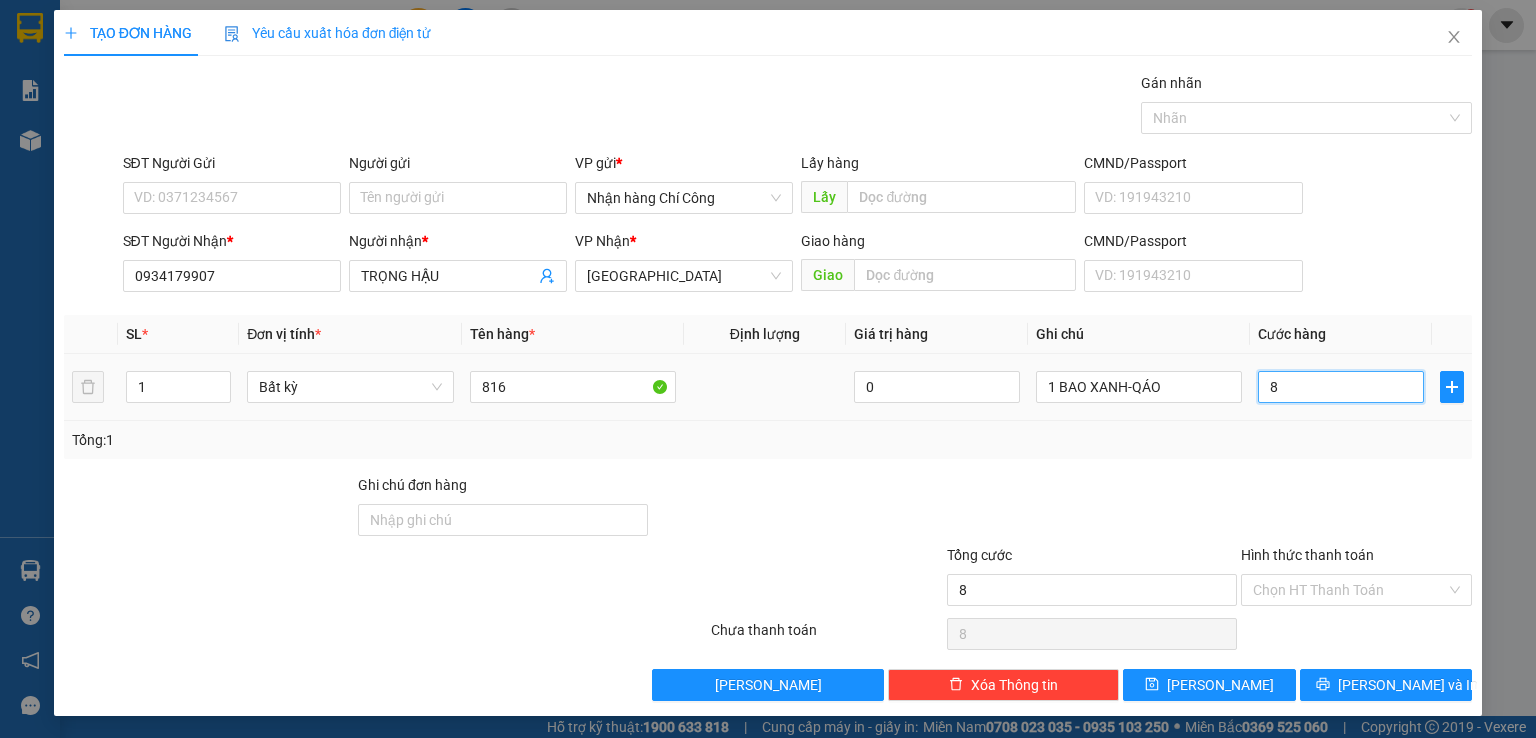 type on "80" 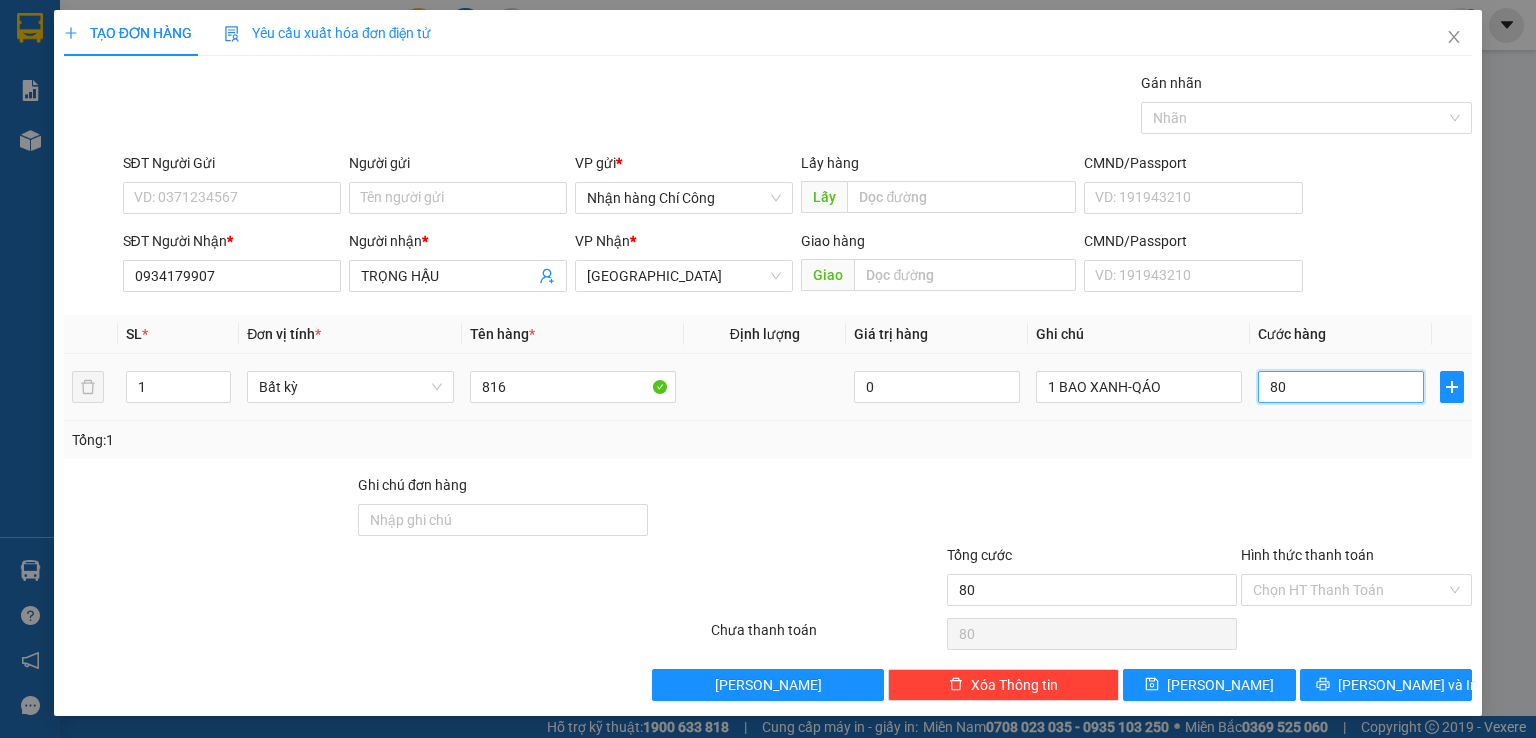 scroll, scrollTop: 0, scrollLeft: 0, axis: both 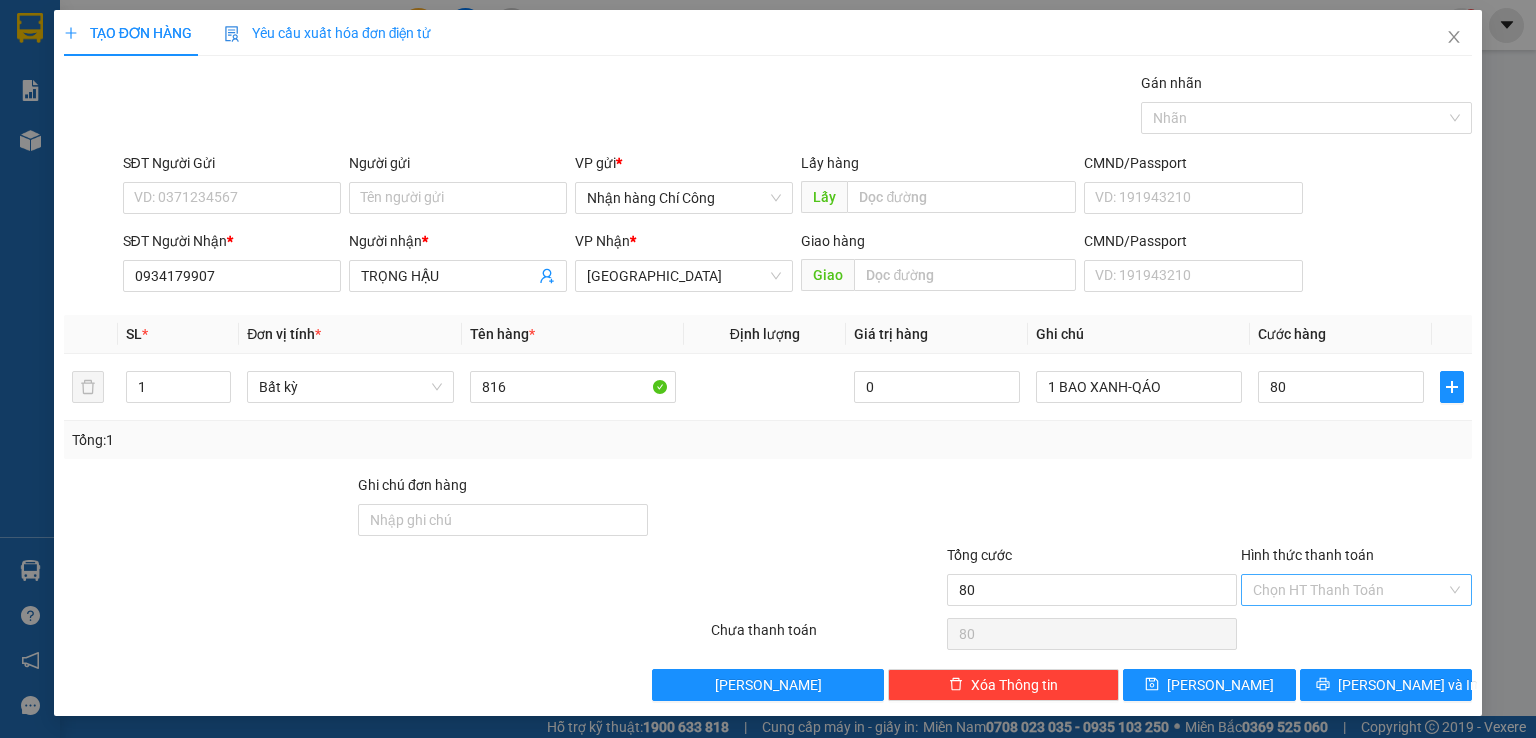 type on "80.000" 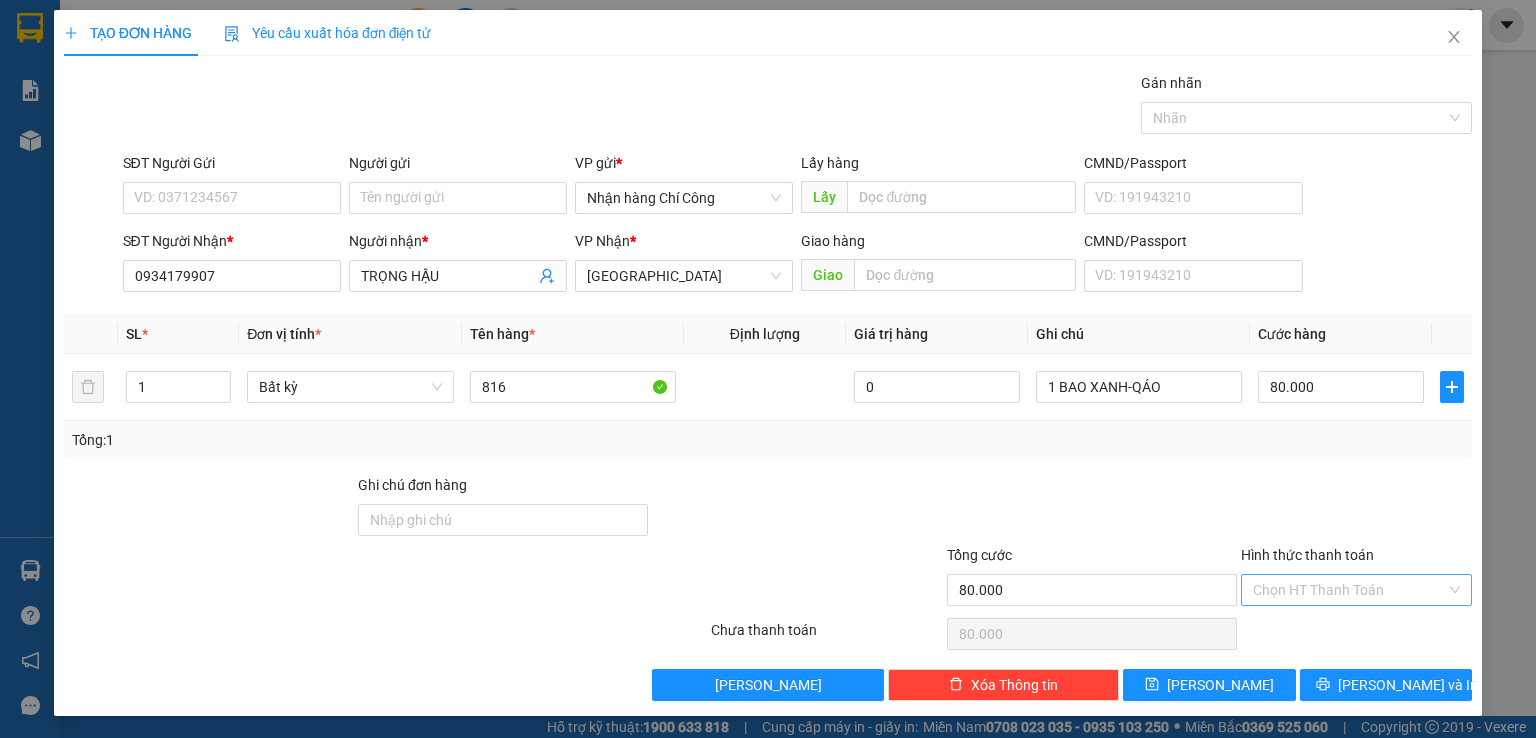 click on "Hình thức thanh toán" at bounding box center (1349, 590) 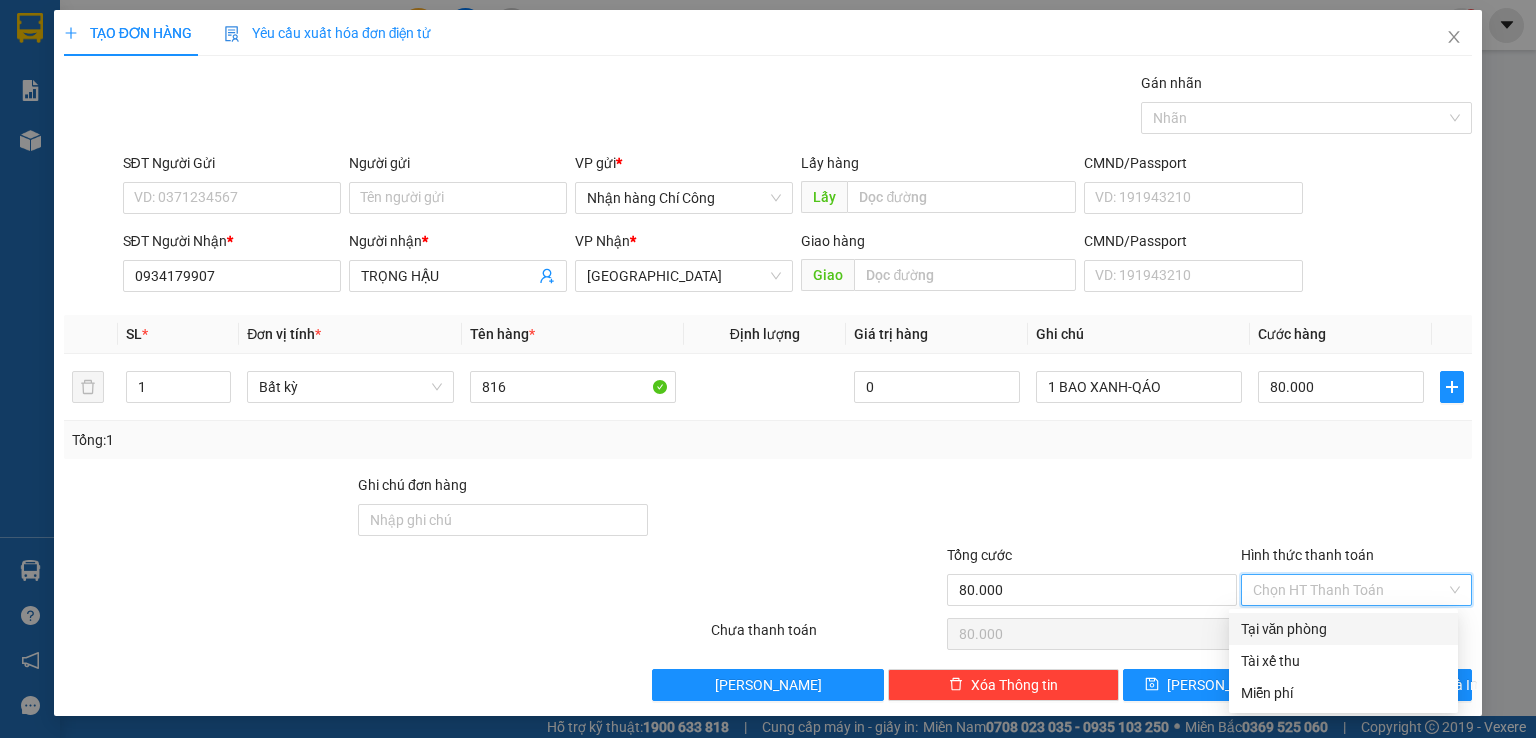 click on "Tại văn phòng" at bounding box center (1343, 629) 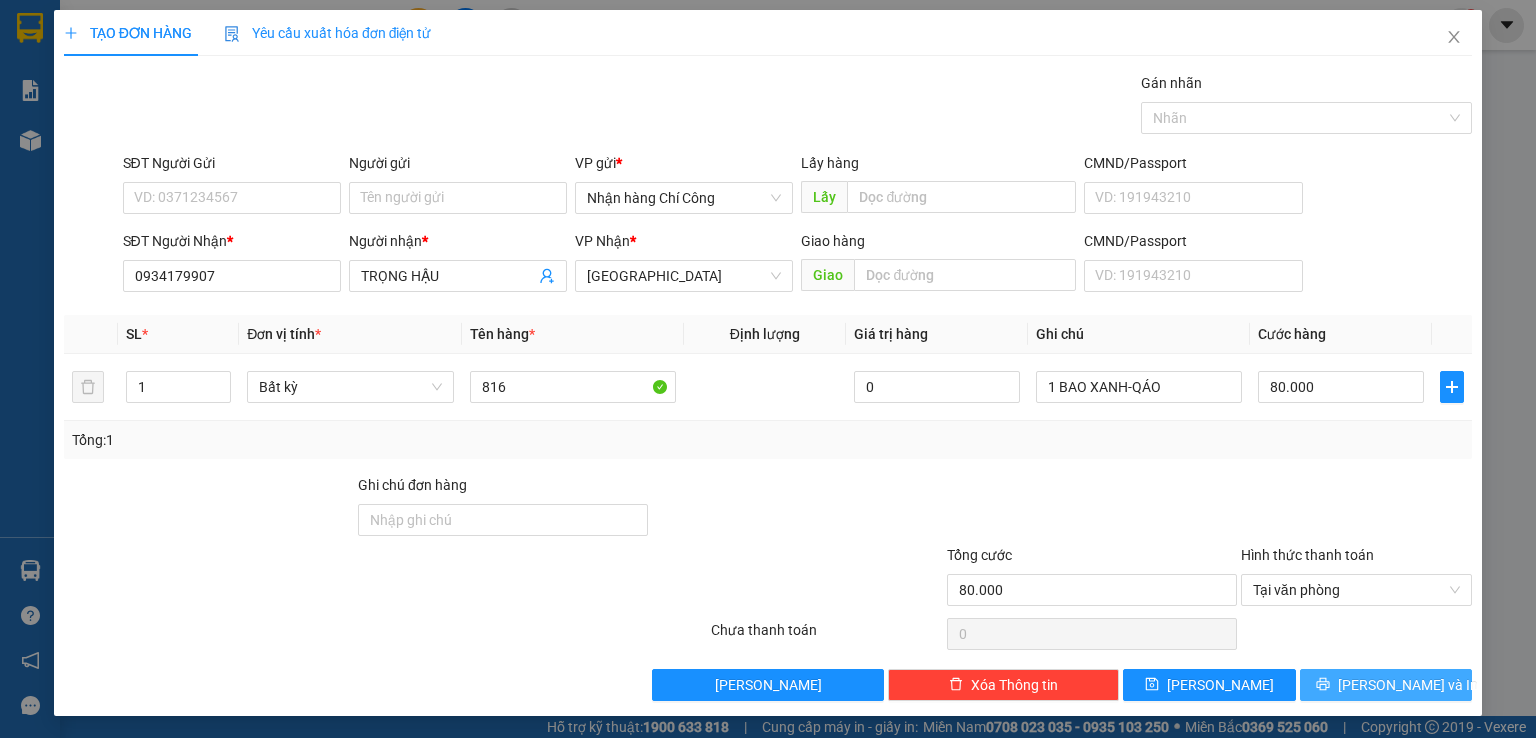 click on "[PERSON_NAME] và In" at bounding box center (1408, 685) 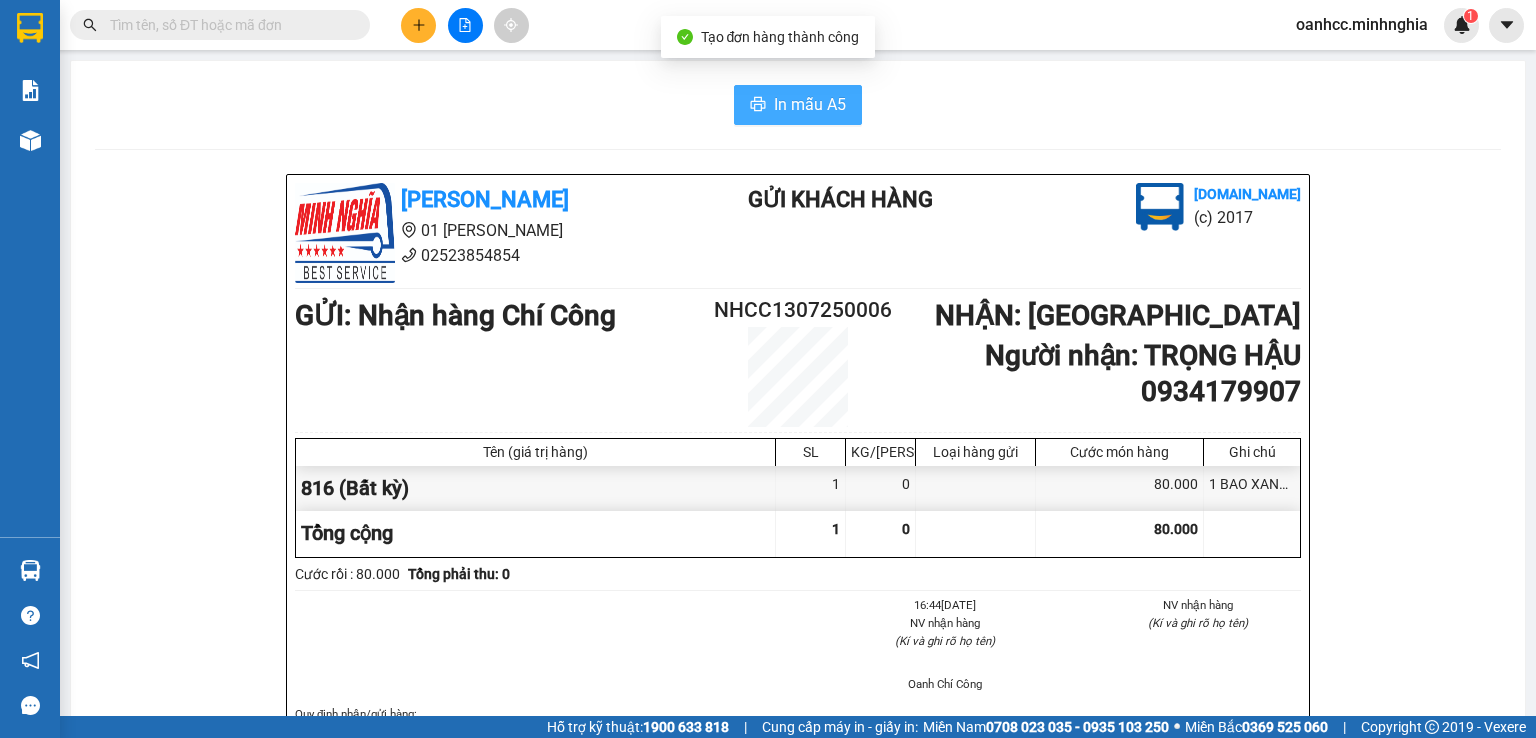click on "In mẫu A5" at bounding box center (810, 104) 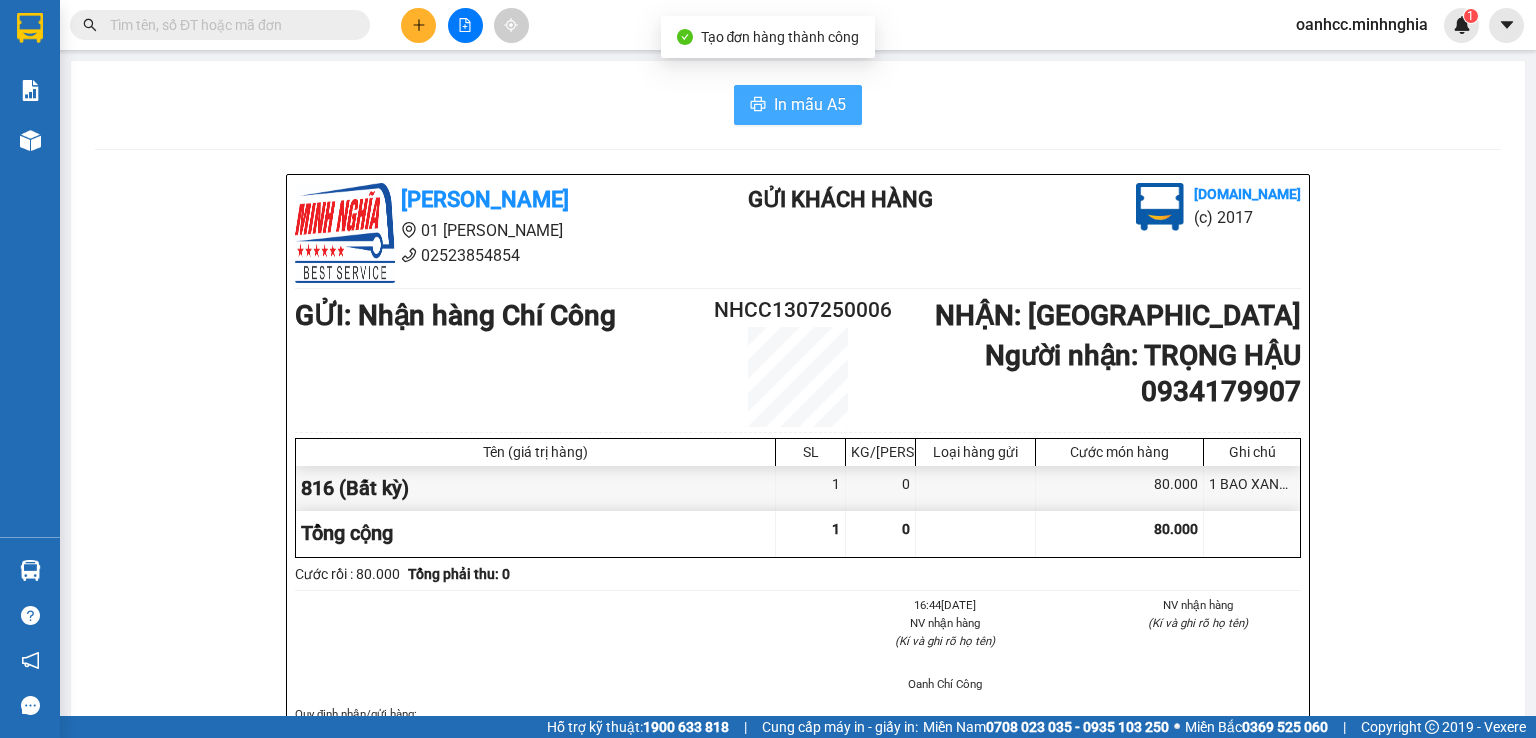 scroll, scrollTop: 0, scrollLeft: 0, axis: both 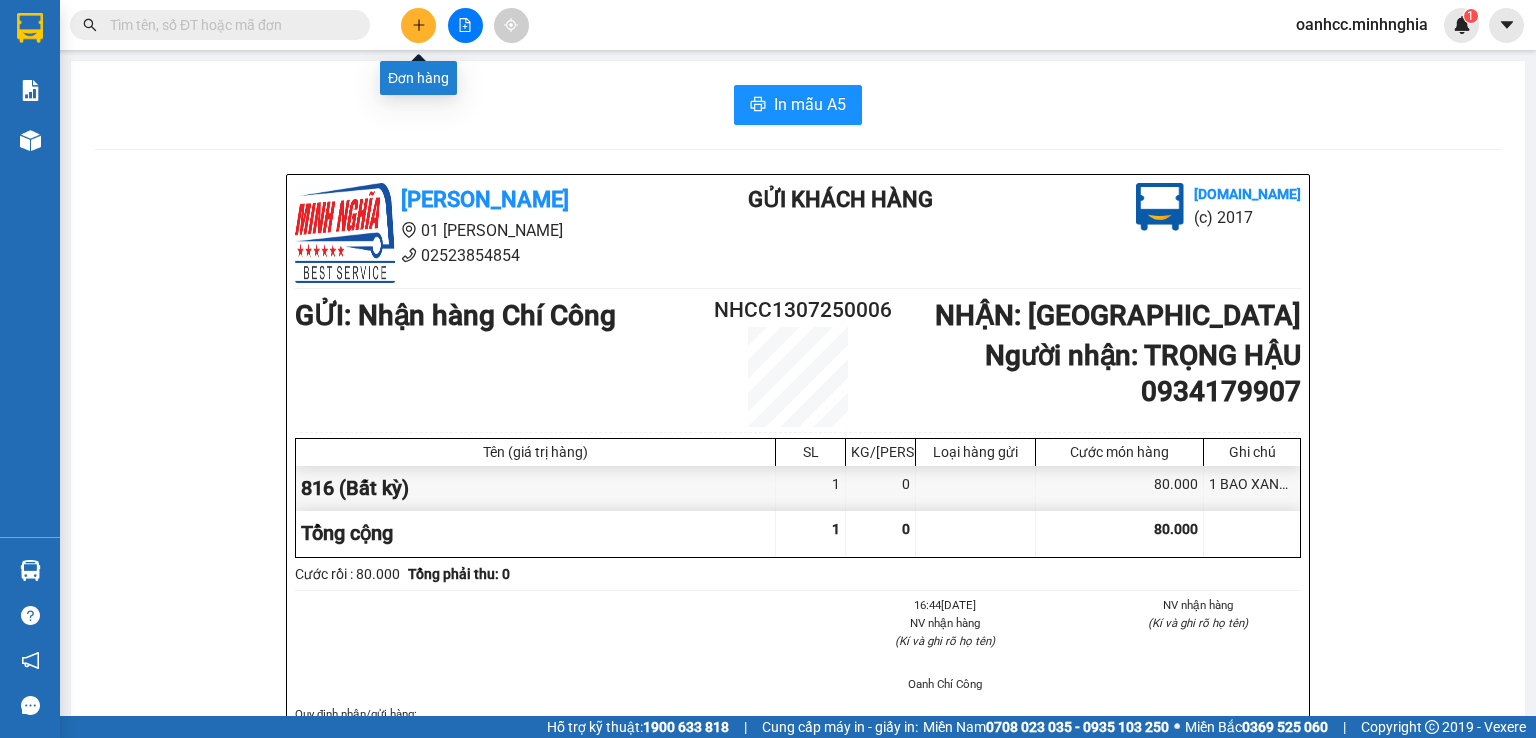 click at bounding box center (418, 25) 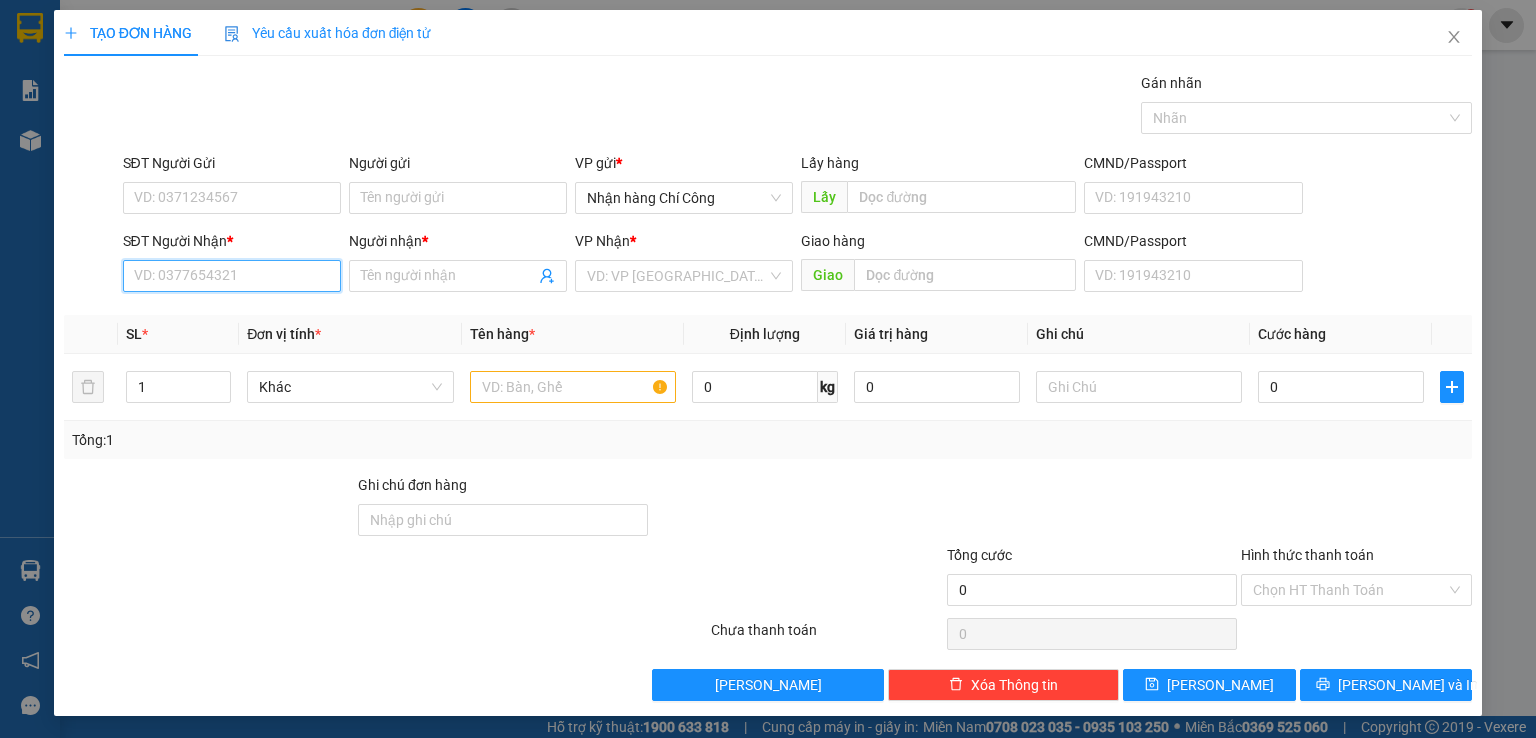 click on "SĐT Người Nhận  *" at bounding box center [232, 276] 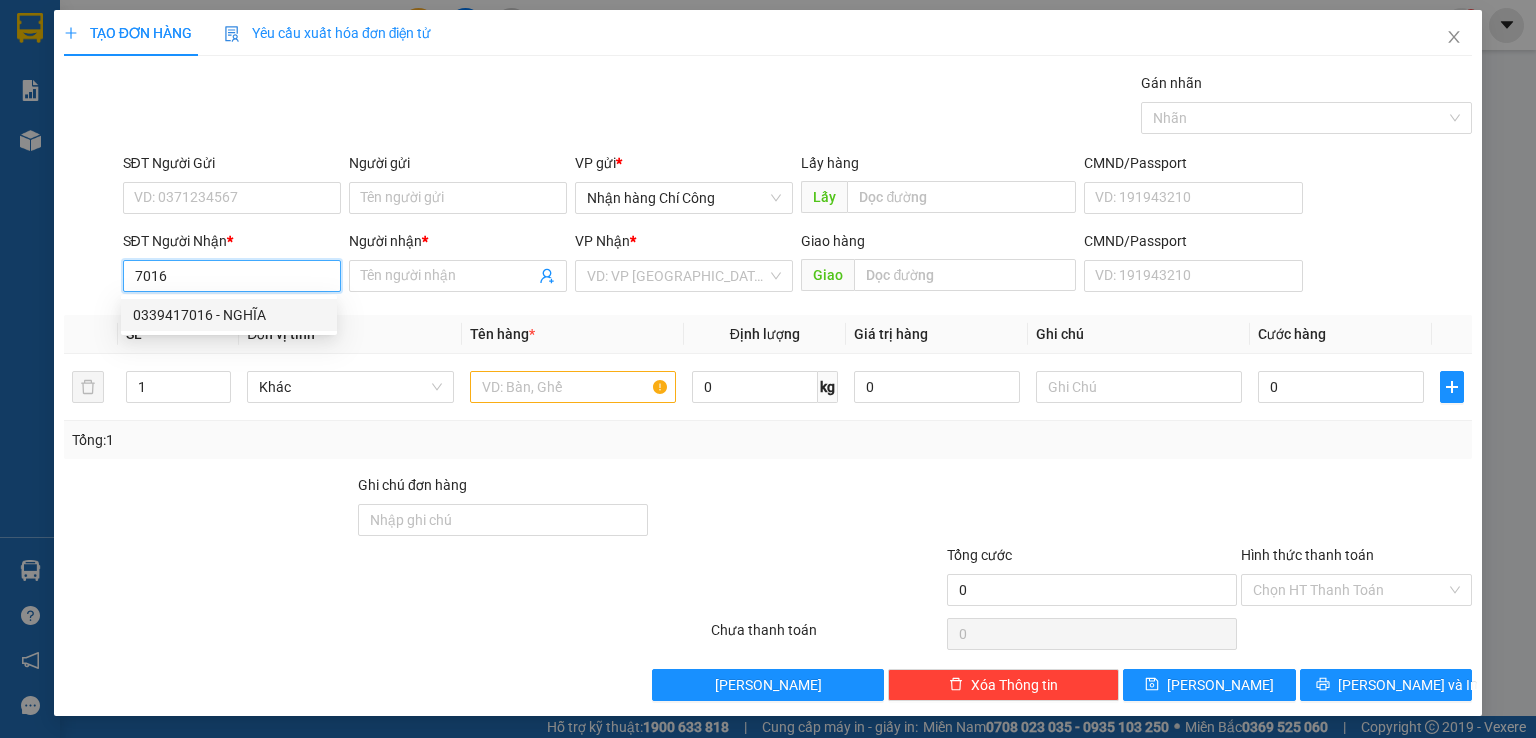 click on "0339417016 - NGHĨA" at bounding box center [229, 315] 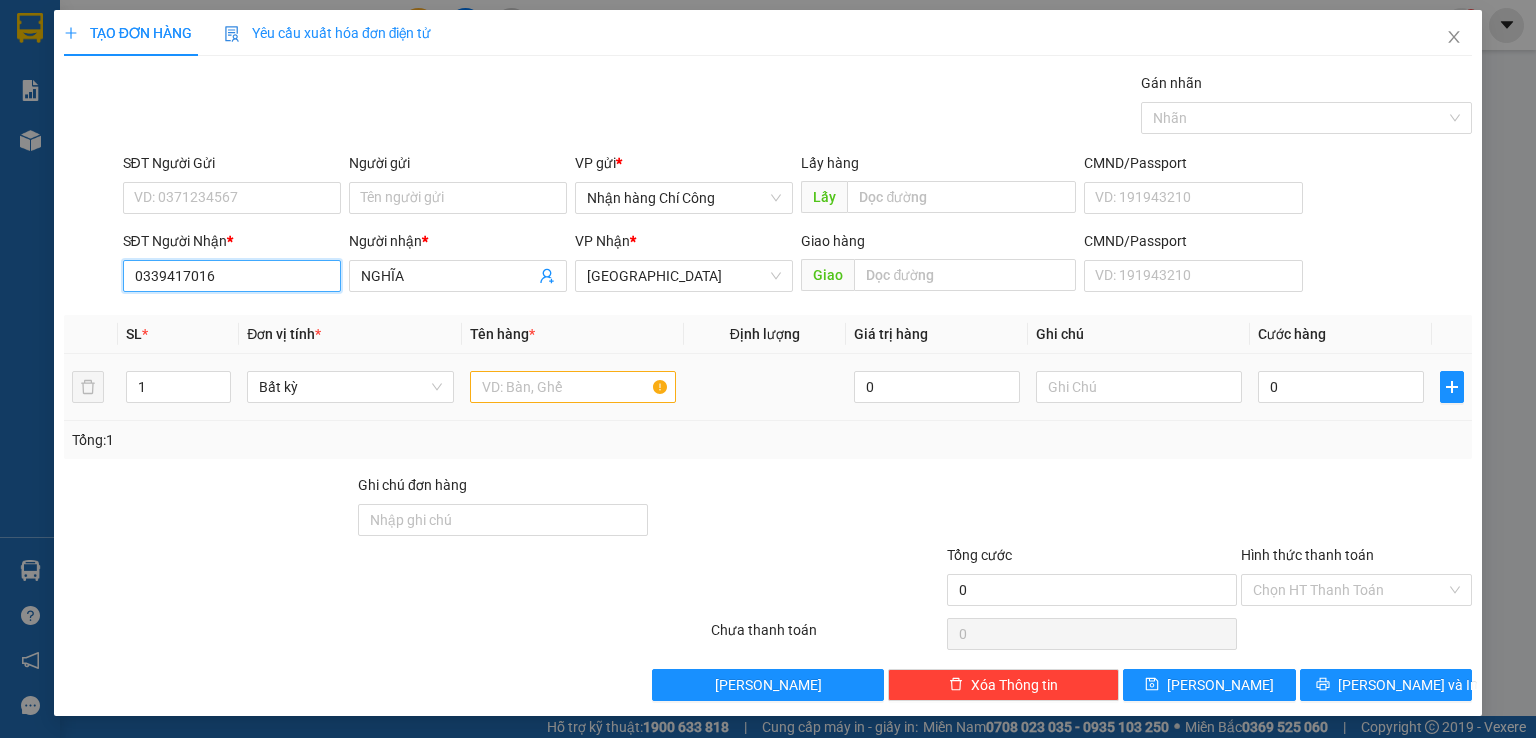 type on "0339417016" 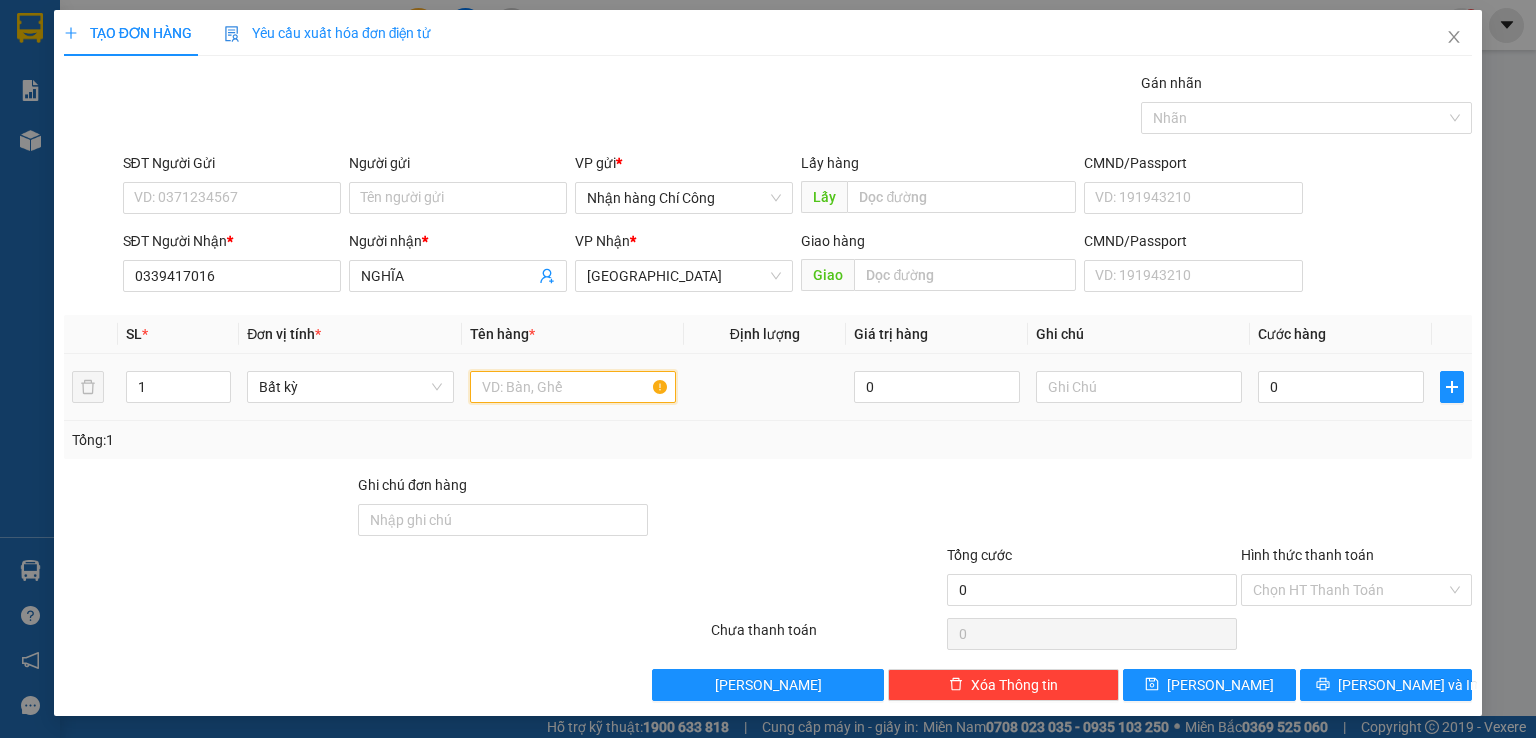 click at bounding box center (573, 387) 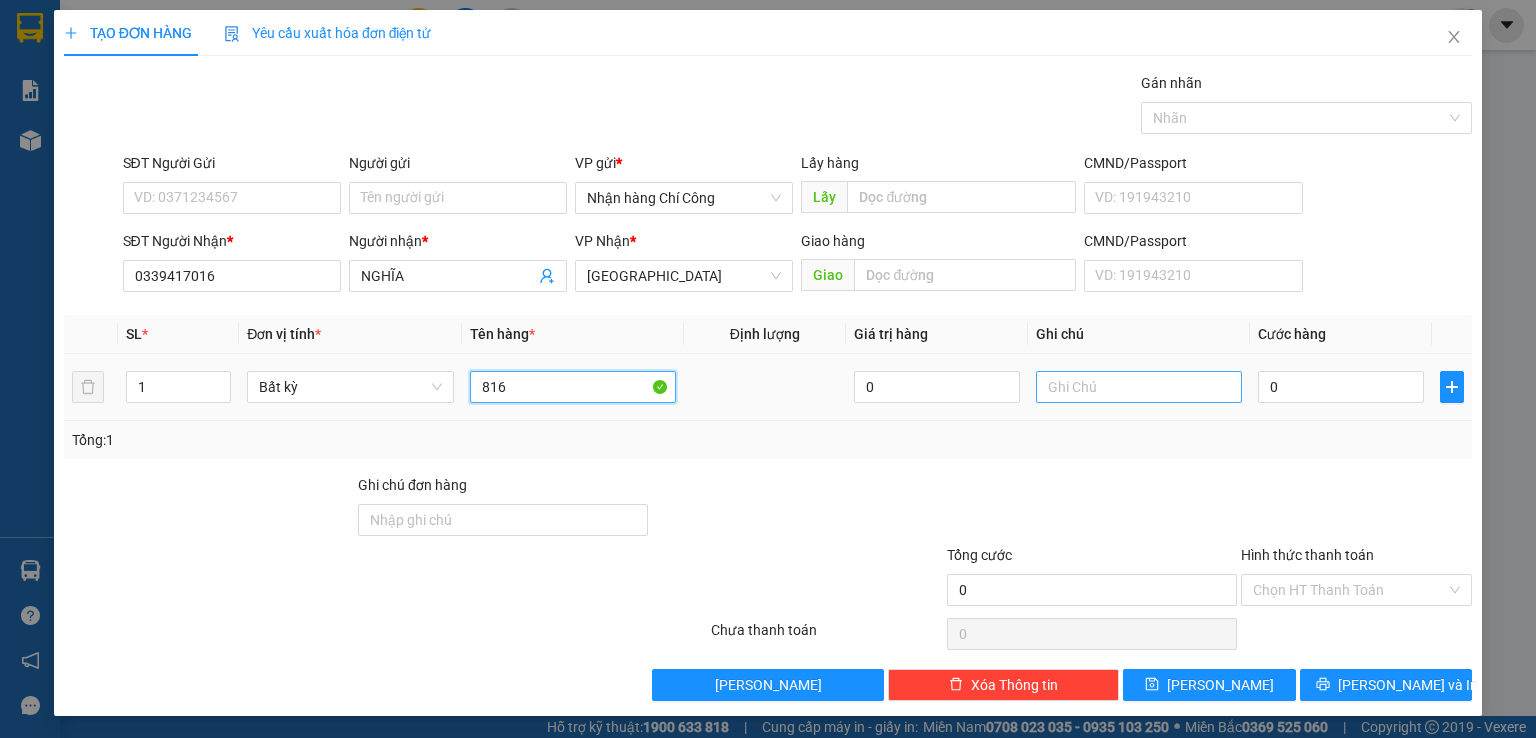 type on "816" 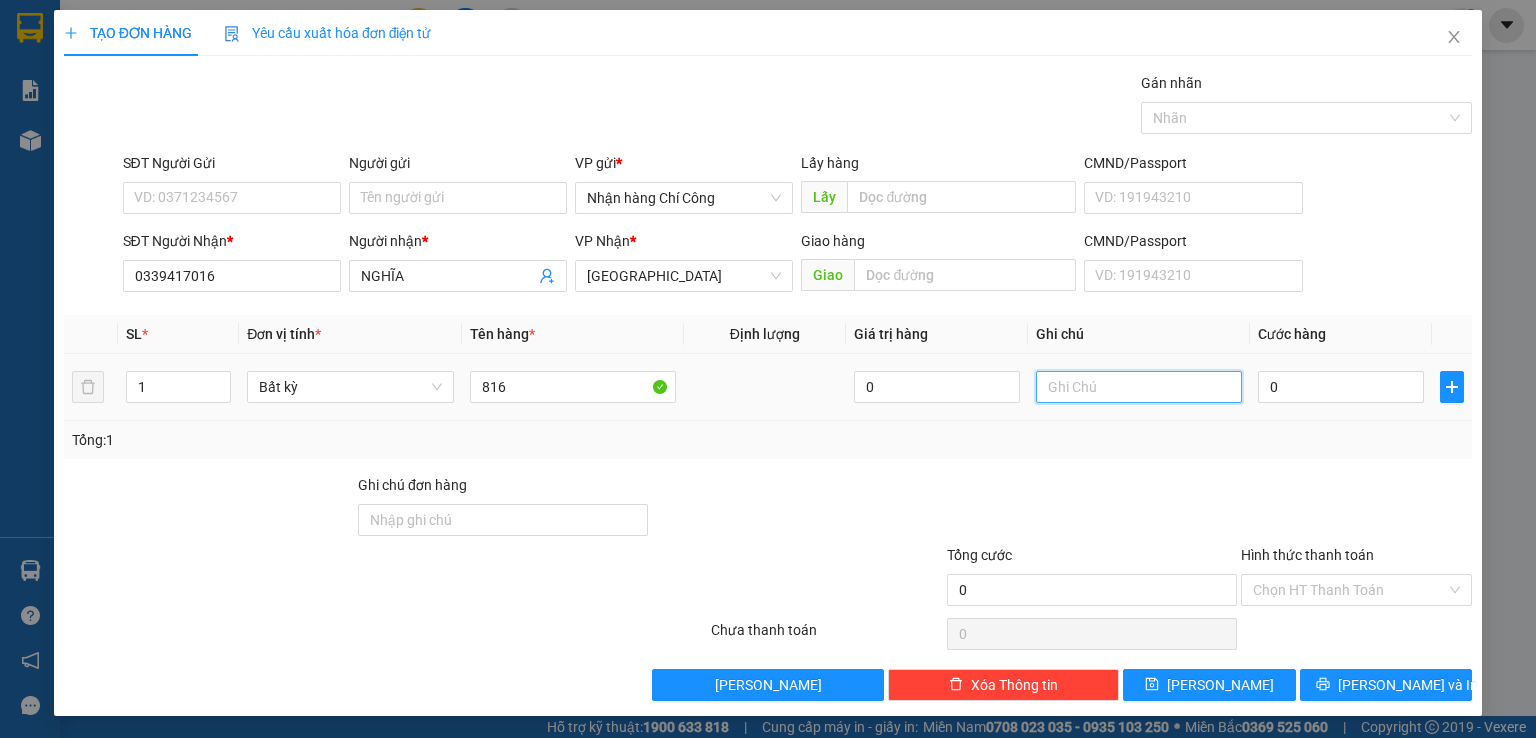 click at bounding box center (1139, 387) 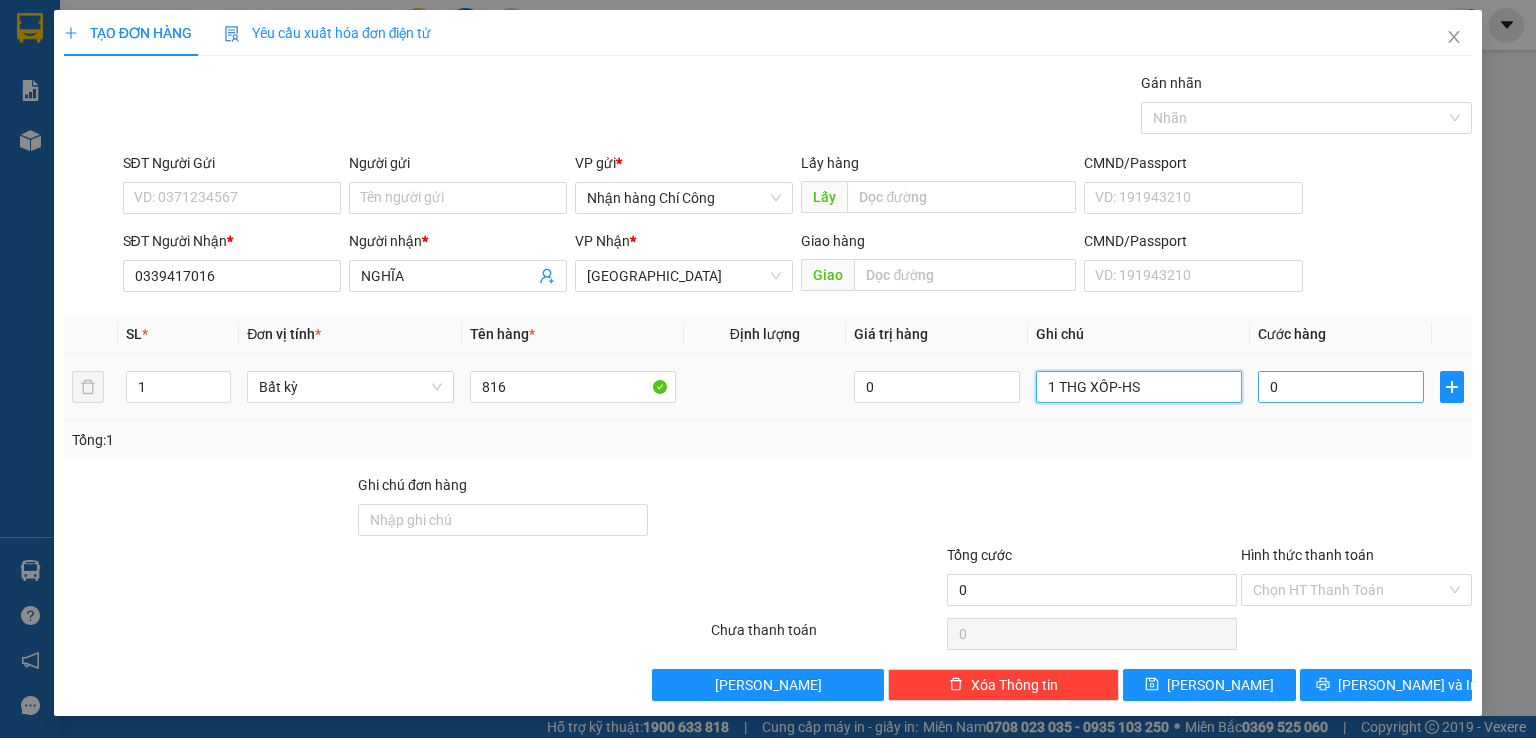 type on "1 THG XỐP-HS" 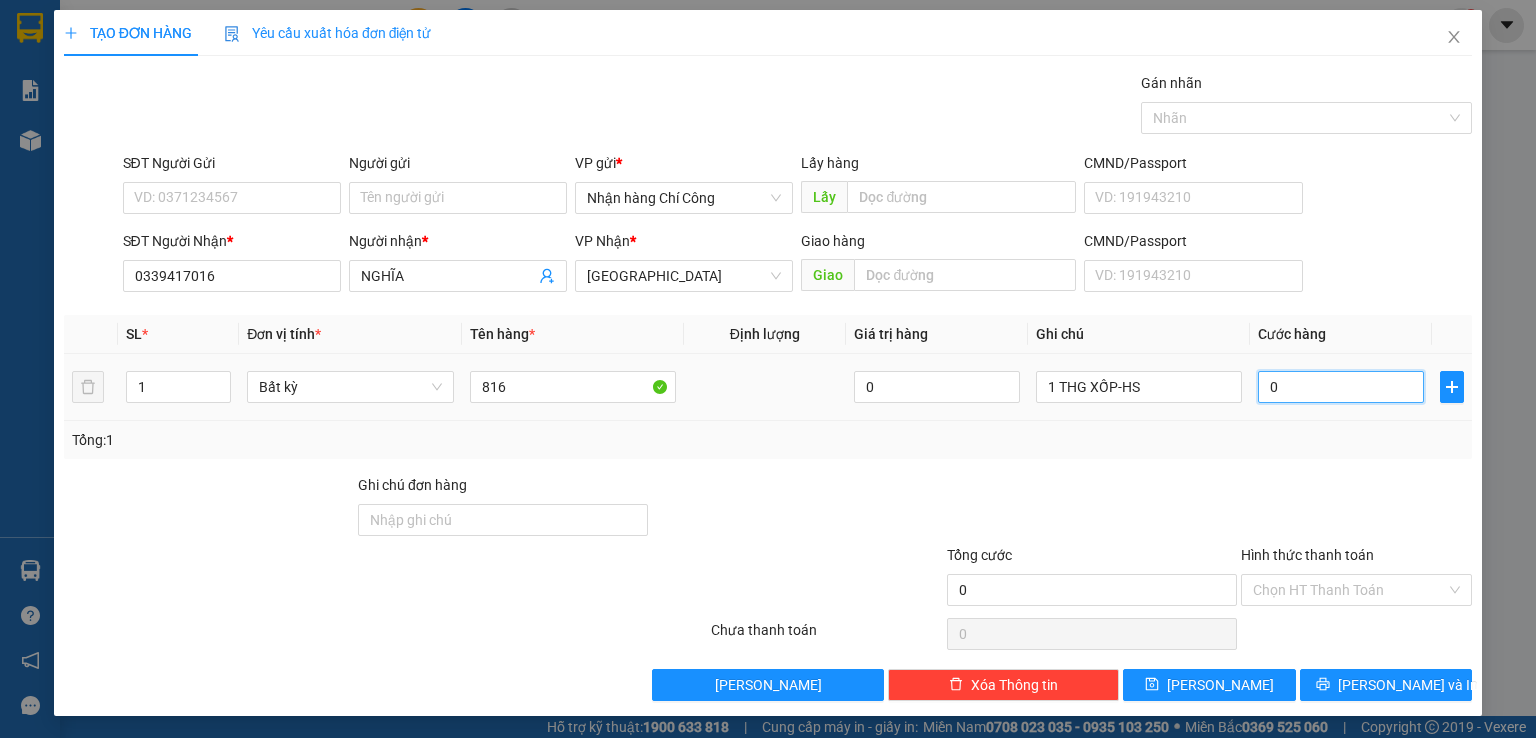 click on "0" at bounding box center (1341, 387) 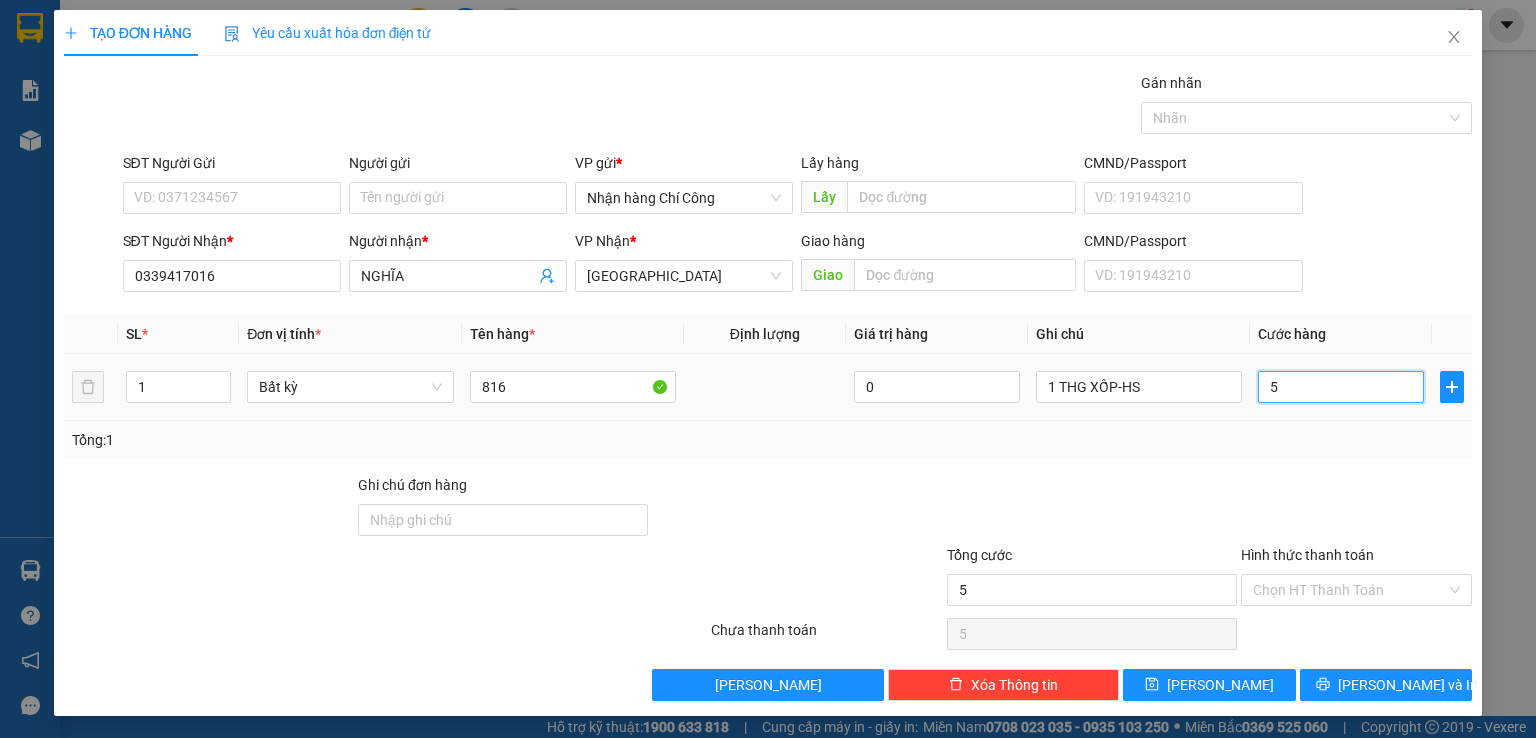 type on "50" 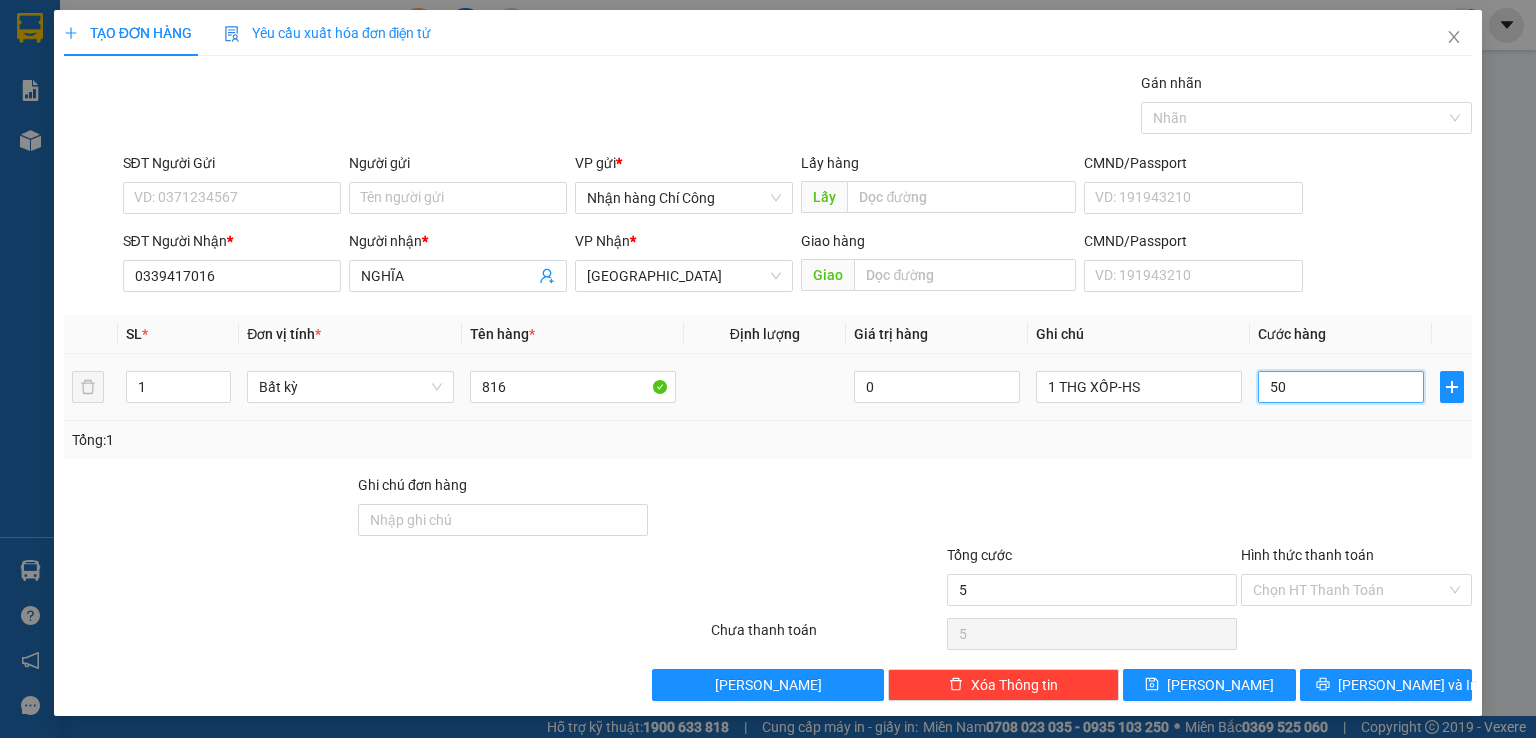 type on "50" 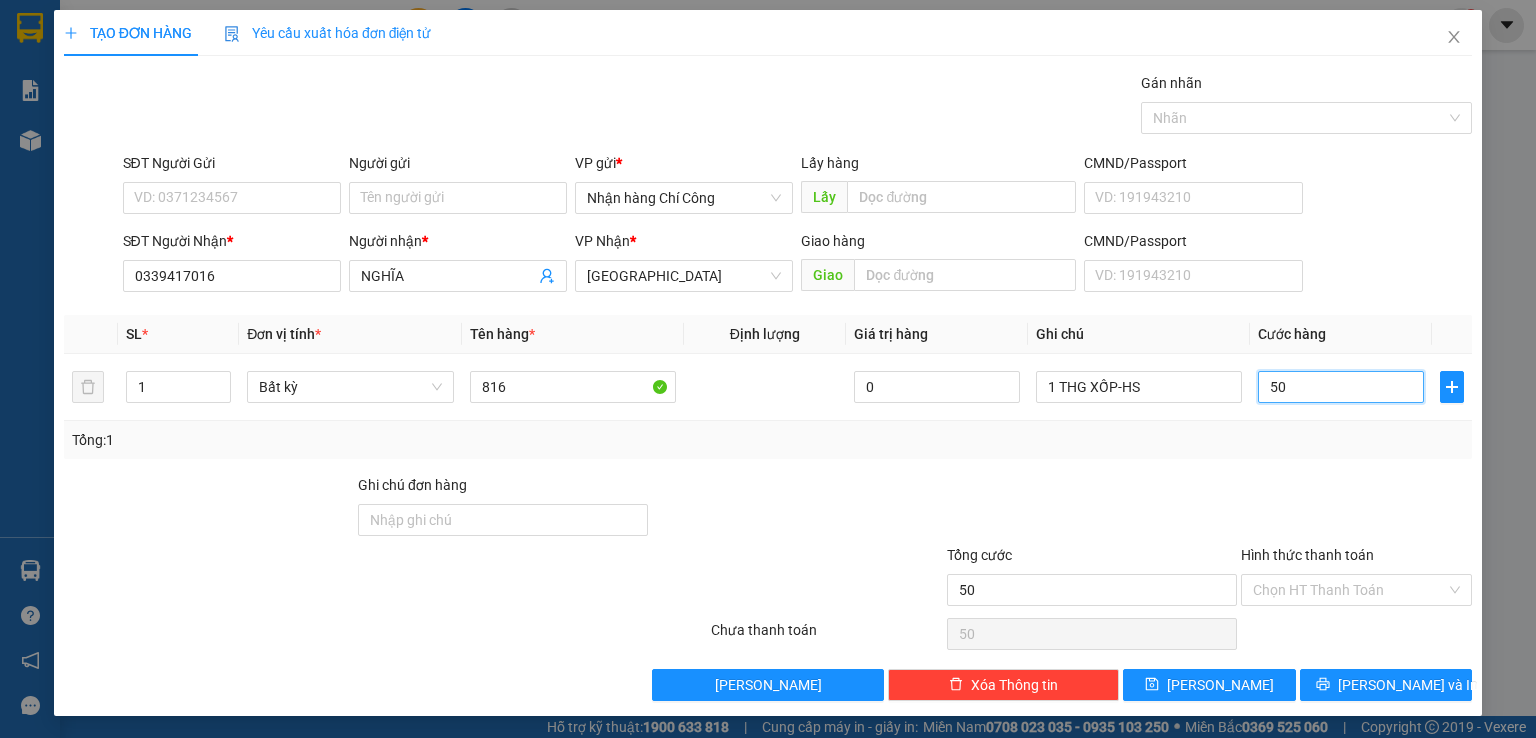 scroll, scrollTop: 0, scrollLeft: 0, axis: both 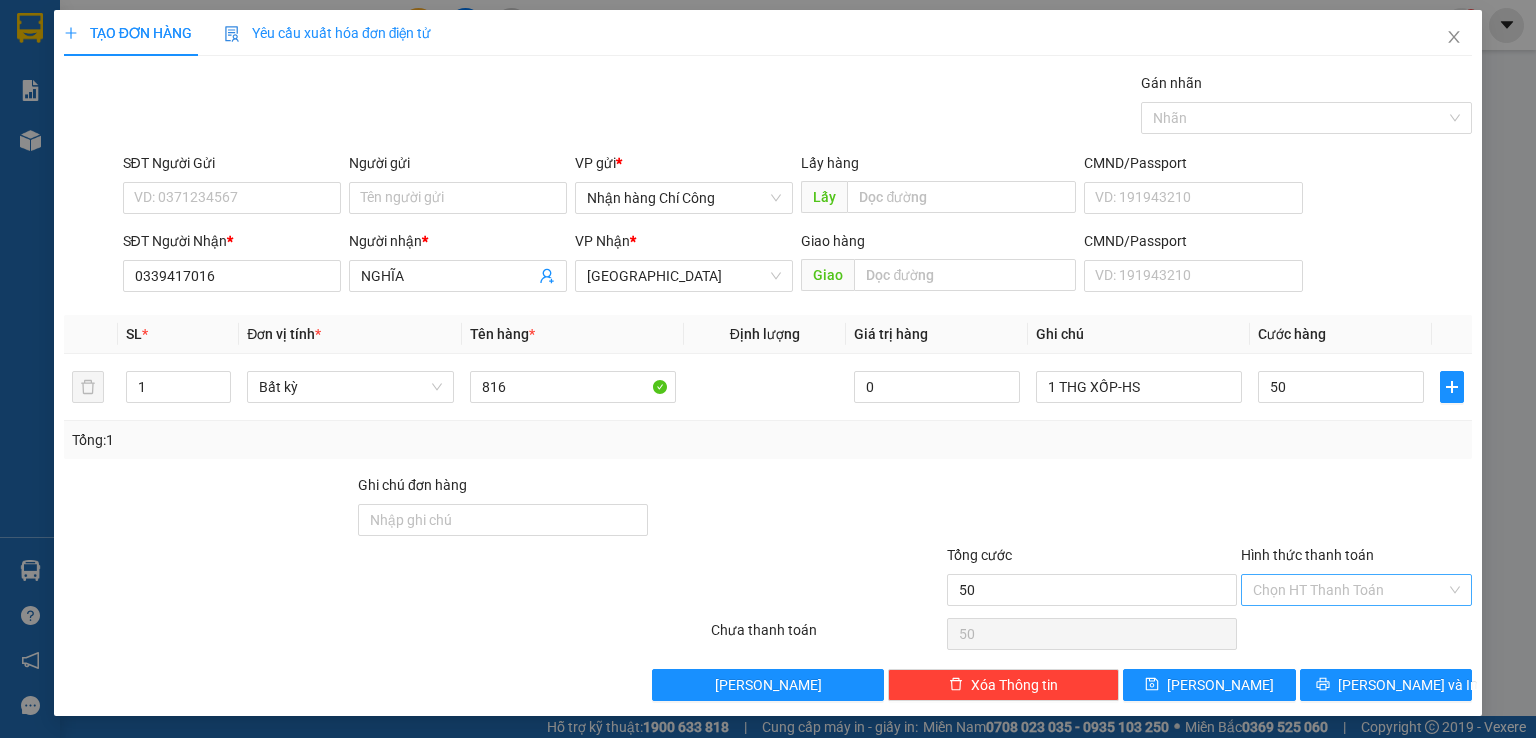 type on "50.000" 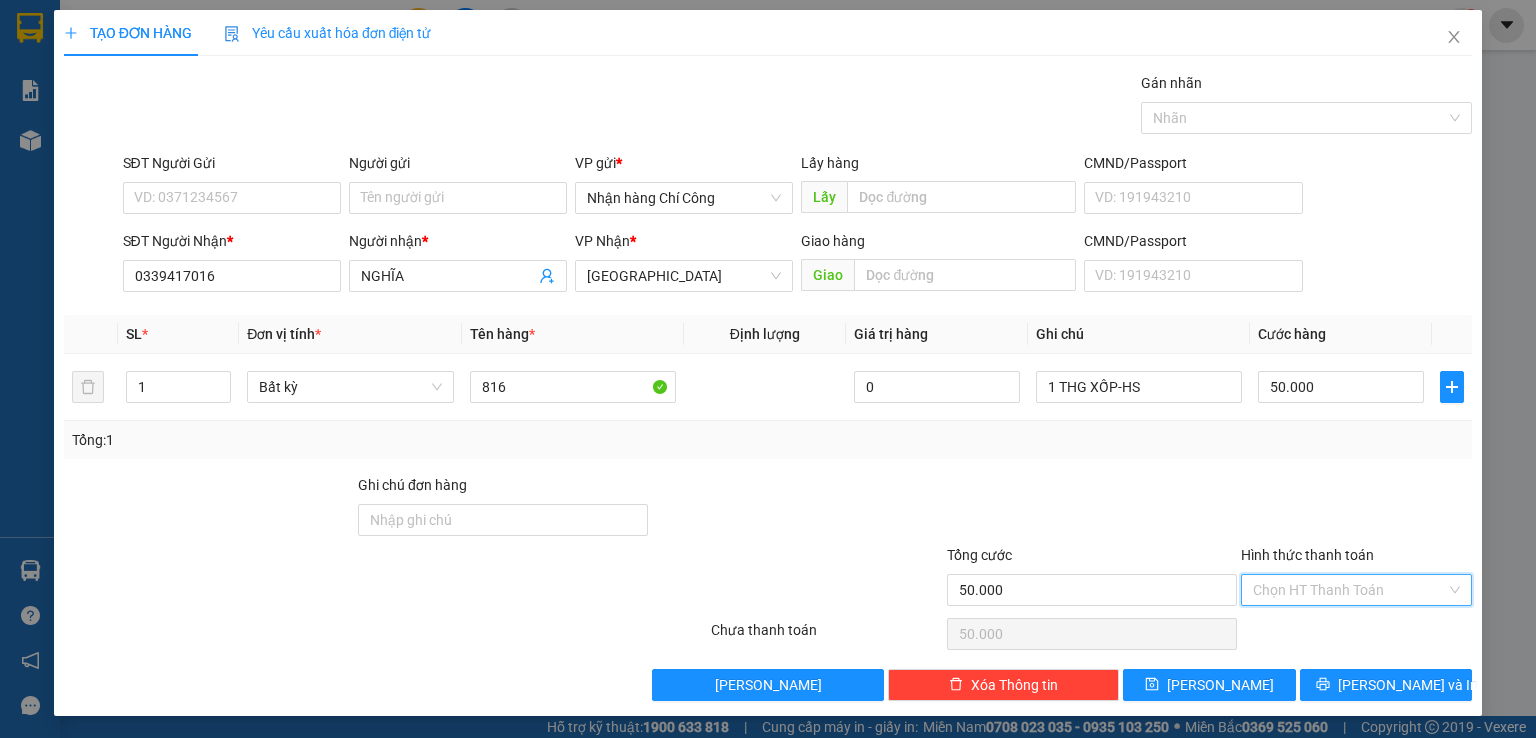 click on "Hình thức thanh toán" at bounding box center (1349, 590) 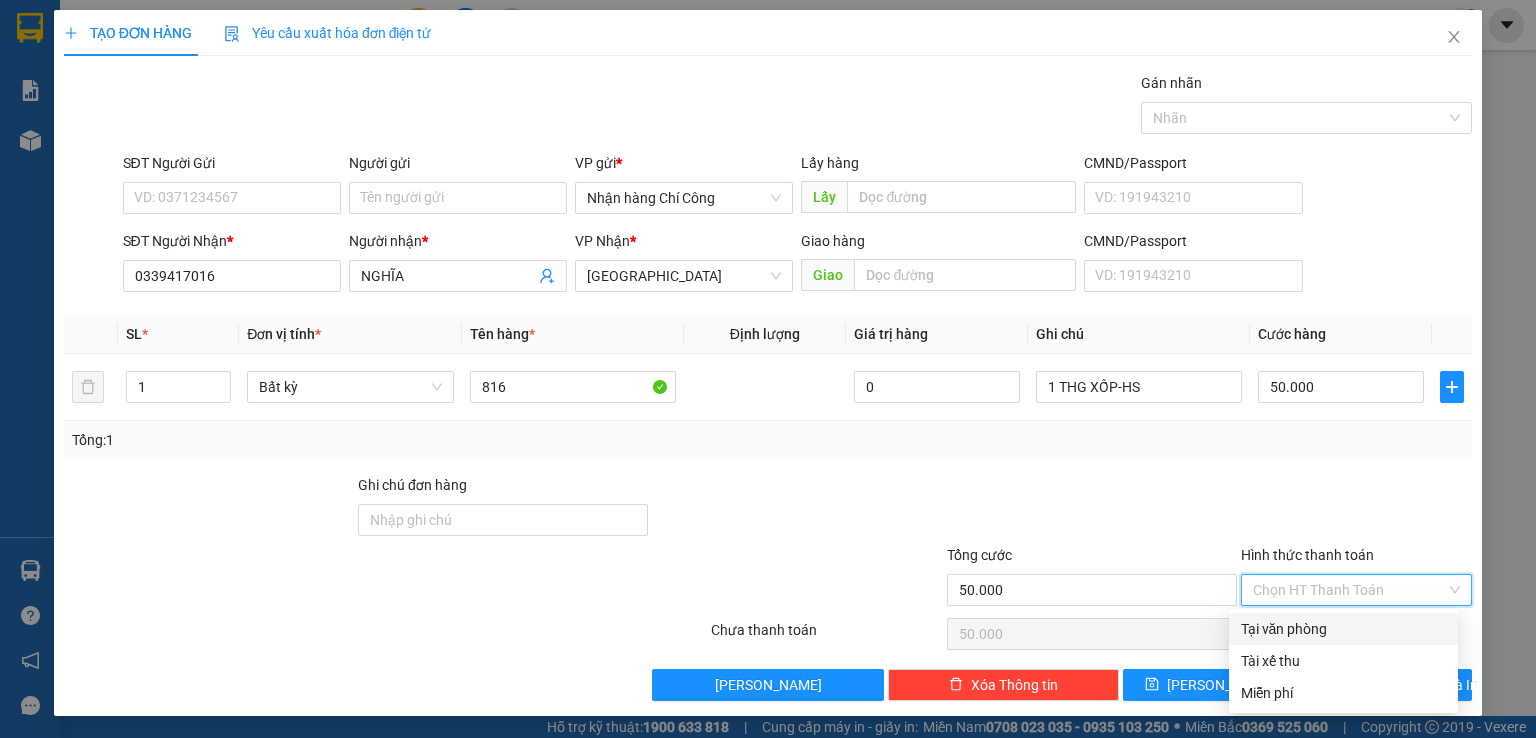 click on "Tại văn phòng" at bounding box center (1343, 629) 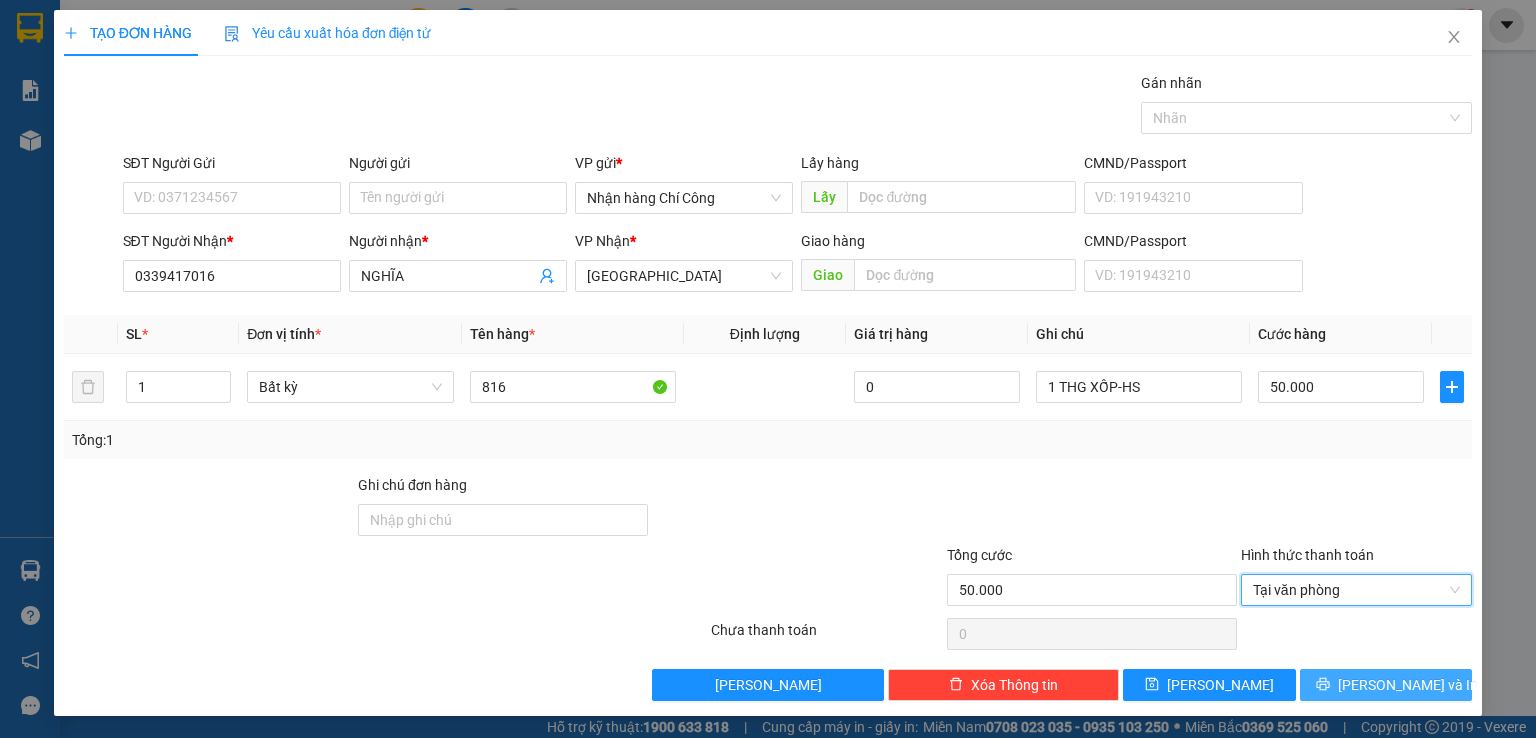 click on "[PERSON_NAME] và In" at bounding box center [1408, 685] 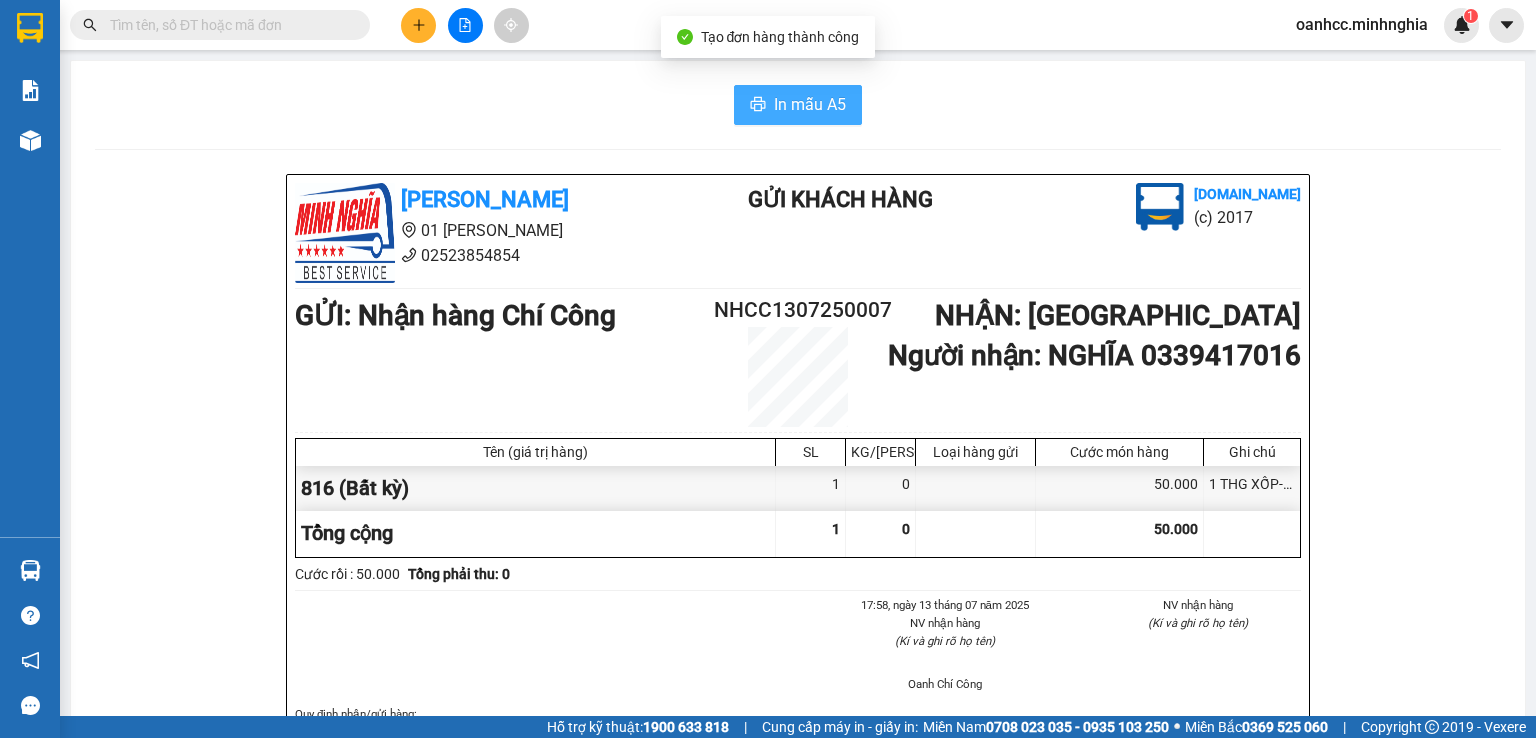 click on "In mẫu A5" at bounding box center [810, 104] 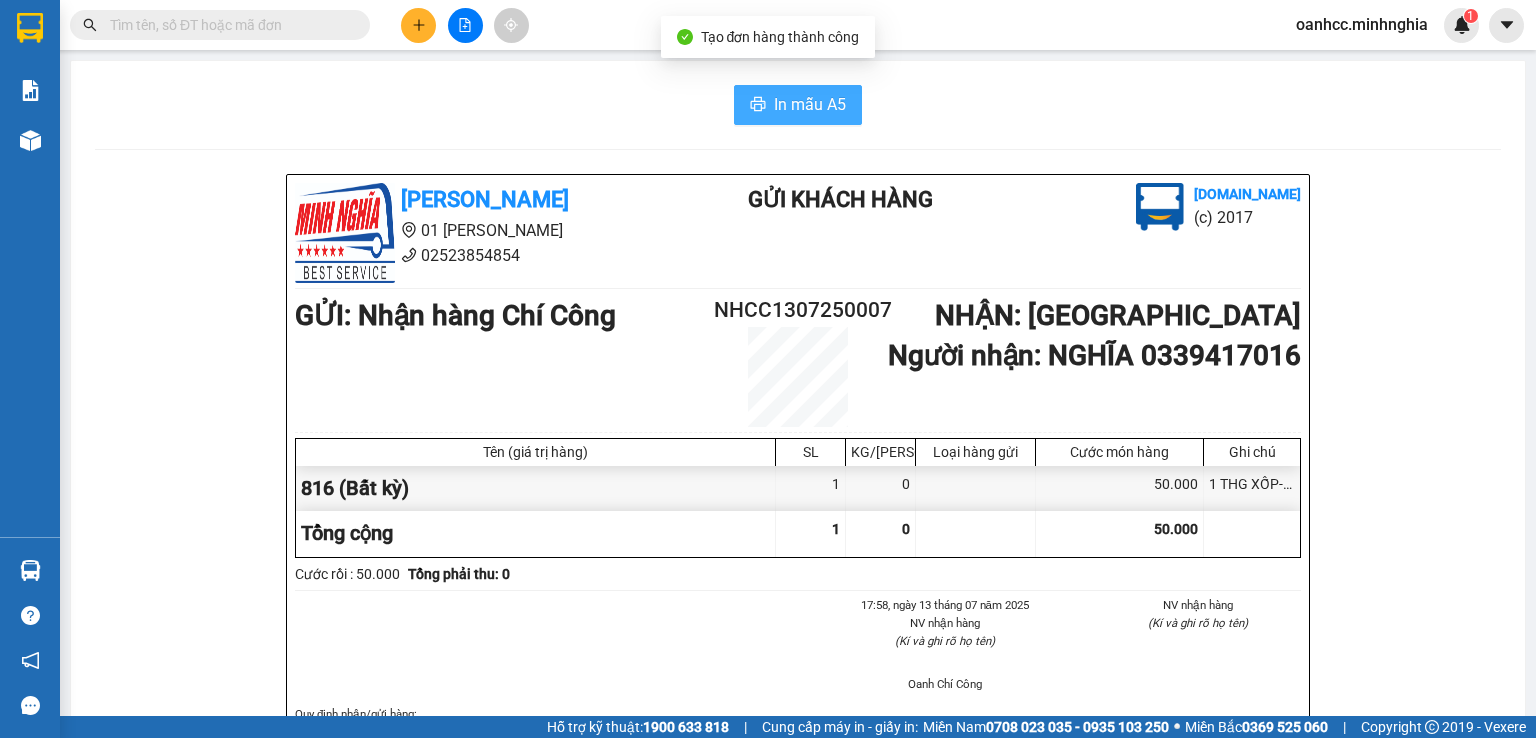 scroll, scrollTop: 0, scrollLeft: 0, axis: both 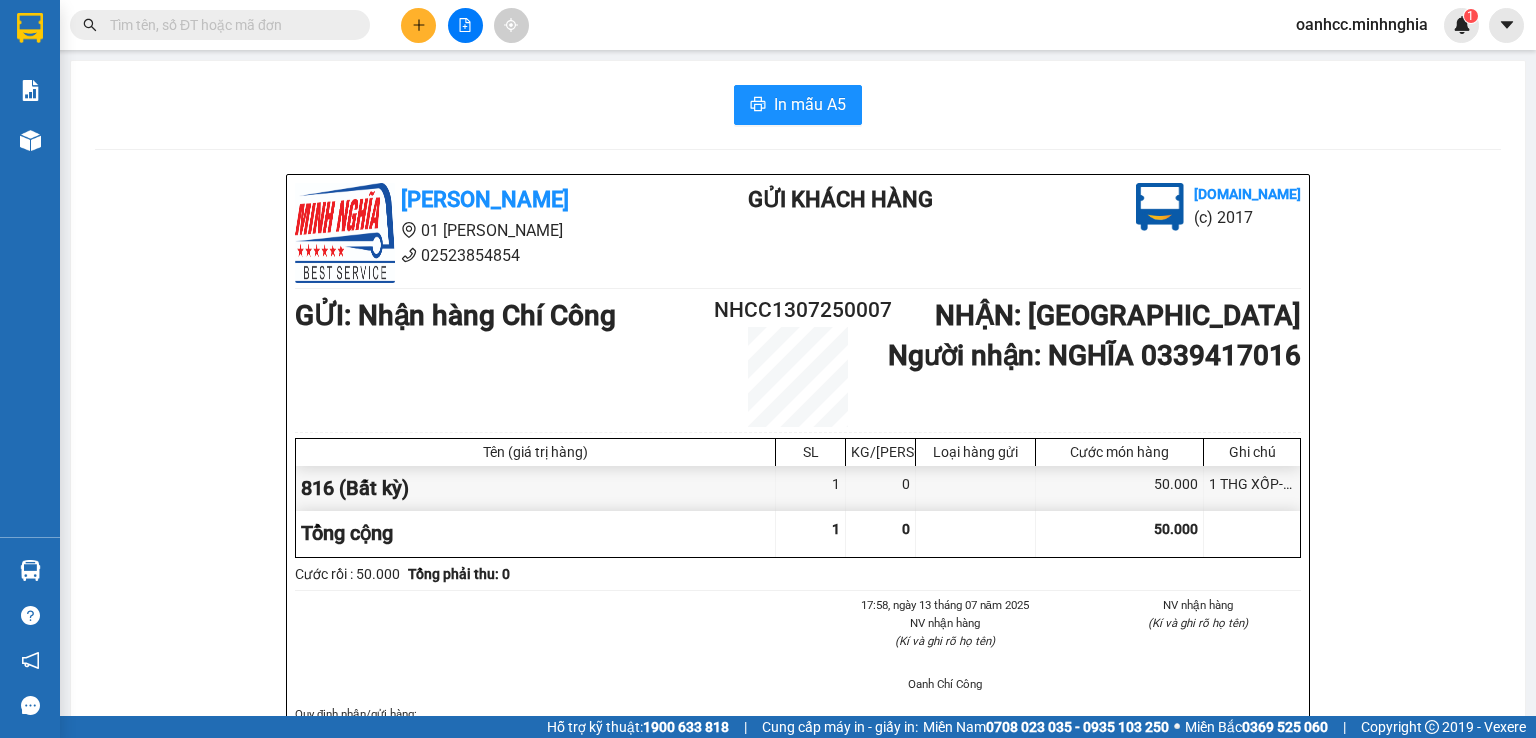 click 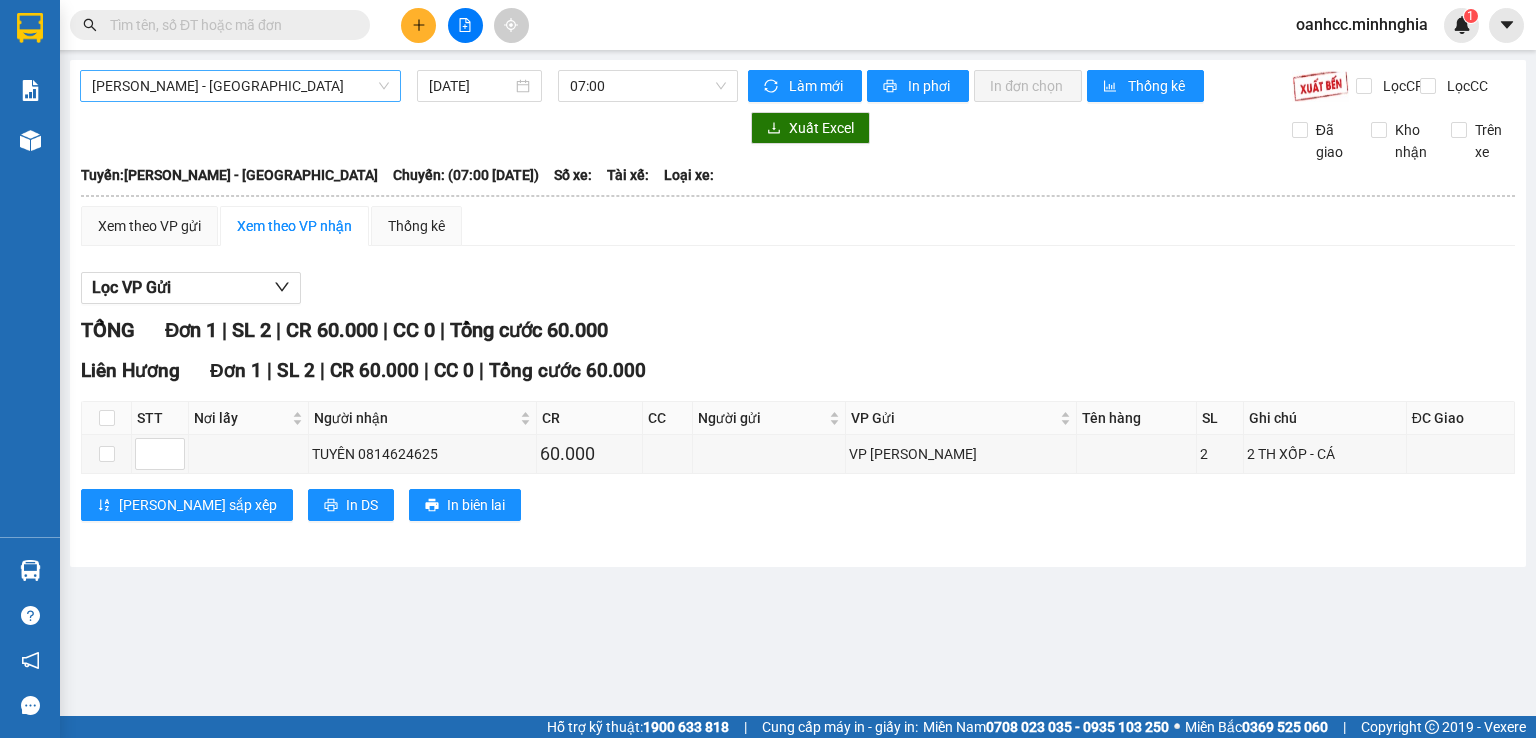 click on "[PERSON_NAME] - [GEOGRAPHIC_DATA]" at bounding box center [240, 86] 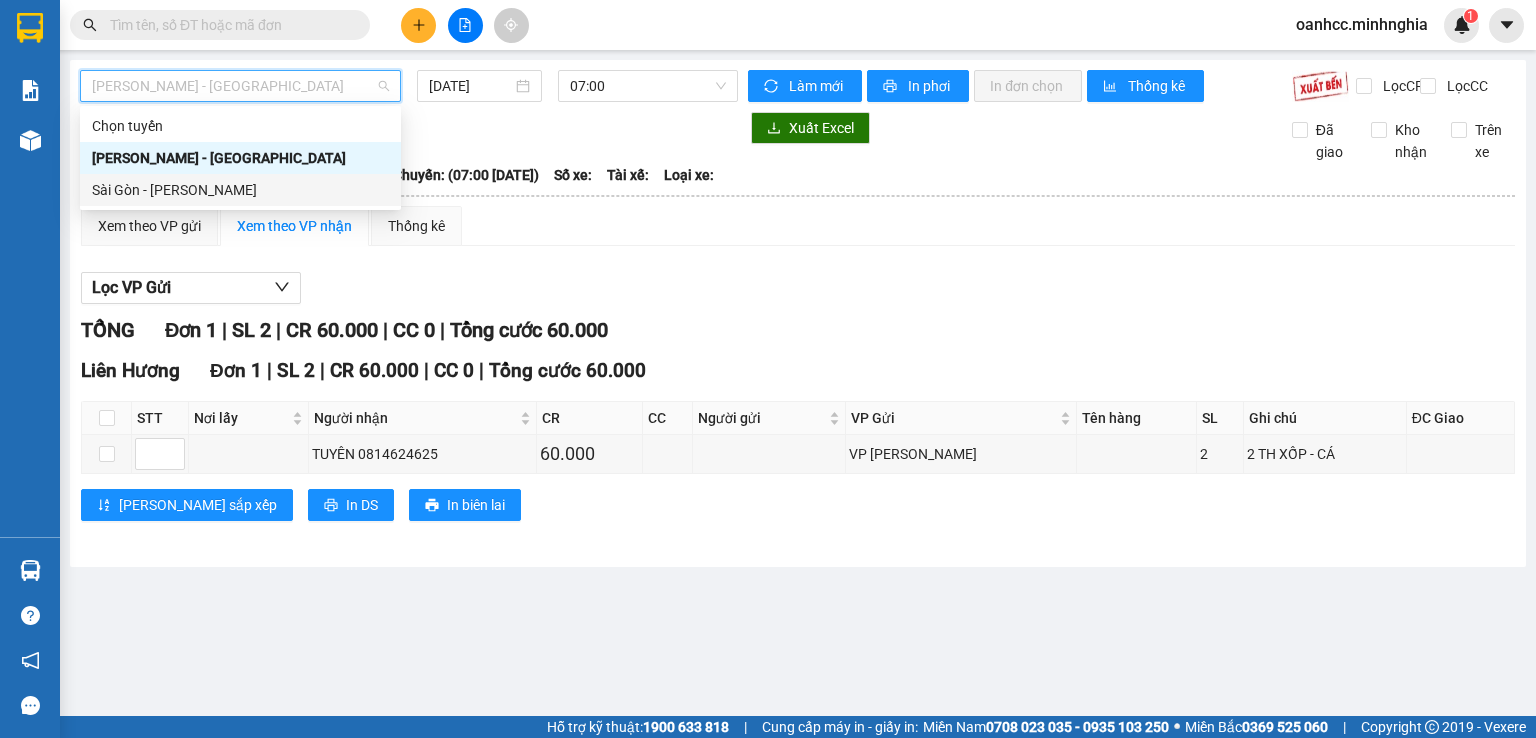 click on "Sài Gòn - [PERSON_NAME]" at bounding box center (240, 190) 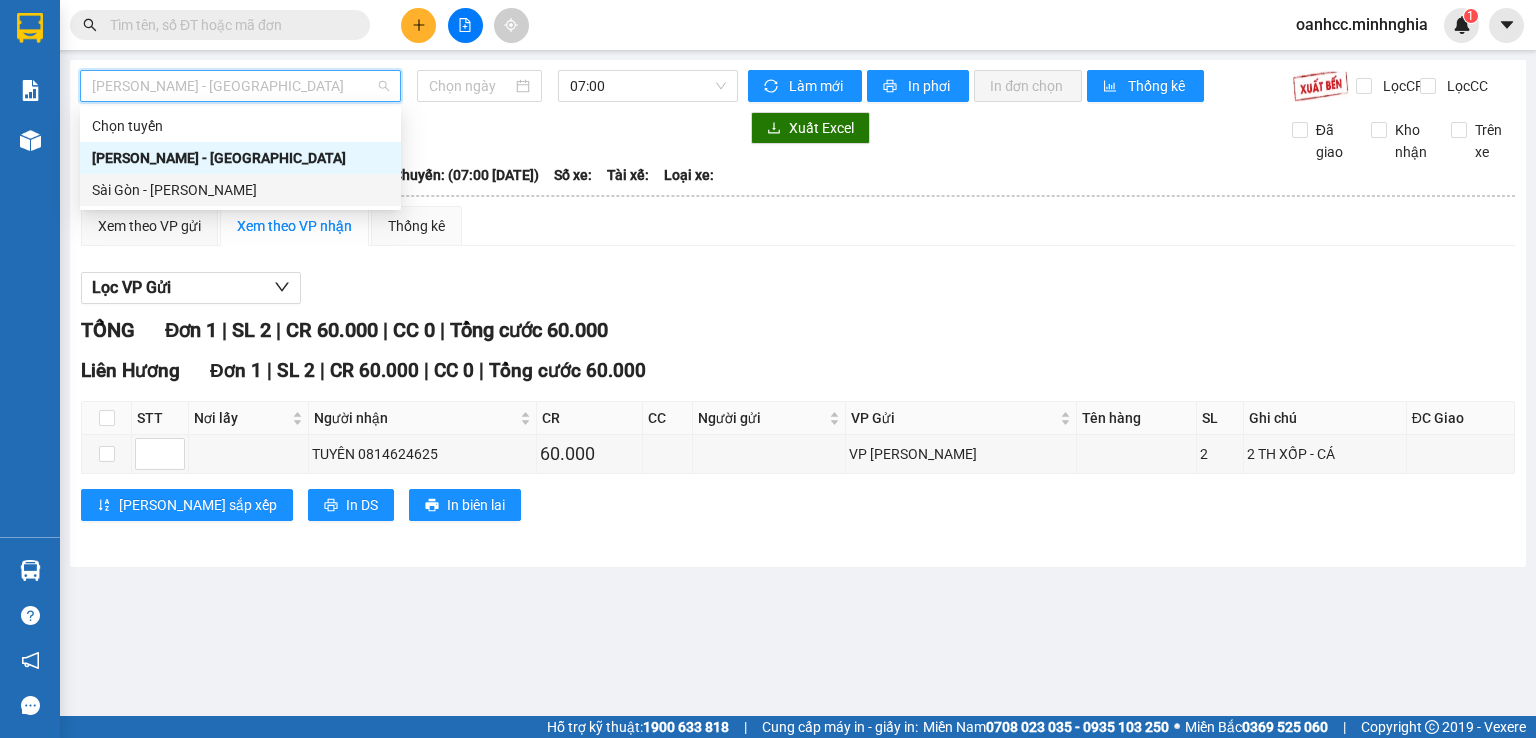 type on "[DATE]" 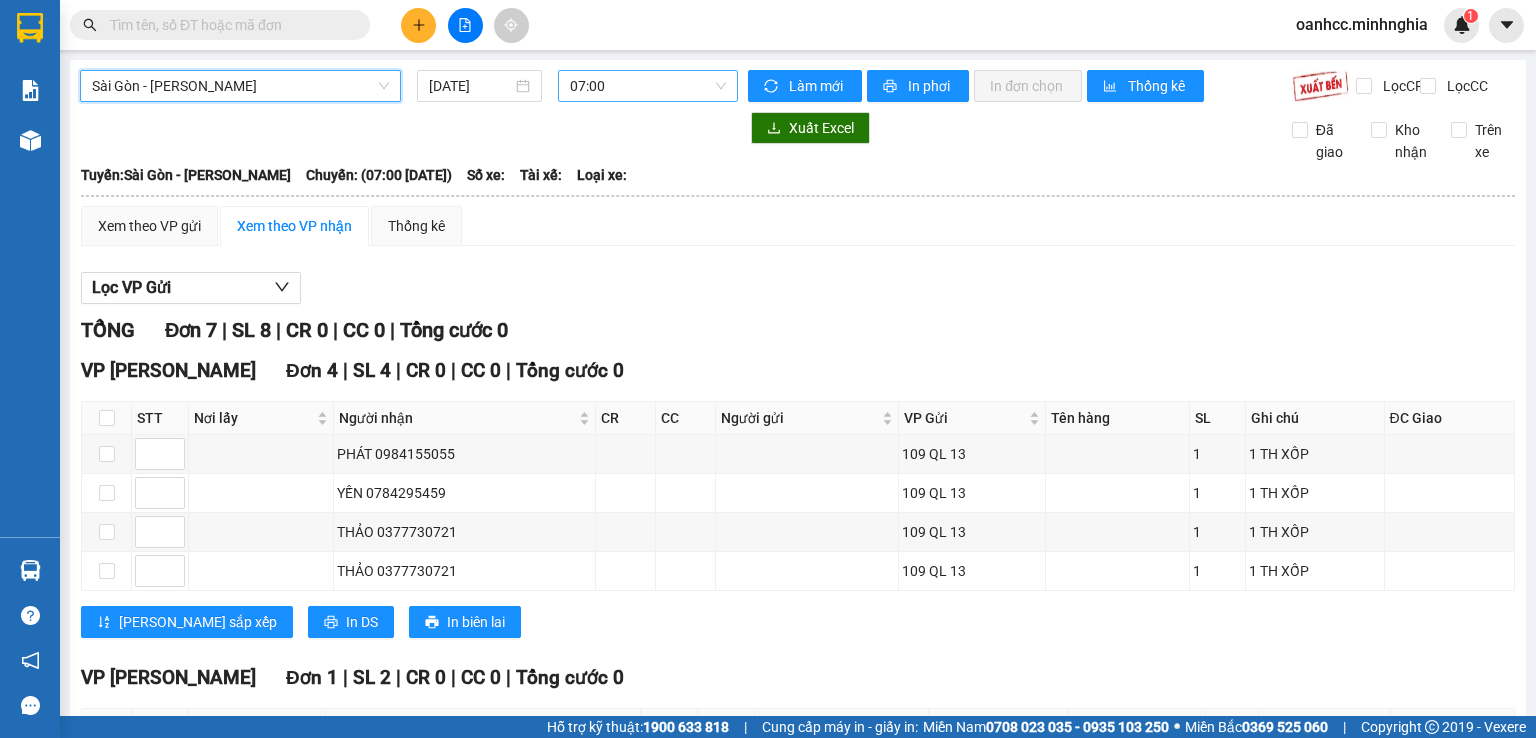 click on "07:00" at bounding box center [648, 86] 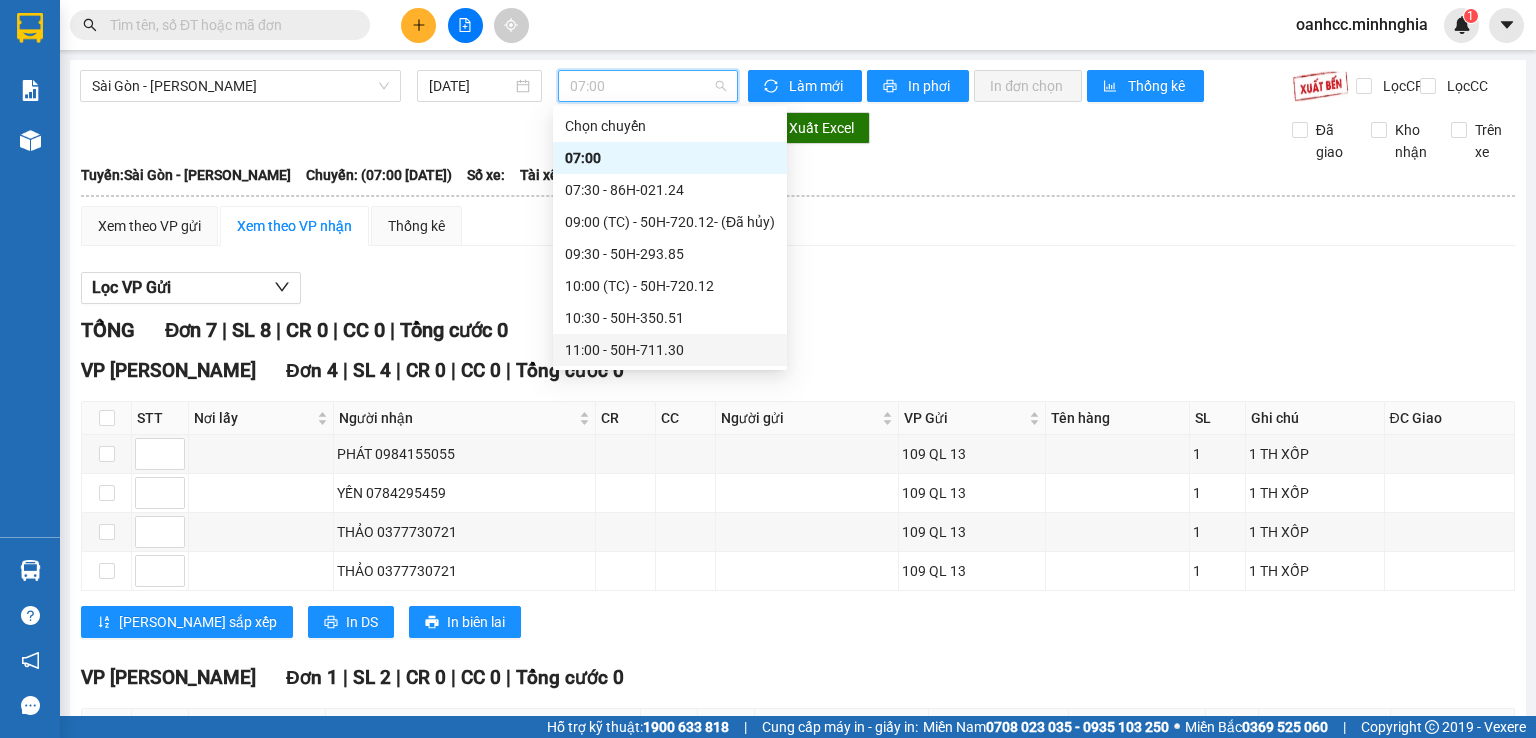 scroll, scrollTop: 288, scrollLeft: 0, axis: vertical 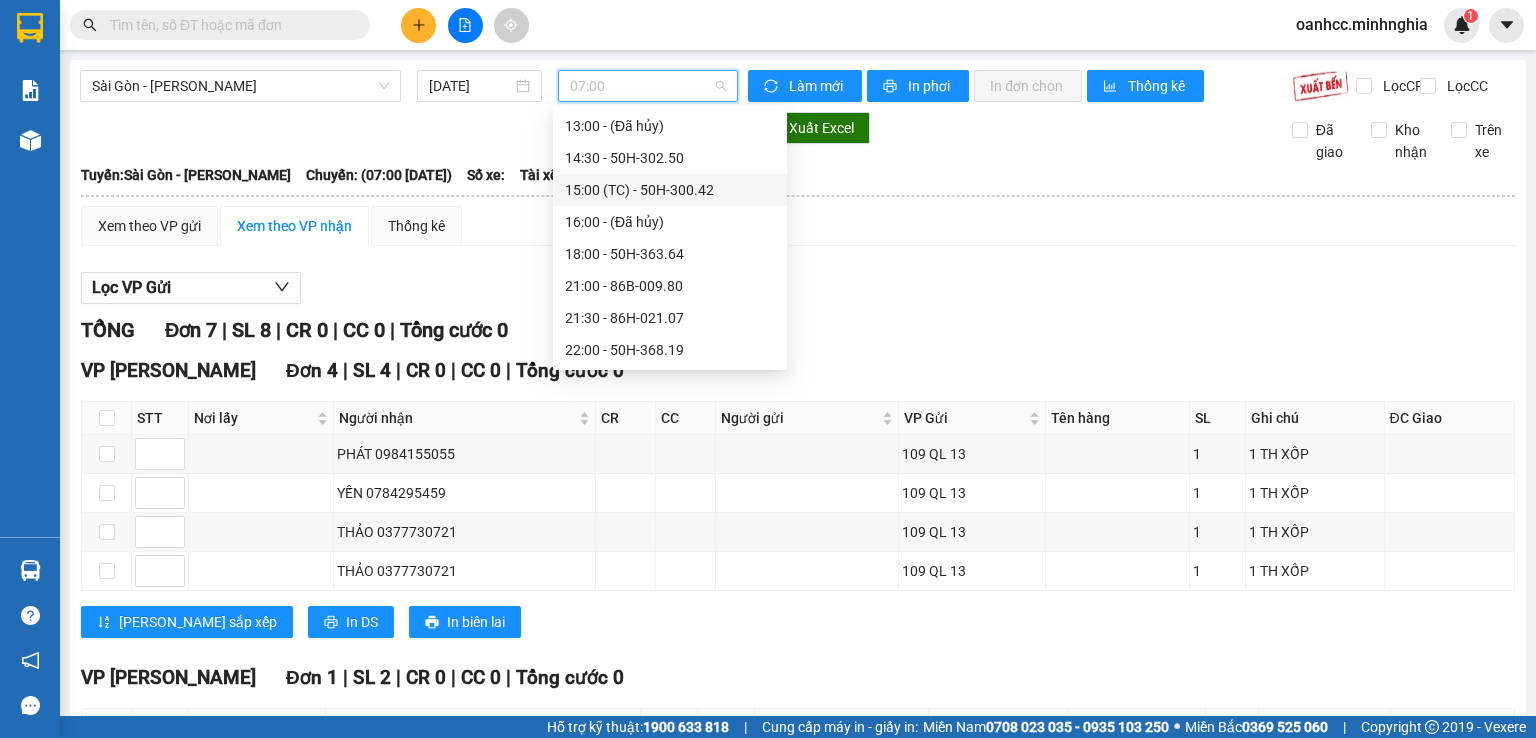 click on "15:00   (TC)   - 50H-300.42" at bounding box center (670, 190) 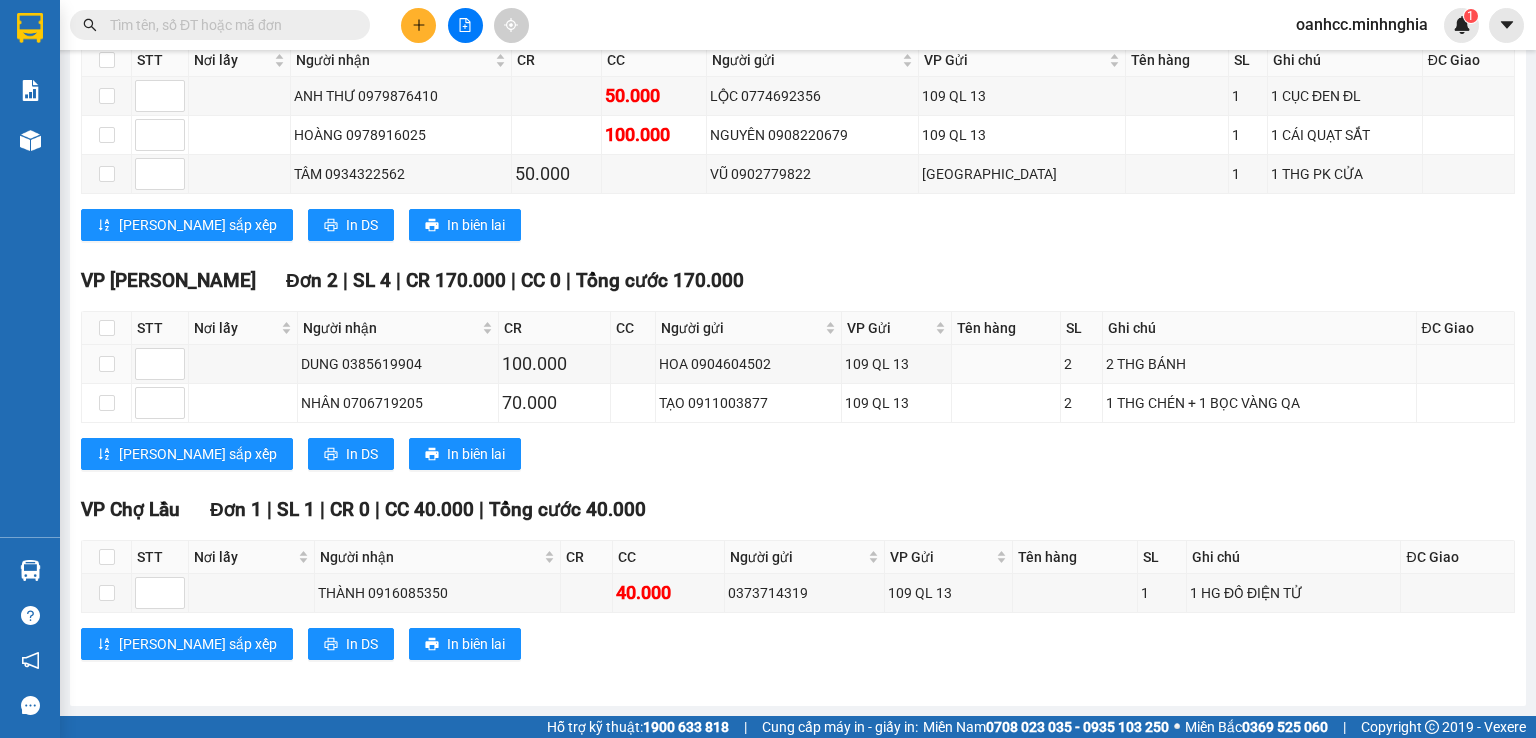 scroll, scrollTop: 0, scrollLeft: 0, axis: both 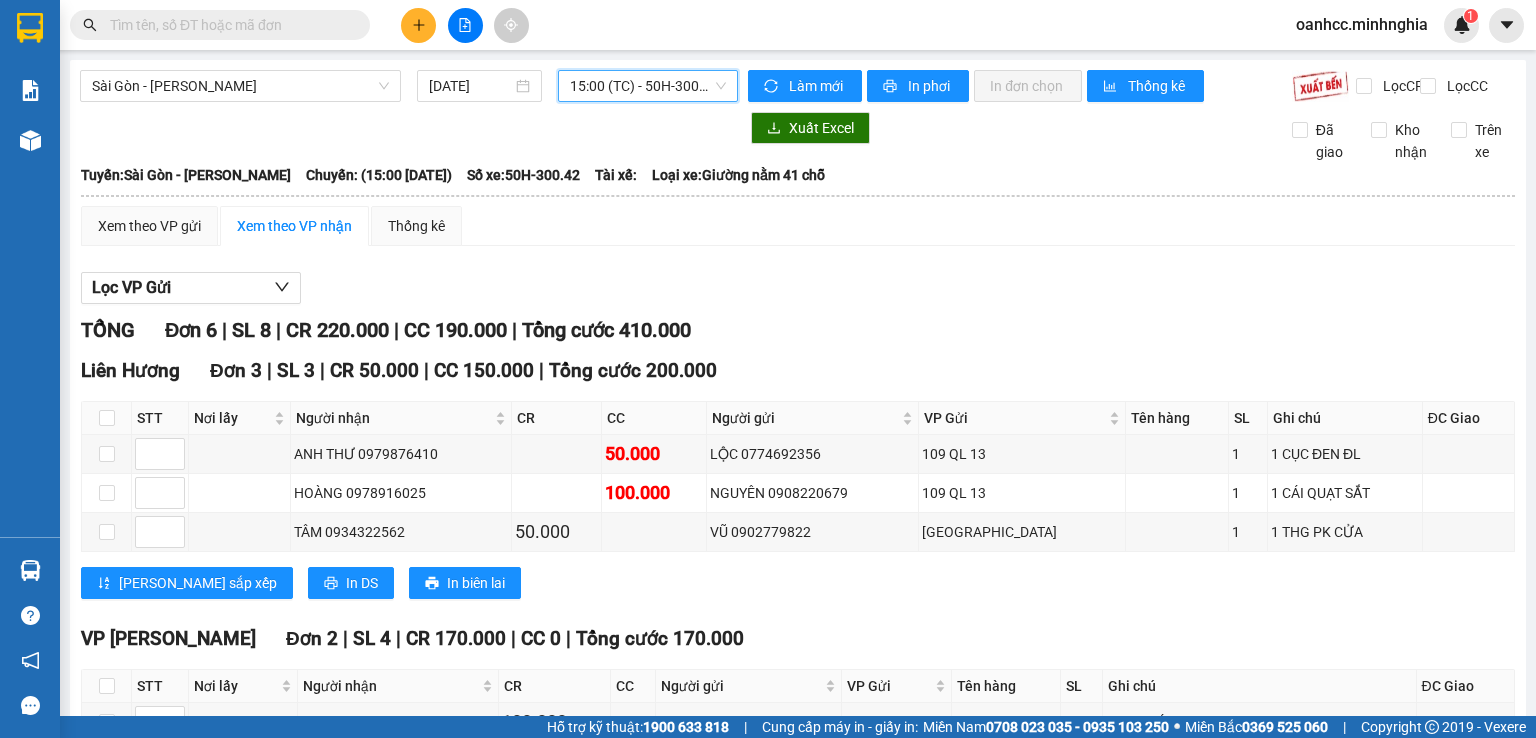 click on "15:00   (TC)   - 50H-300.42" at bounding box center (648, 86) 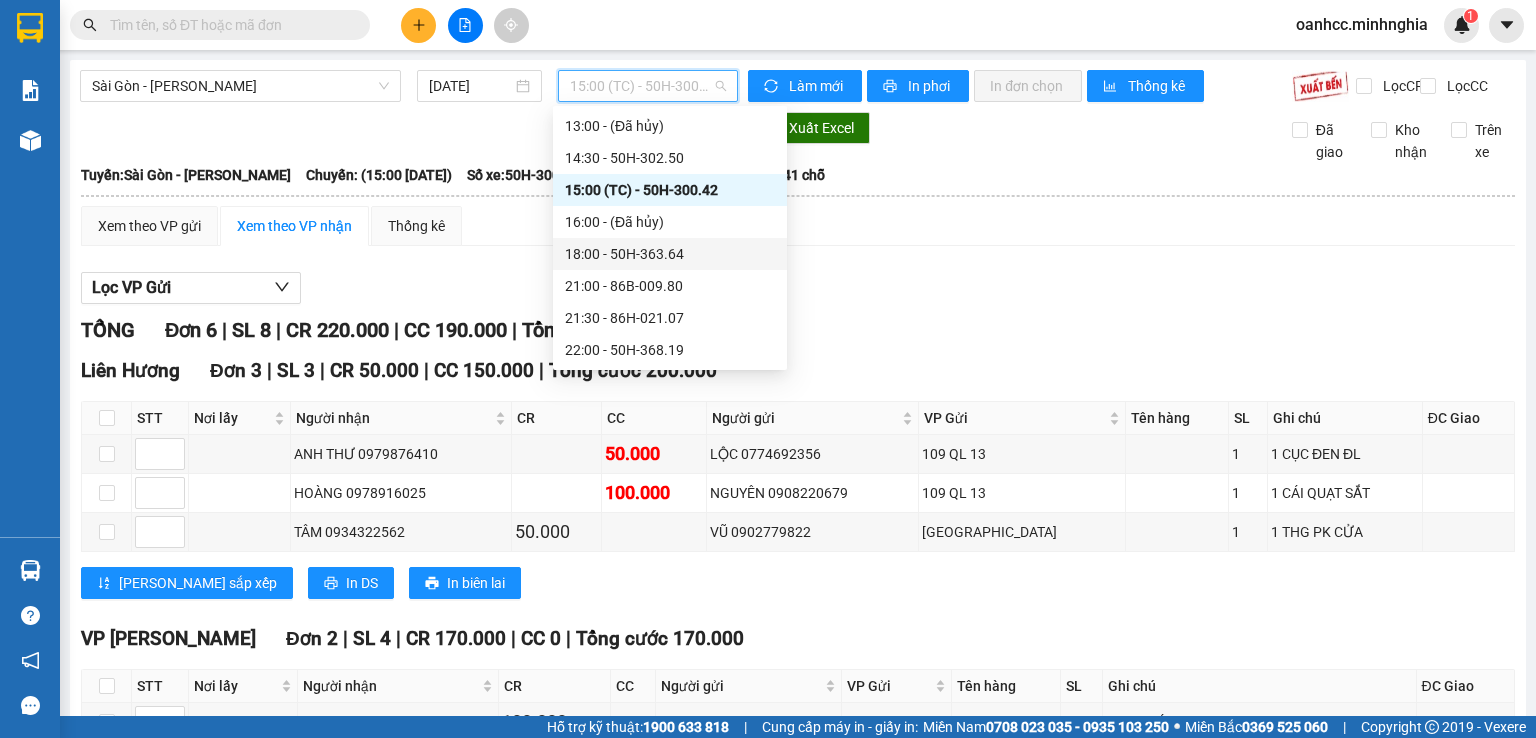 click on "18:00     - 50H-363.64" at bounding box center (670, 254) 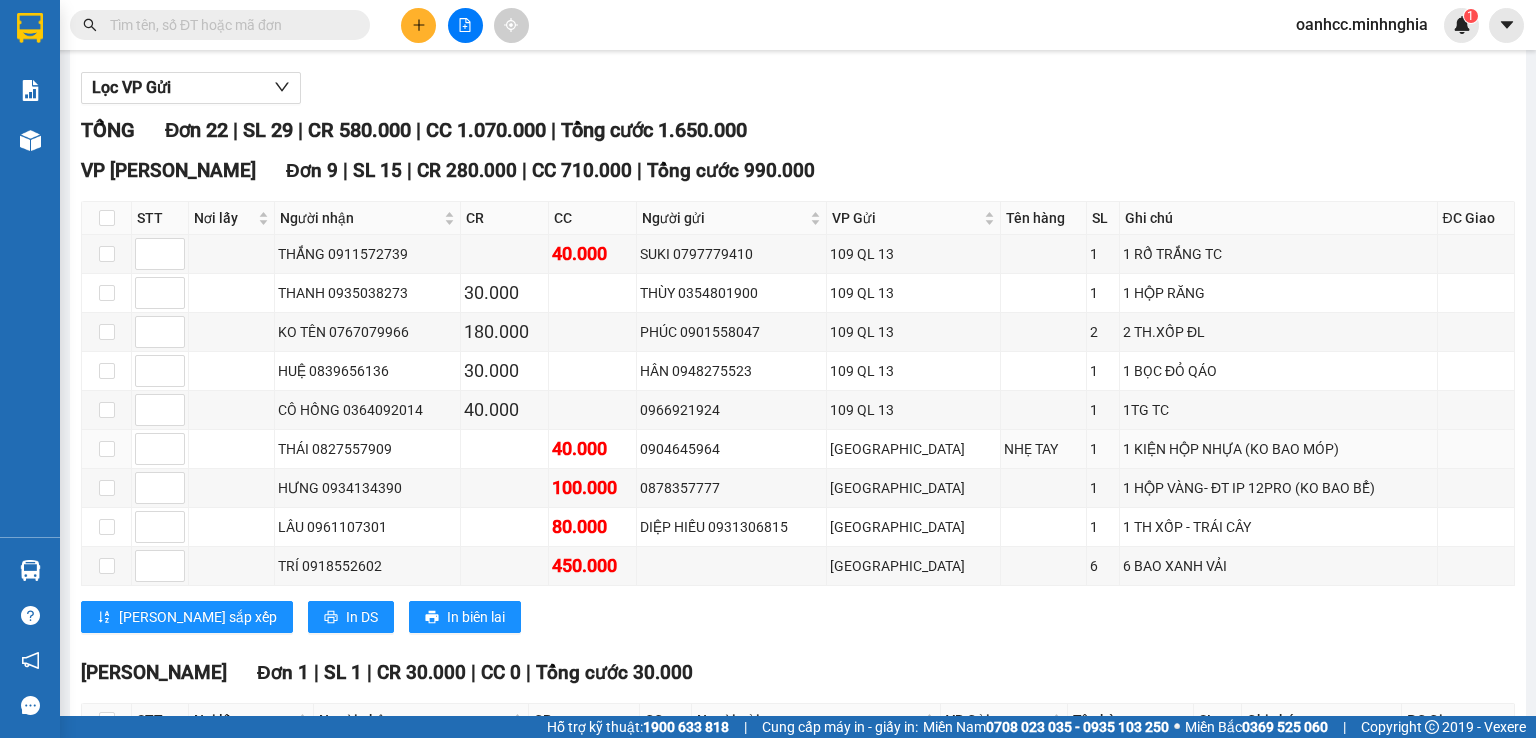 scroll, scrollTop: 0, scrollLeft: 0, axis: both 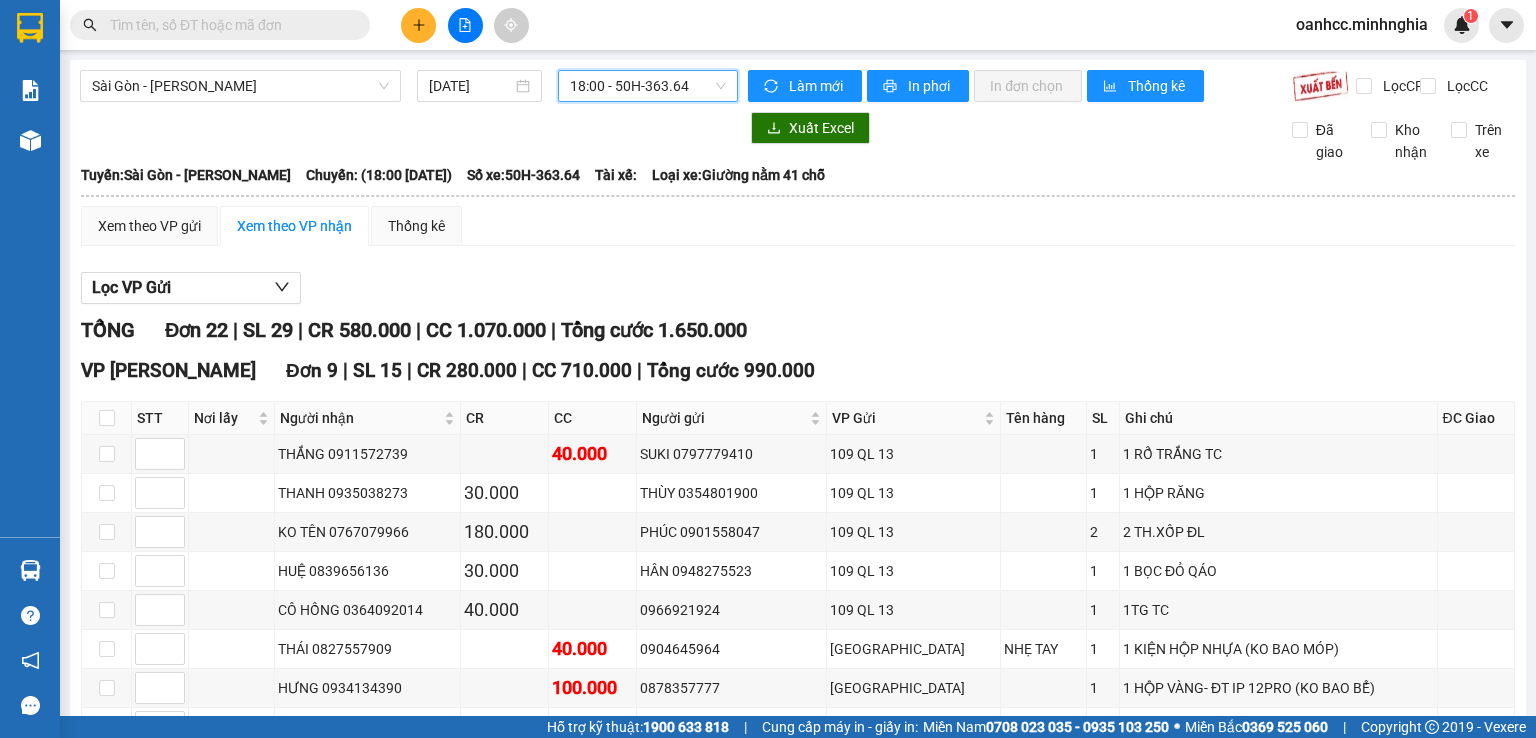 click on "18:00     - 50H-363.64" at bounding box center (648, 86) 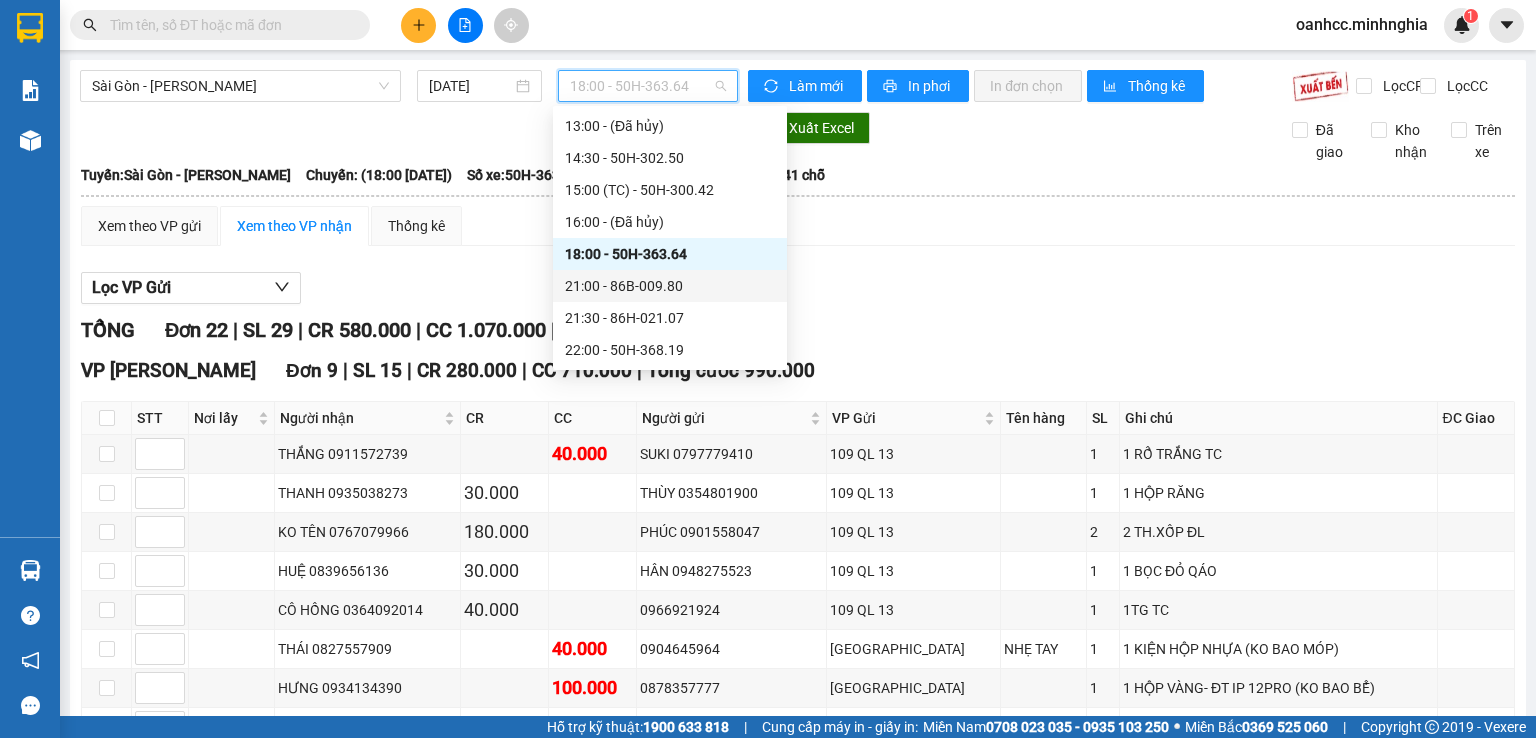 click on "21:00     - 86B-009.80" at bounding box center [670, 286] 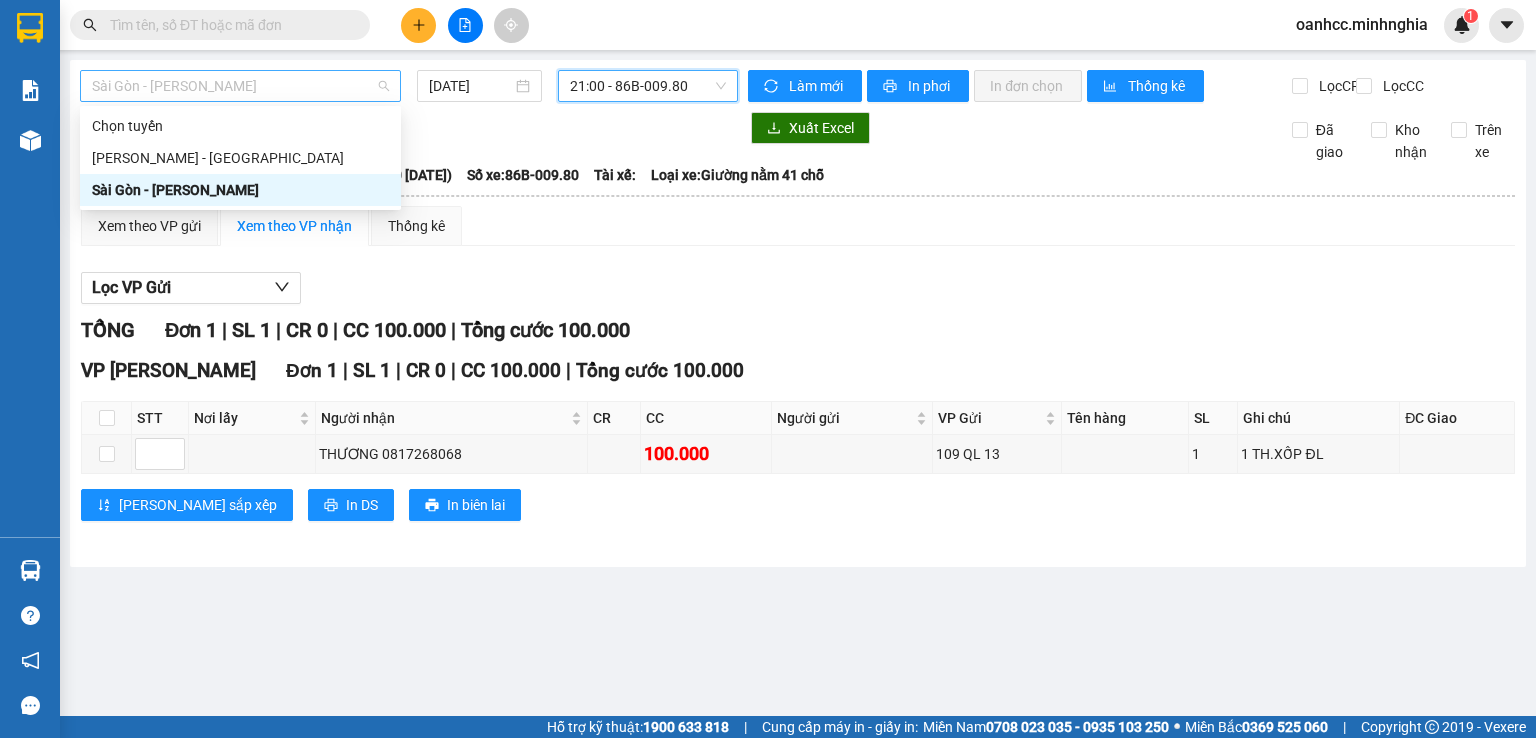 click on "Sài Gòn - [PERSON_NAME]" at bounding box center (240, 86) 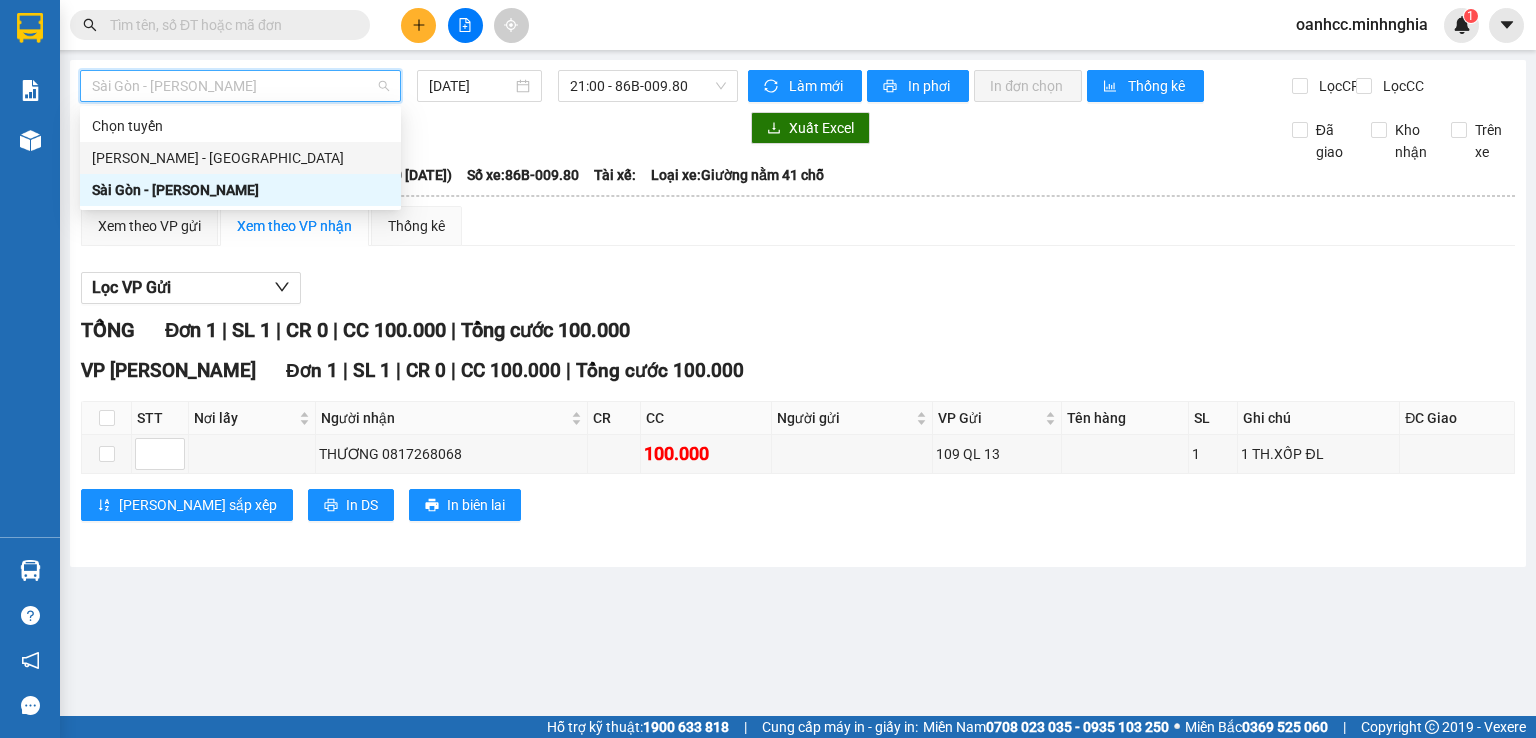 click on "[PERSON_NAME] - [GEOGRAPHIC_DATA]" at bounding box center [240, 158] 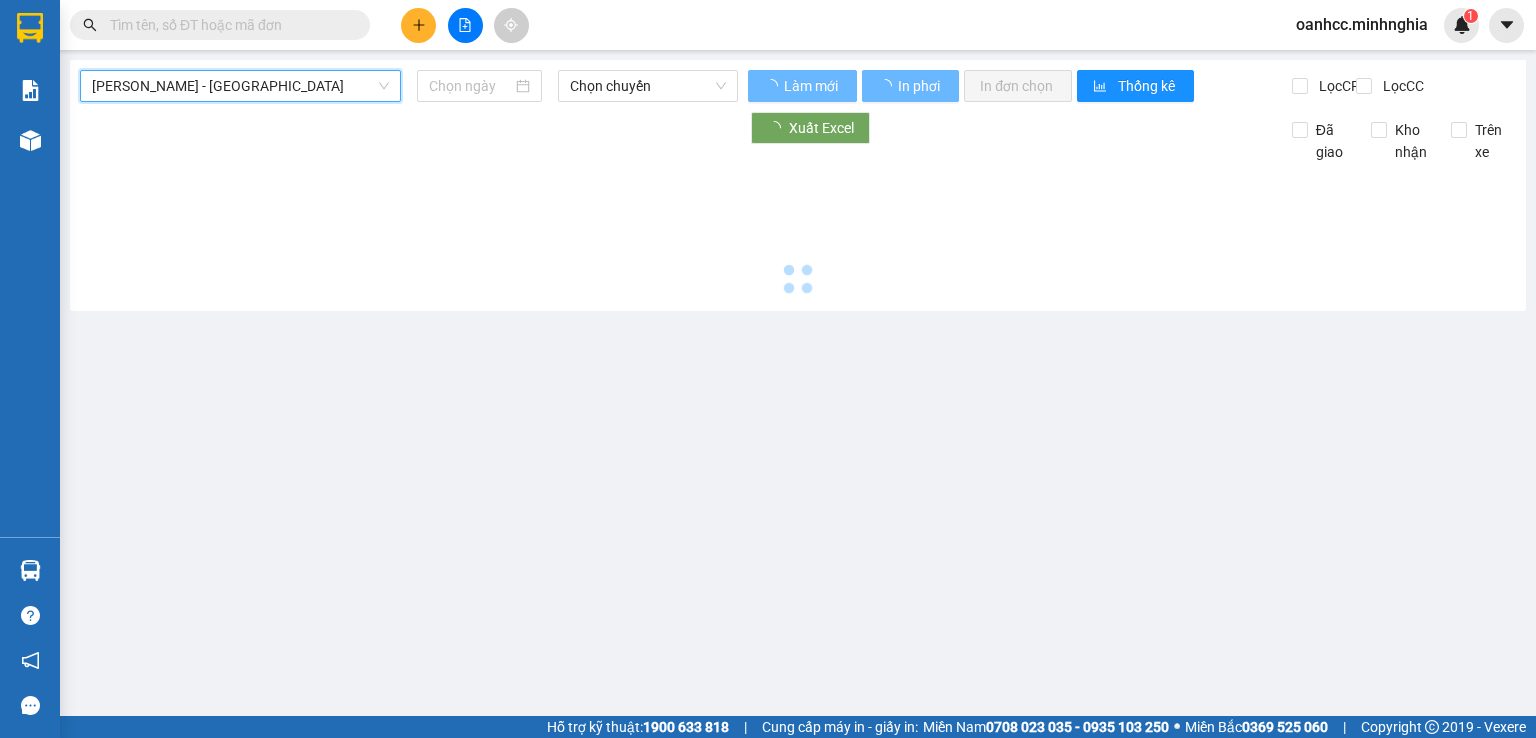 type on "[DATE]" 